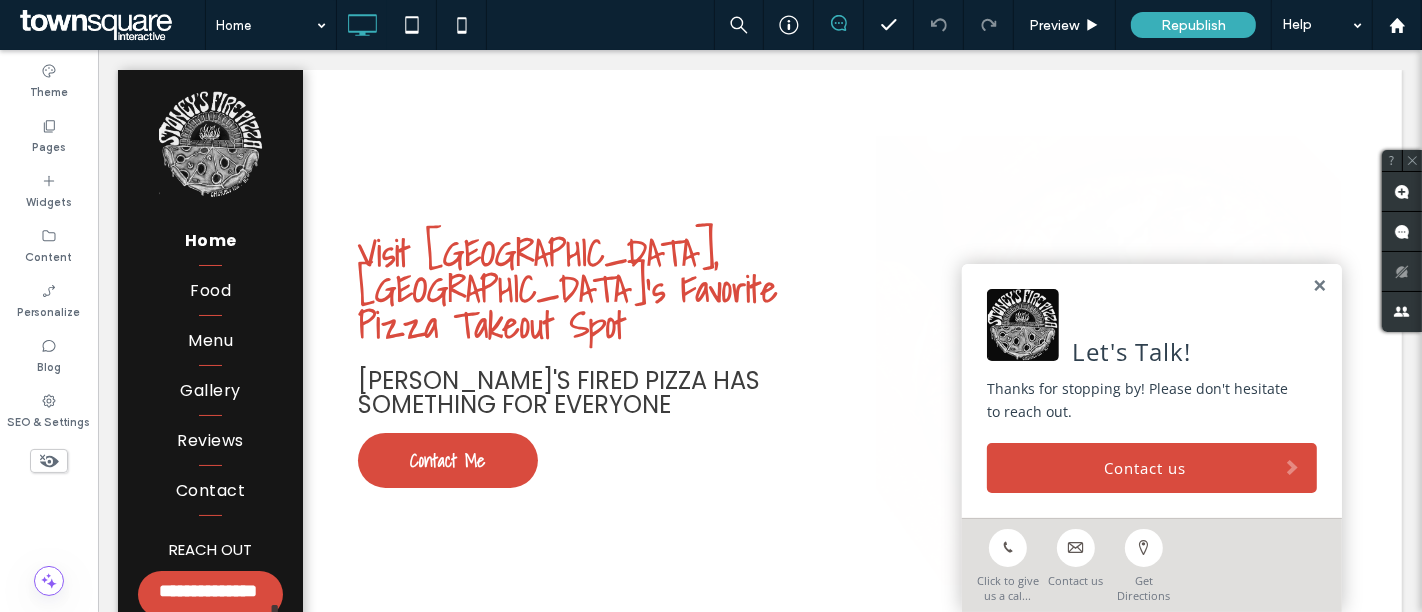 scroll, scrollTop: 0, scrollLeft: 0, axis: both 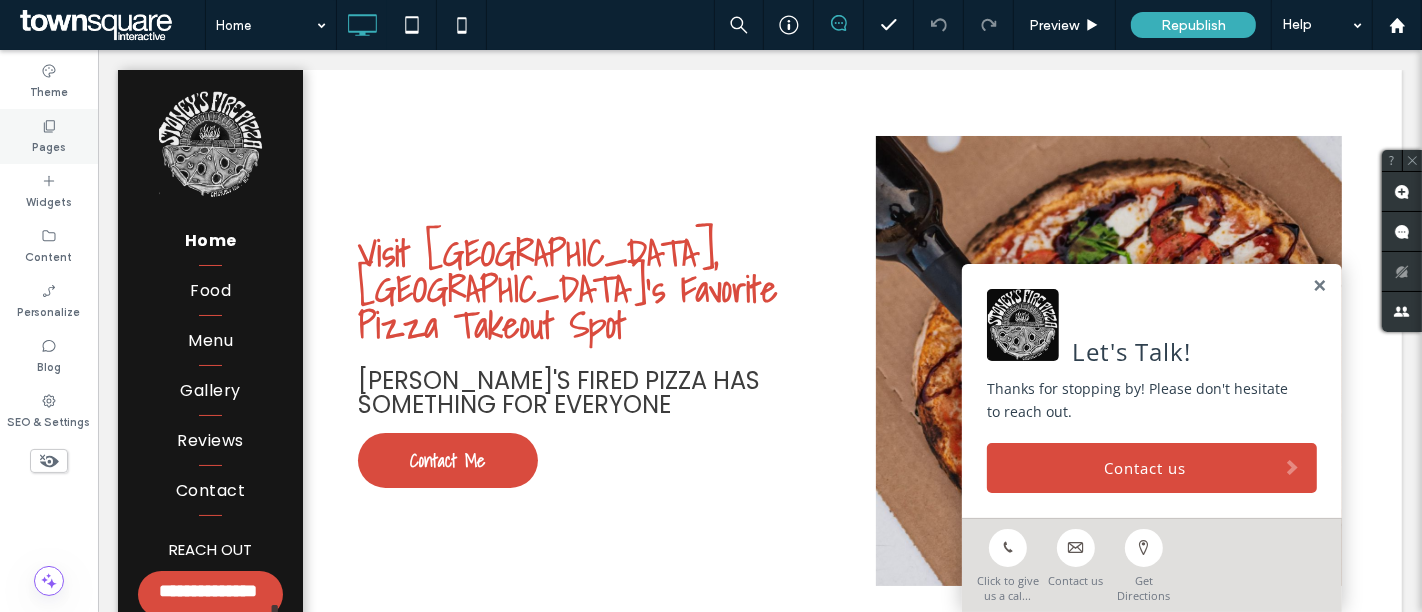 click on "Pages" at bounding box center [49, 145] 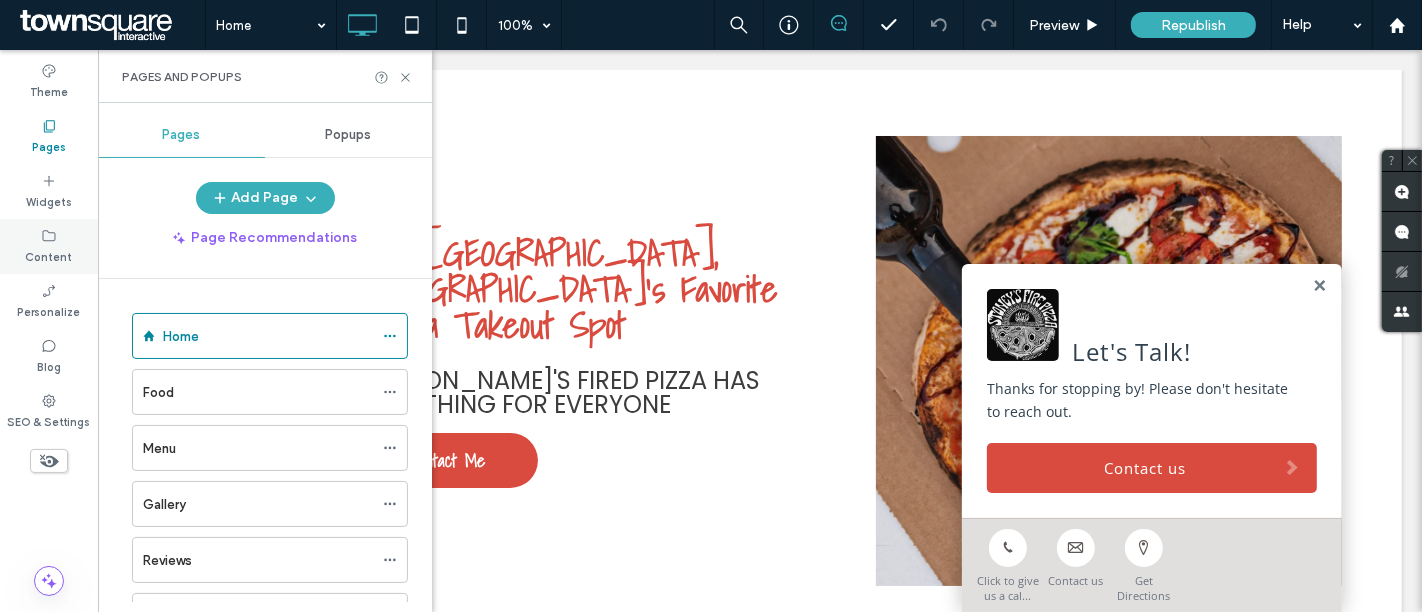click on "Content" at bounding box center (49, 255) 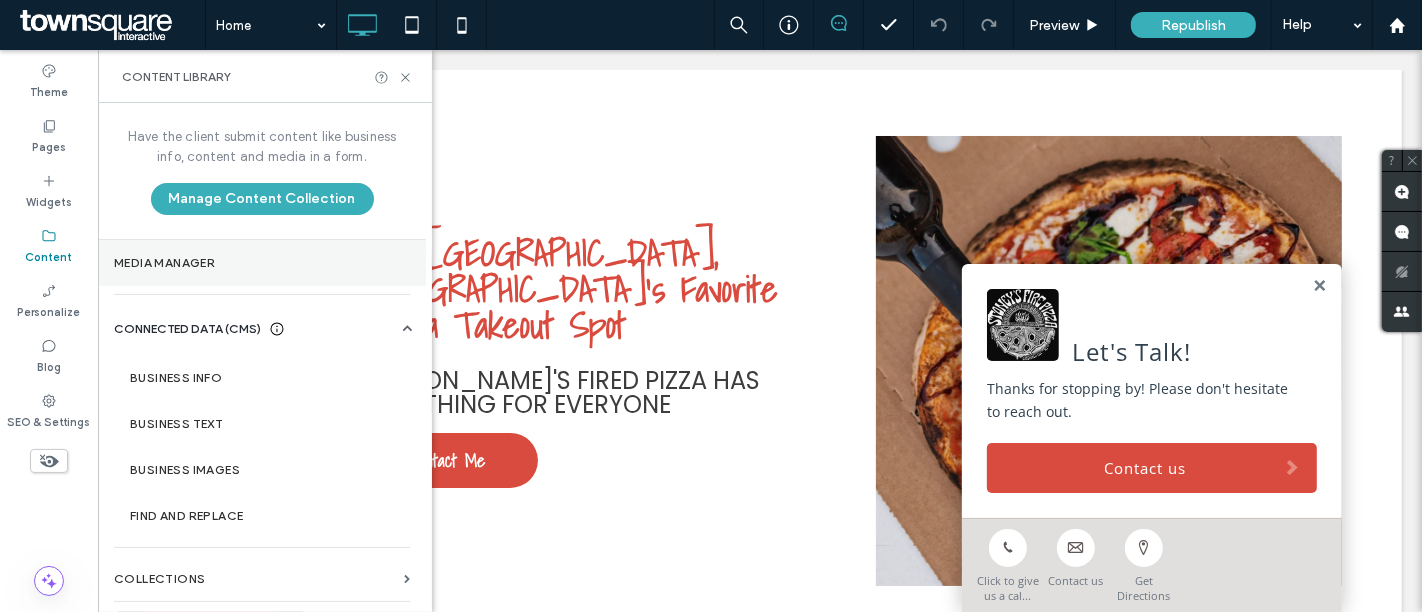 click on "Media Manager" at bounding box center [262, 263] 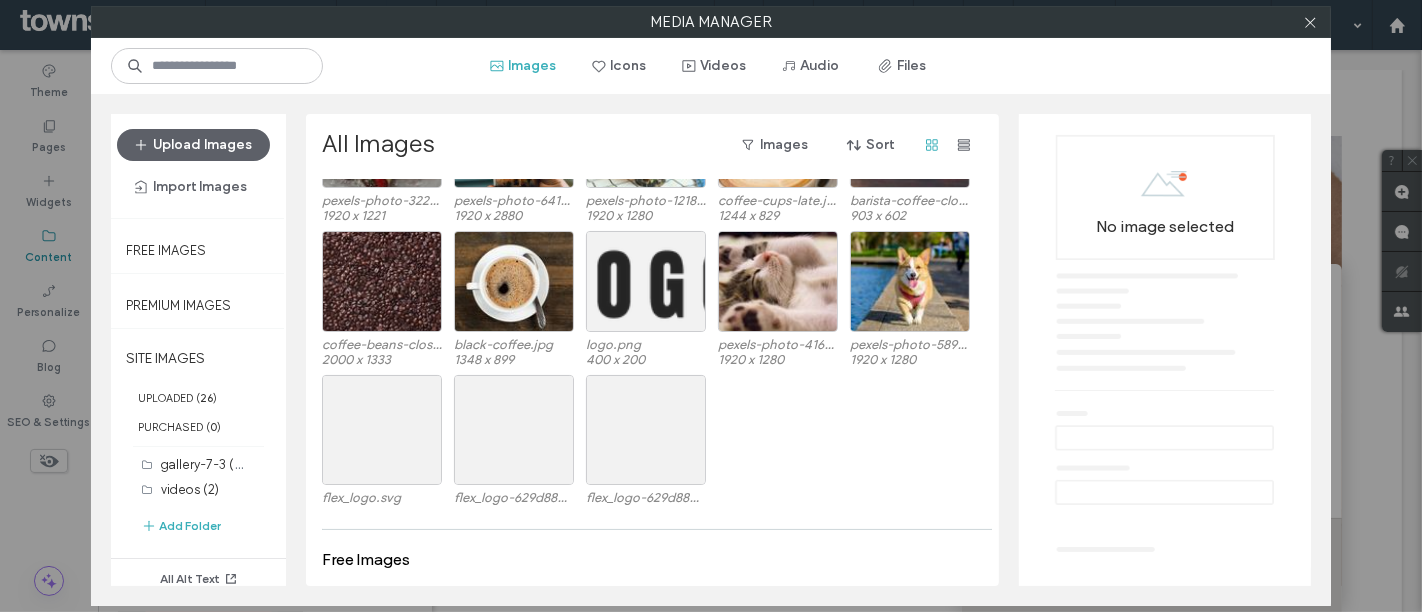 scroll, scrollTop: 420, scrollLeft: 0, axis: vertical 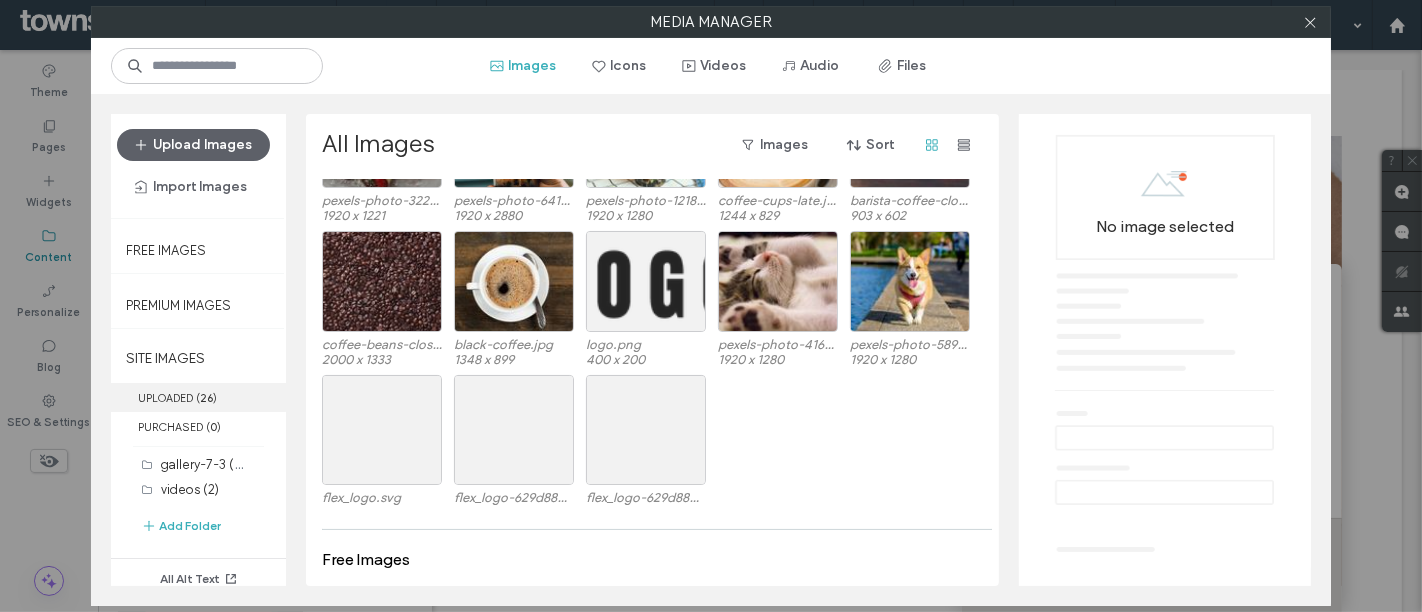 click on "UPLOADED ( 26 )" at bounding box center [198, 397] 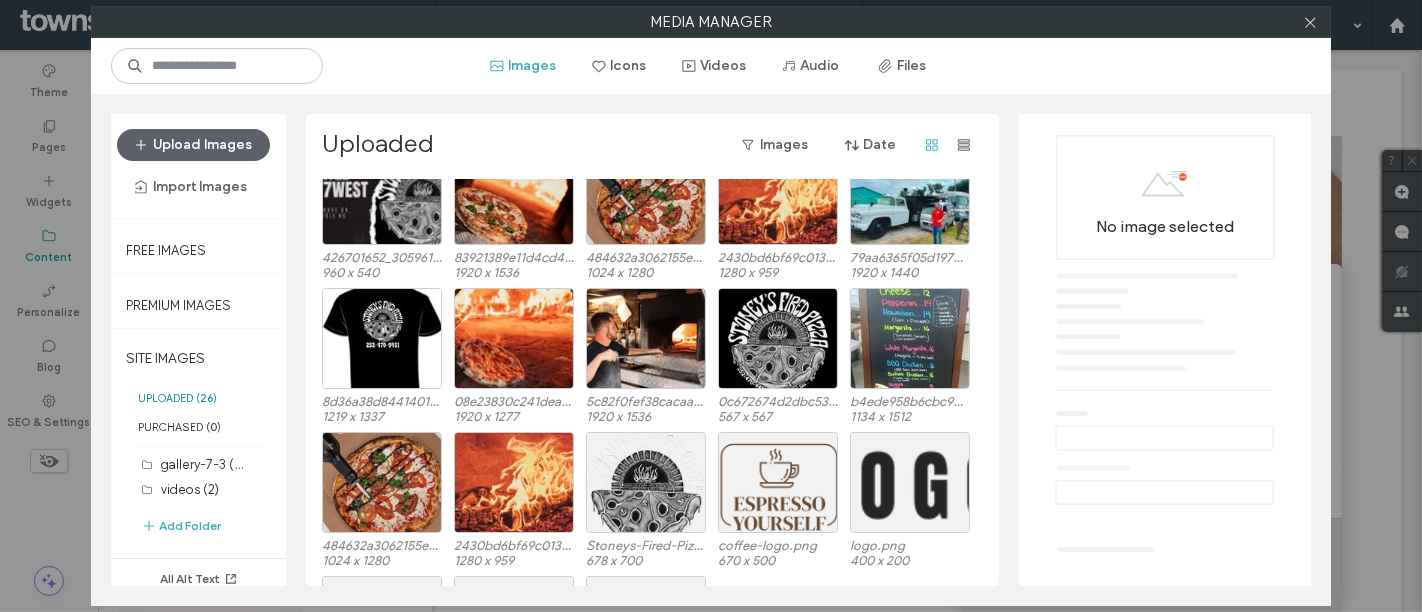 scroll, scrollTop: 332, scrollLeft: 0, axis: vertical 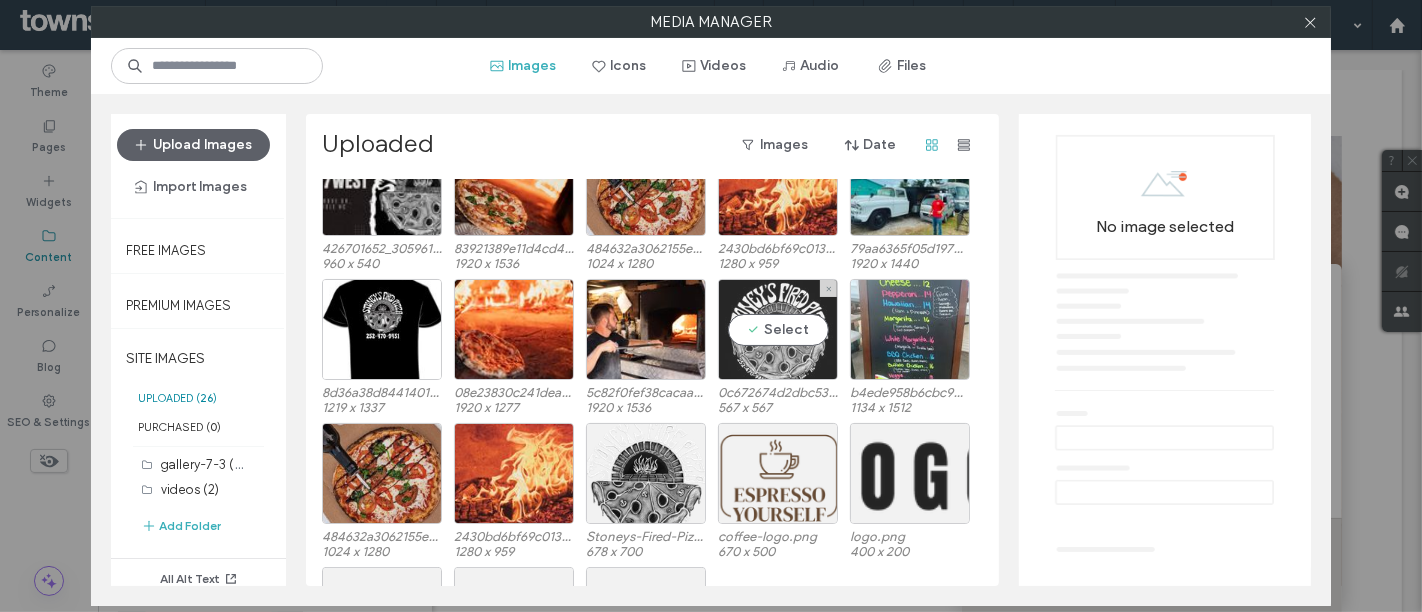 click on "Select" at bounding box center [778, 329] 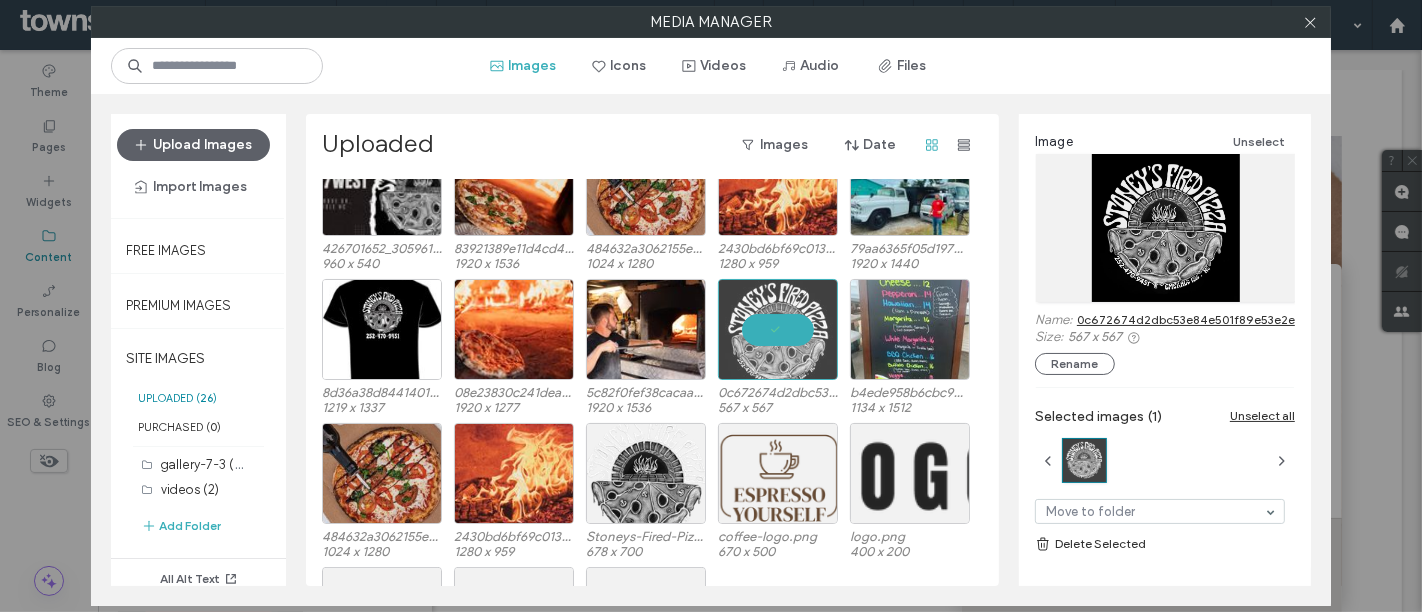 click on "0c672674d2dbc53e84e501f89e53e2e931006fd4.jpg" at bounding box center (1227, 319) 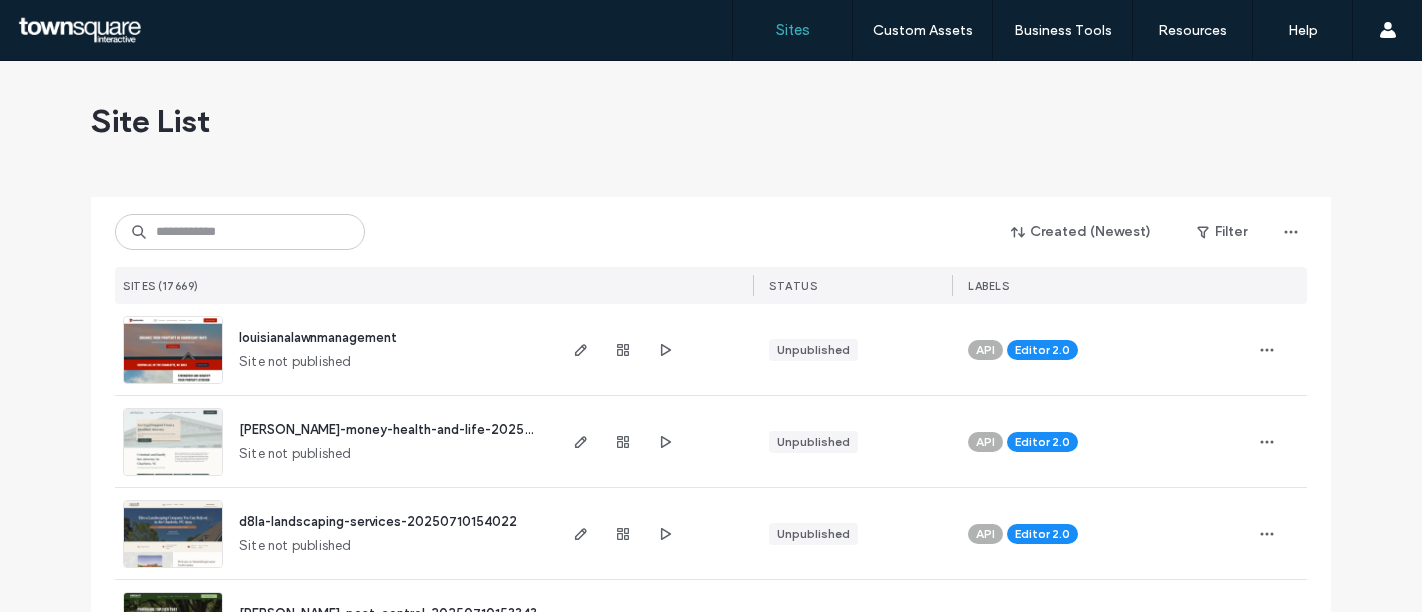 scroll, scrollTop: 0, scrollLeft: 0, axis: both 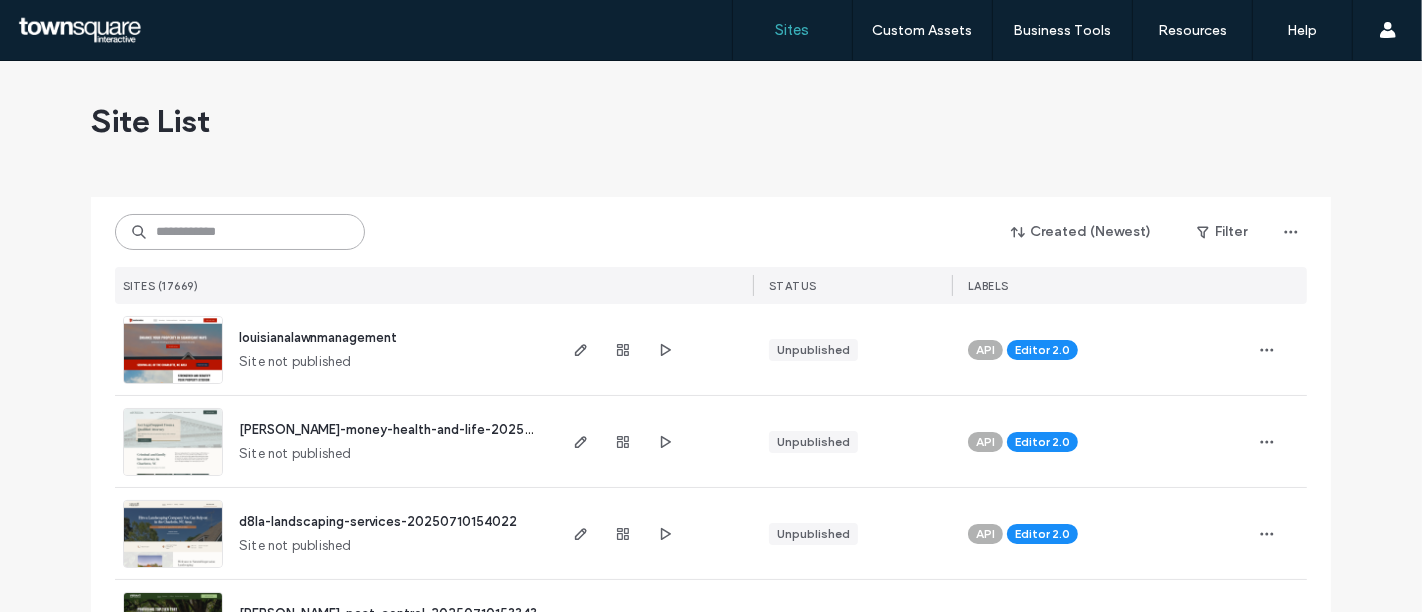 click at bounding box center (240, 232) 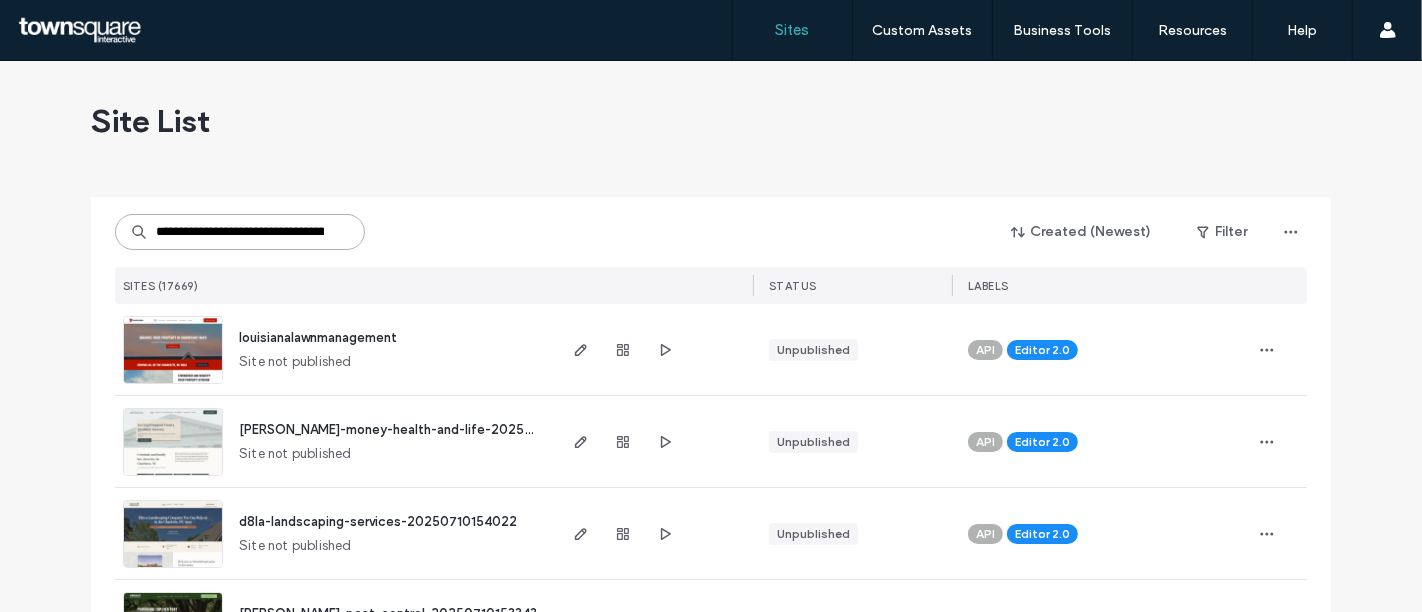 scroll, scrollTop: 0, scrollLeft: 182, axis: horizontal 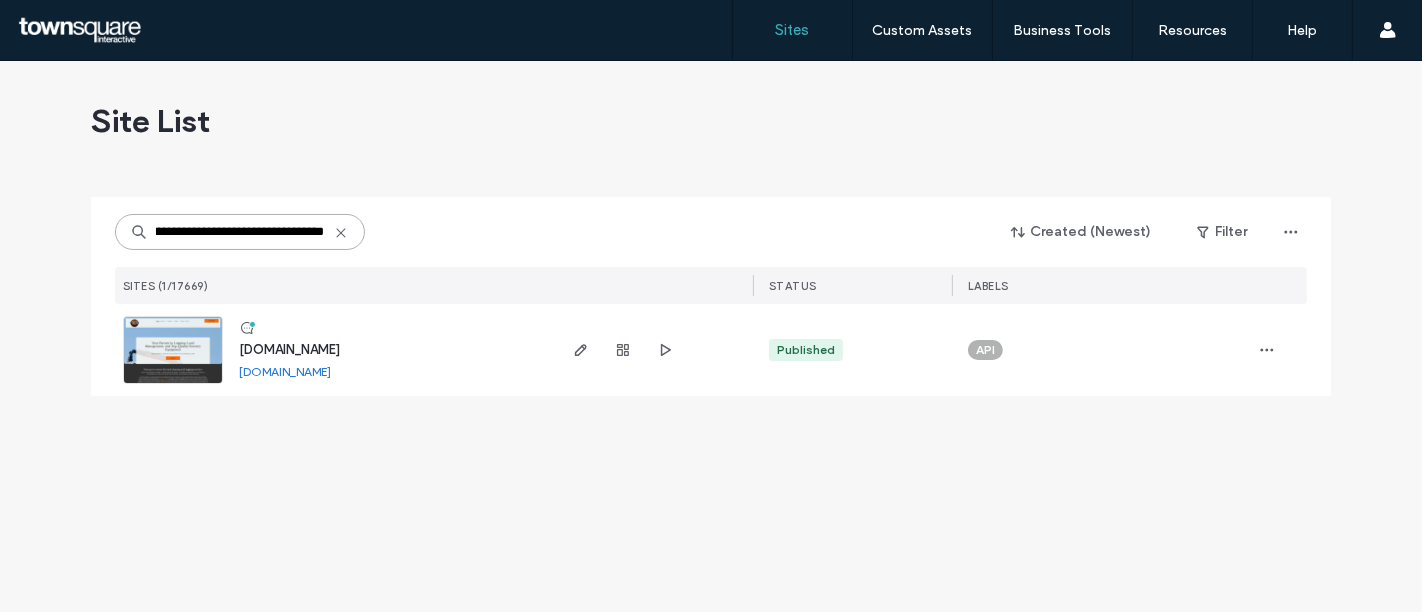 type on "**********" 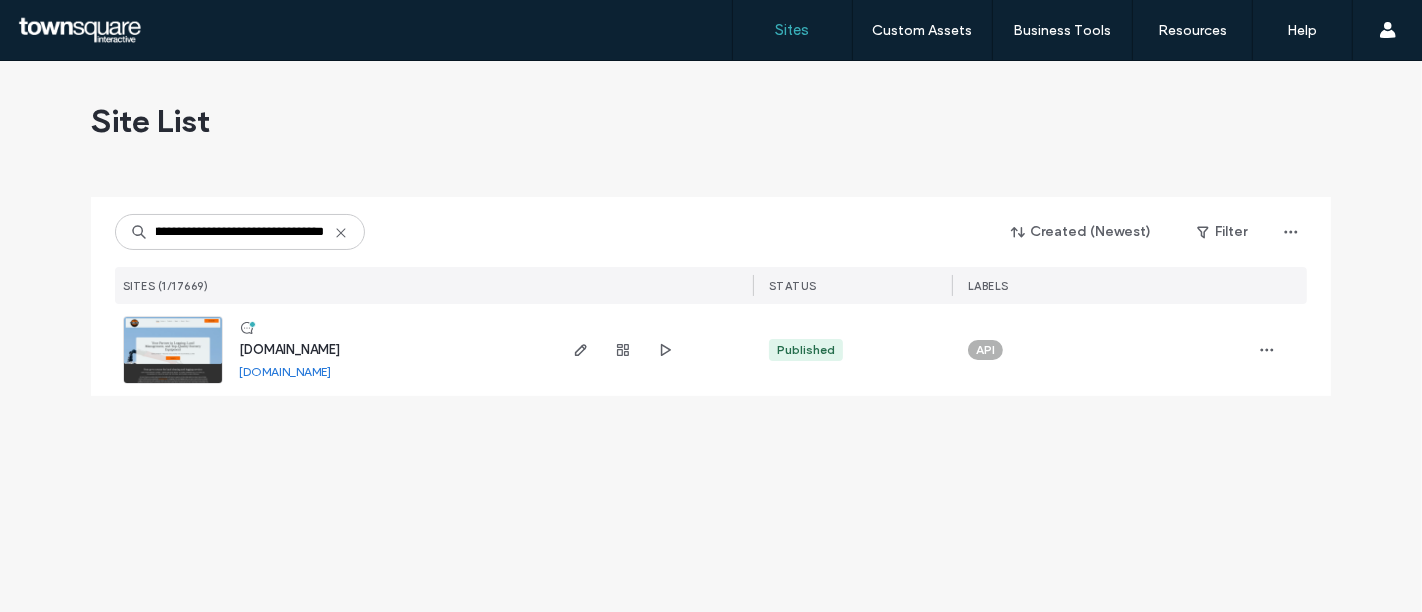 click 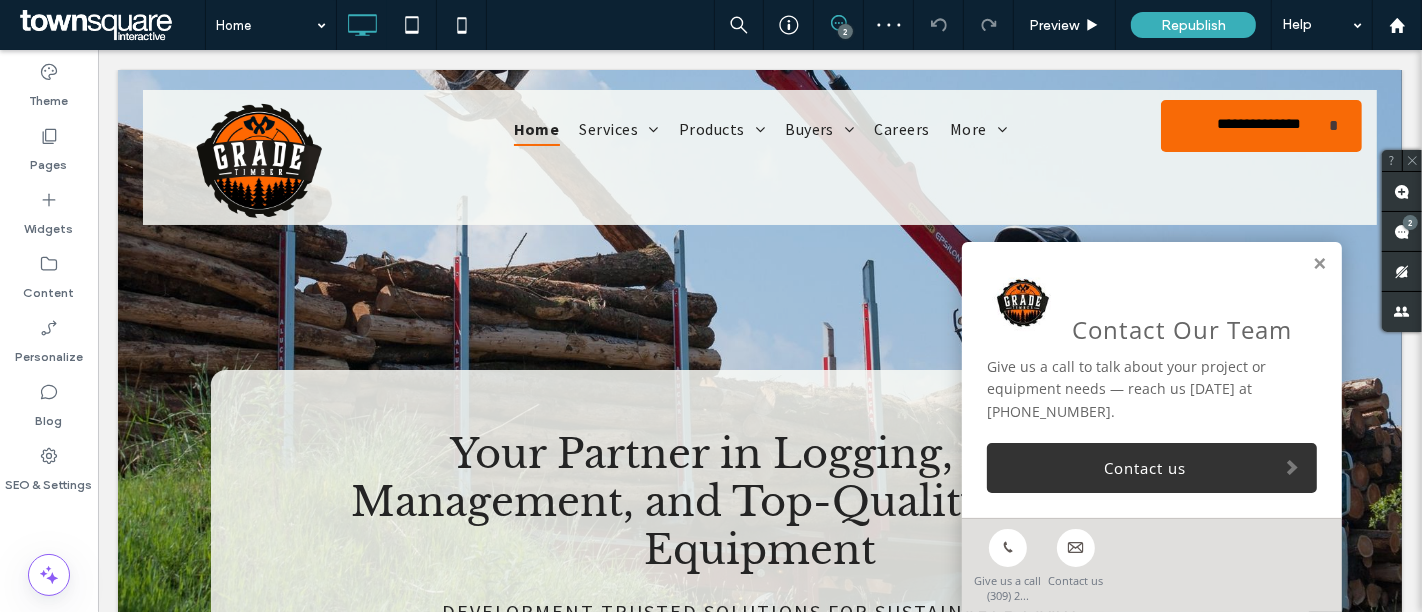 scroll, scrollTop: 0, scrollLeft: 0, axis: both 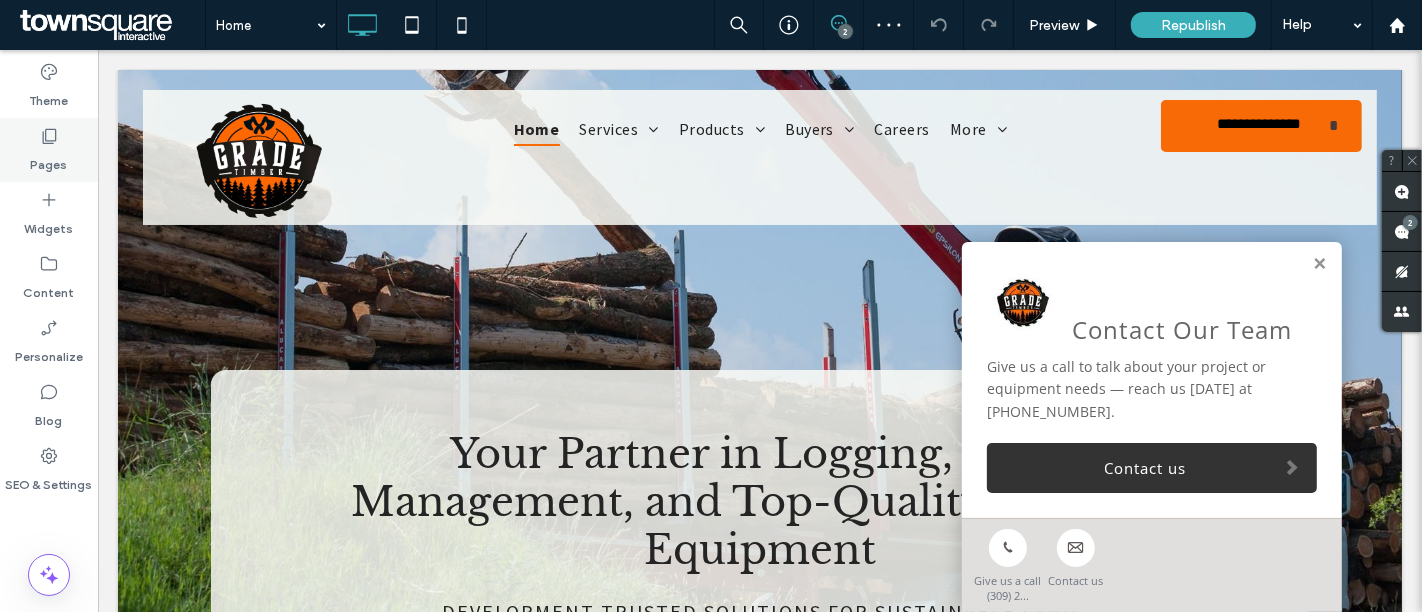 click on "Pages" at bounding box center (49, 160) 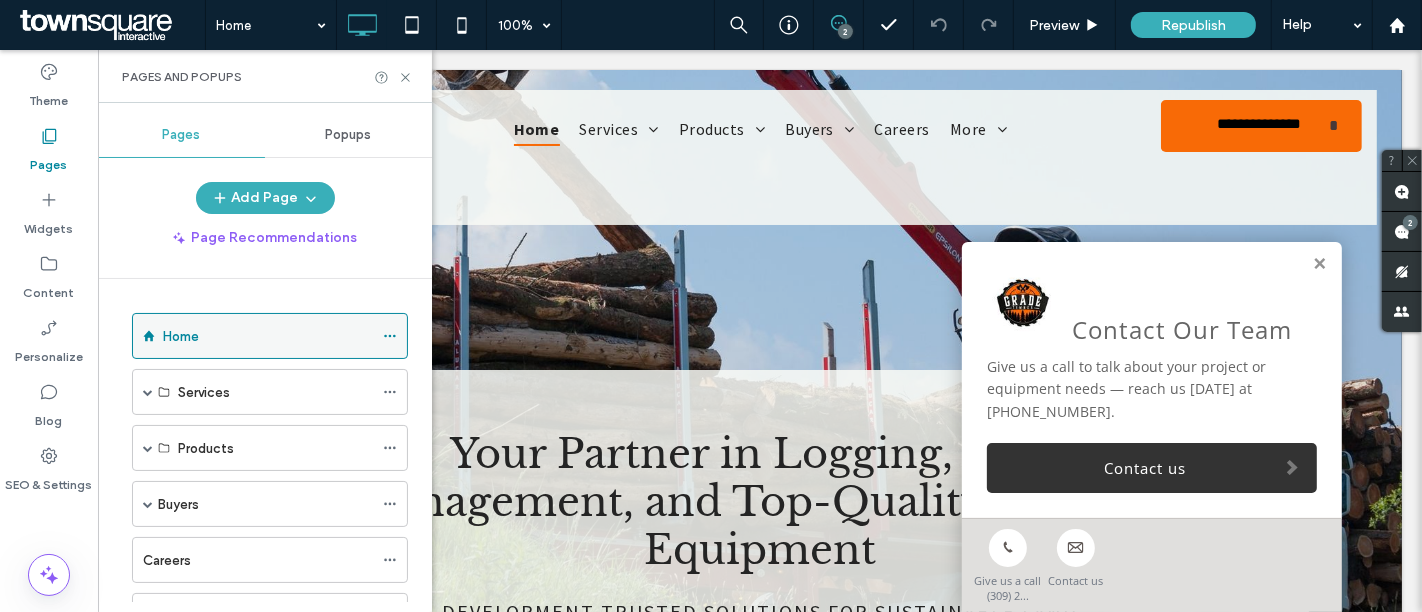 scroll, scrollTop: 137, scrollLeft: 0, axis: vertical 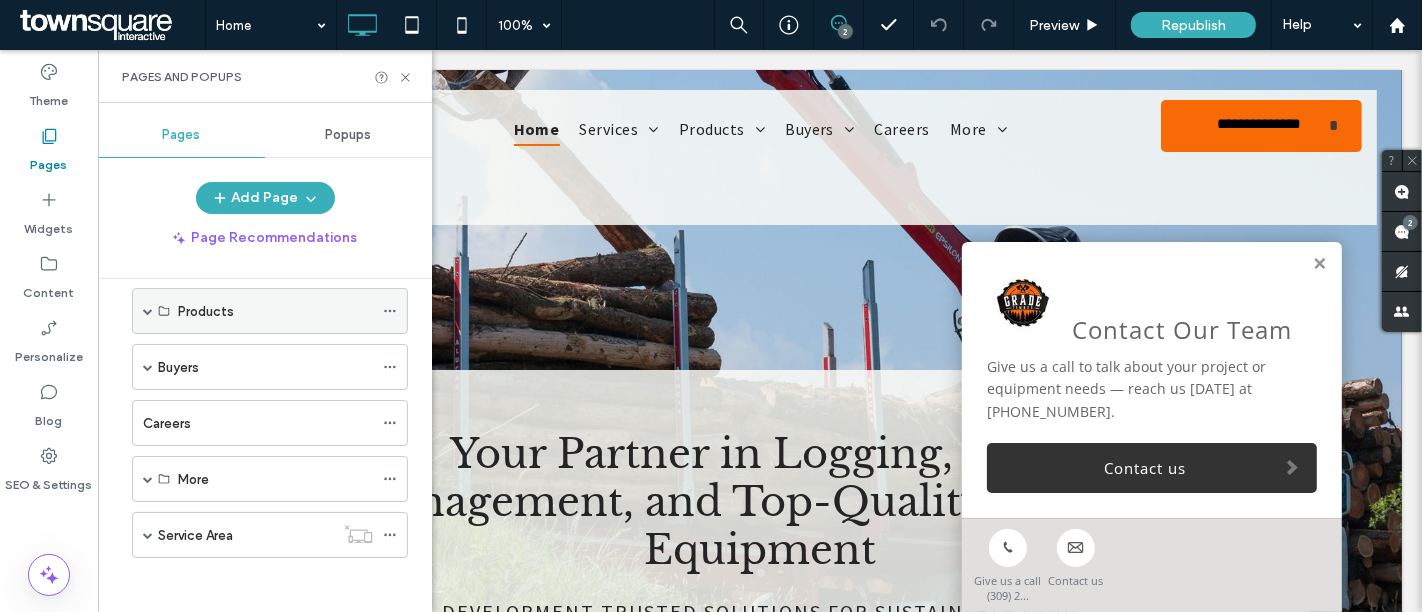 click on "Products" at bounding box center (270, 311) 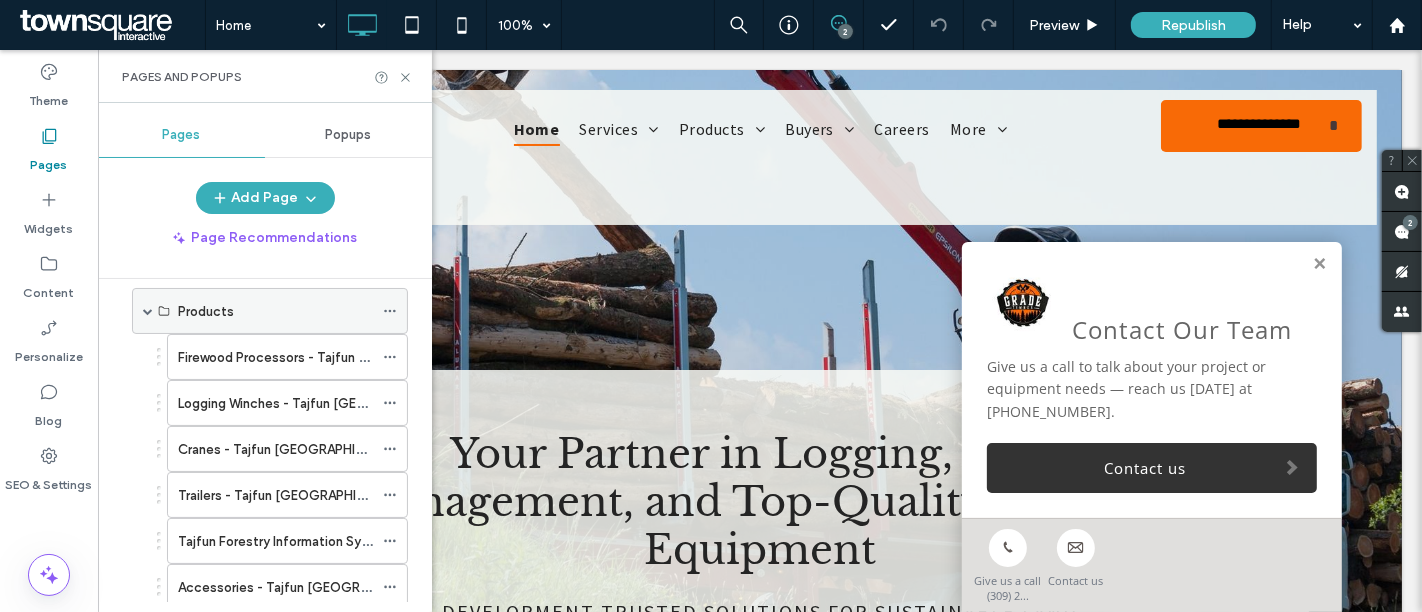 click 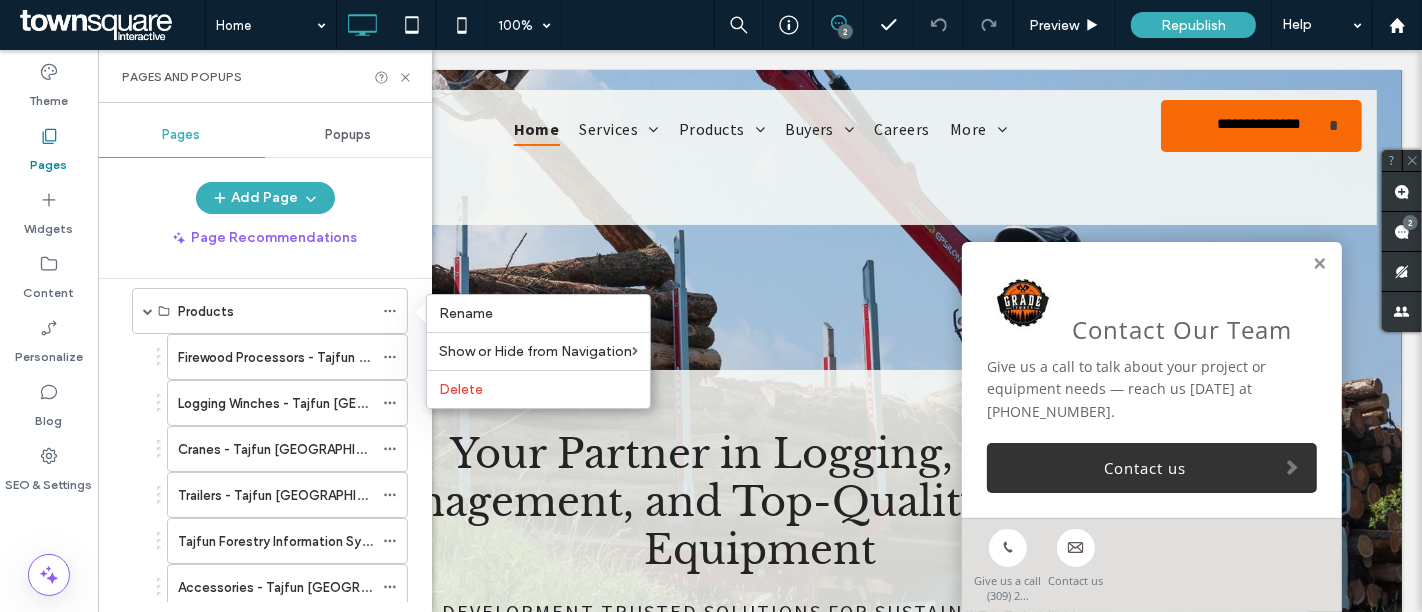 click on "Firewood Processors - Tajfun USA Logging Winches - Tajfun USA Cranes - Tajfun USA Trailers - Tajfun USA Tajfun Forestry Information System Accessories - Tajfun USA Forestry Equipment Sales" at bounding box center (265, 495) 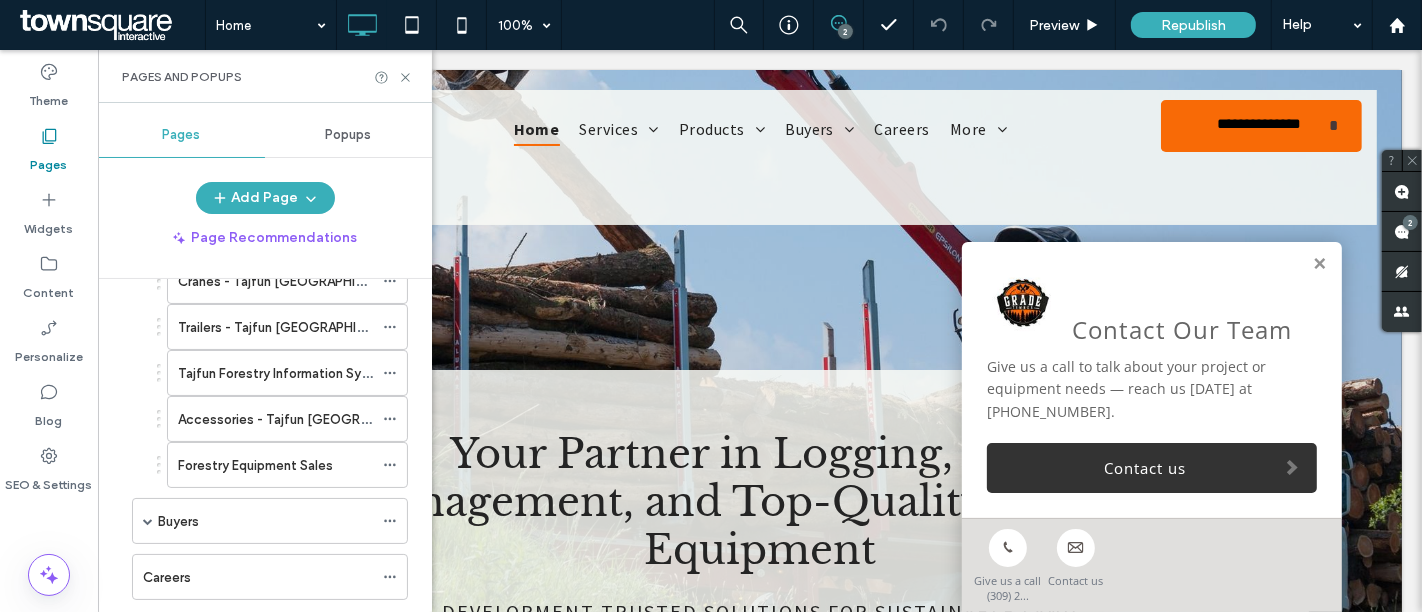 scroll, scrollTop: 305, scrollLeft: 0, axis: vertical 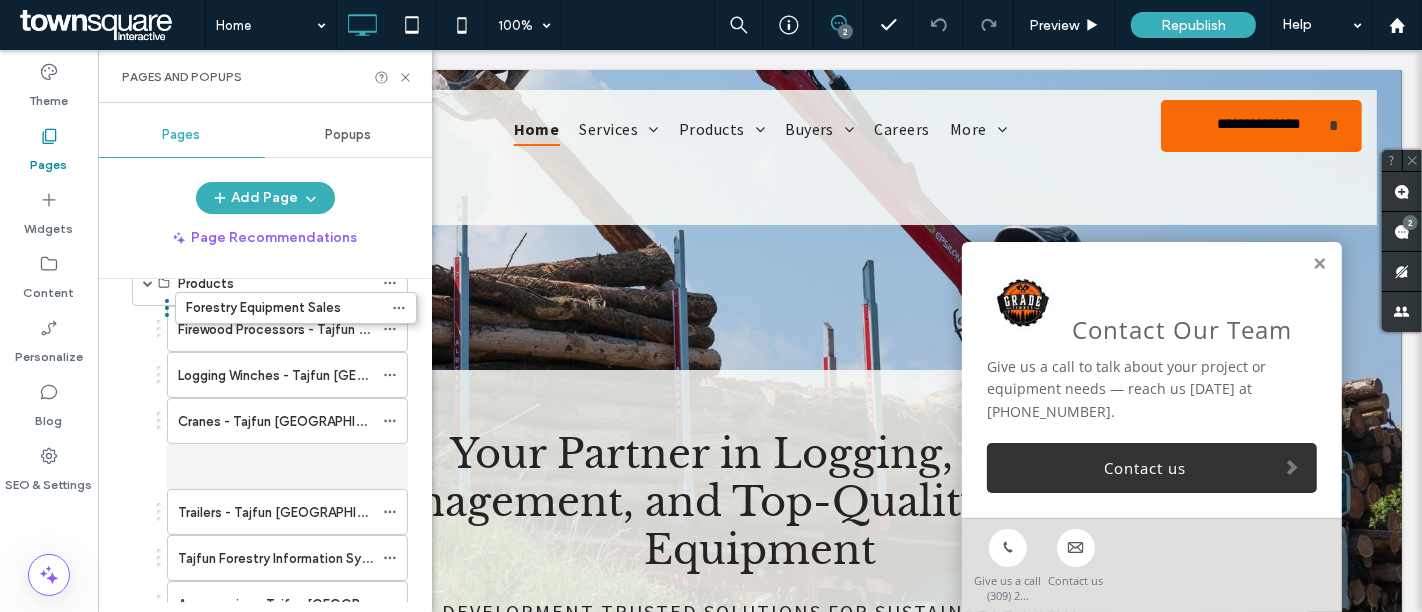drag, startPoint x: 216, startPoint y: 461, endPoint x: 220, endPoint y: 282, distance: 179.0447 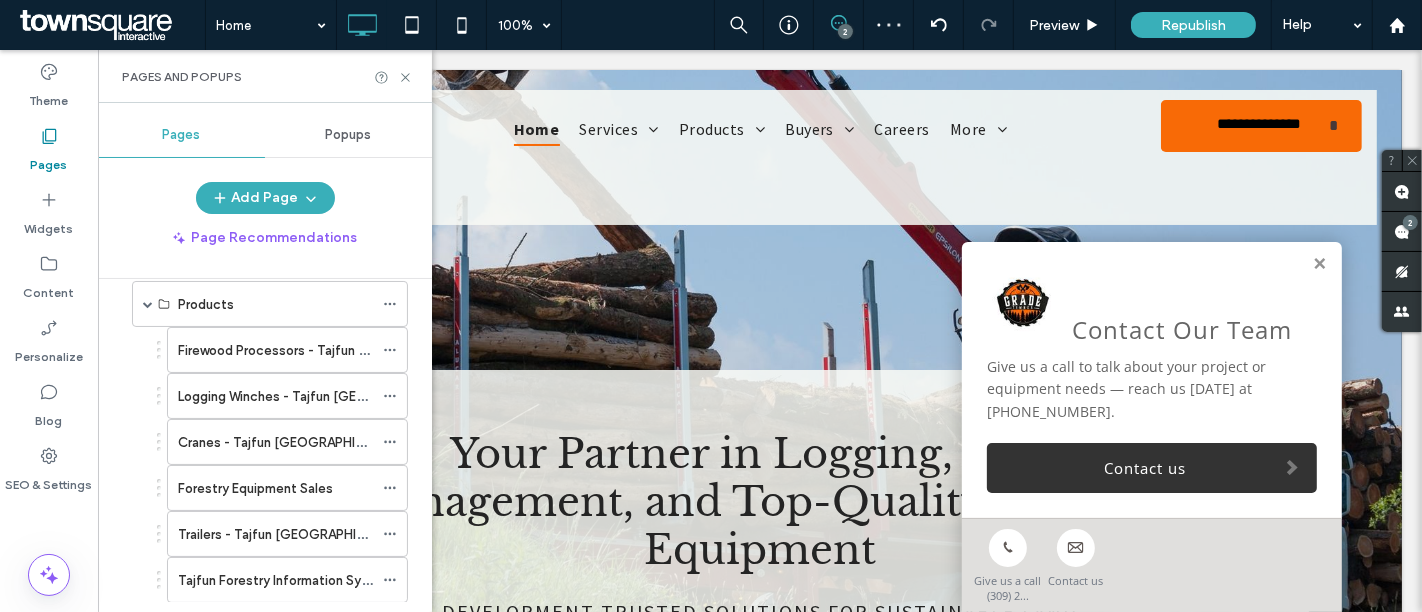 scroll, scrollTop: 153, scrollLeft: 0, axis: vertical 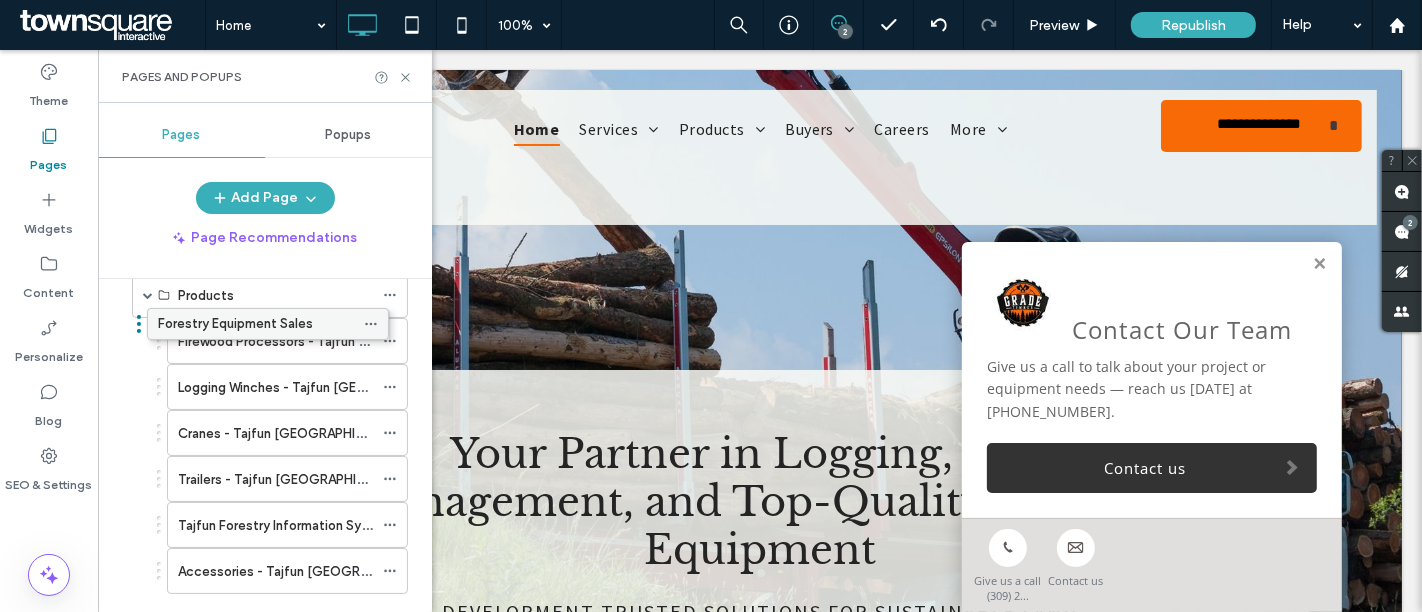 drag, startPoint x: 284, startPoint y: 469, endPoint x: 264, endPoint y: 315, distance: 155.29327 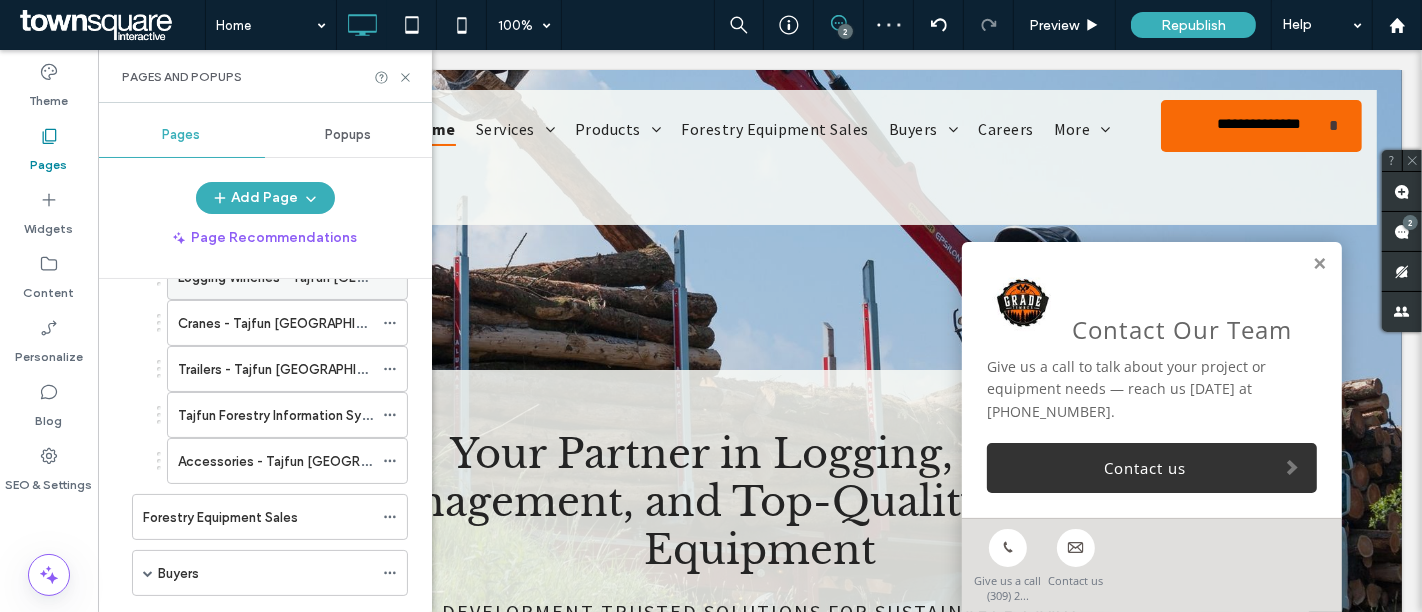 scroll, scrollTop: 271, scrollLeft: 0, axis: vertical 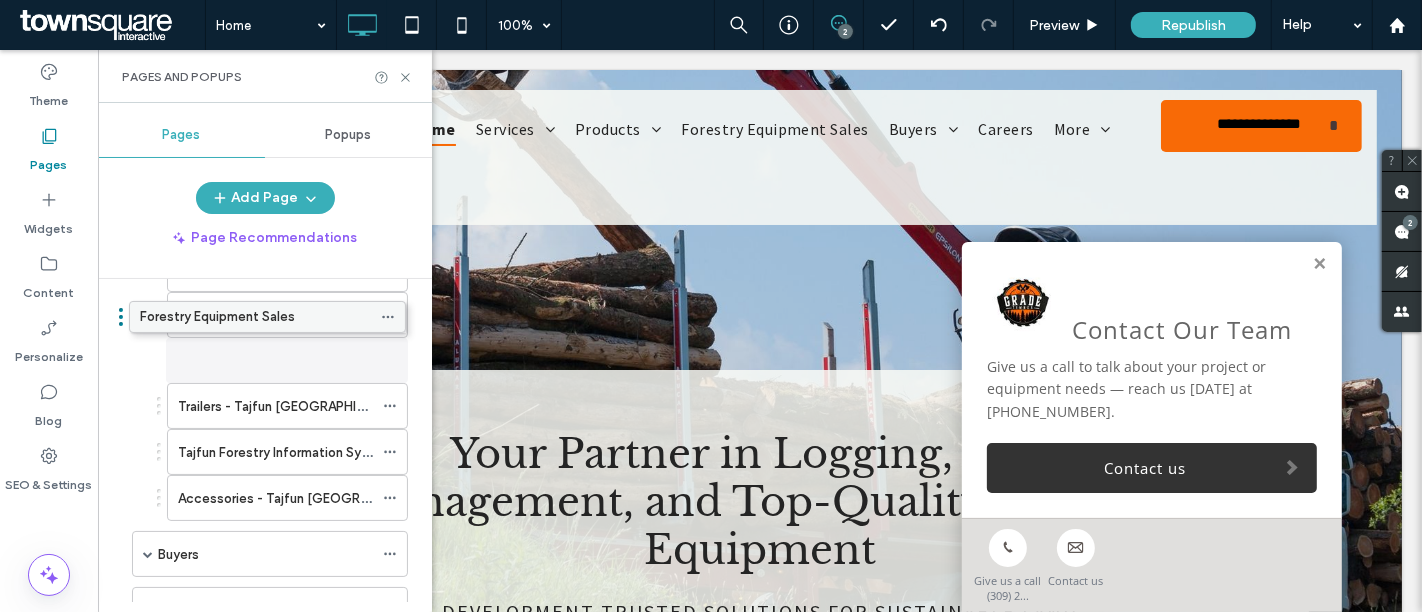 drag, startPoint x: 270, startPoint y: 501, endPoint x: 266, endPoint y: 321, distance: 180.04443 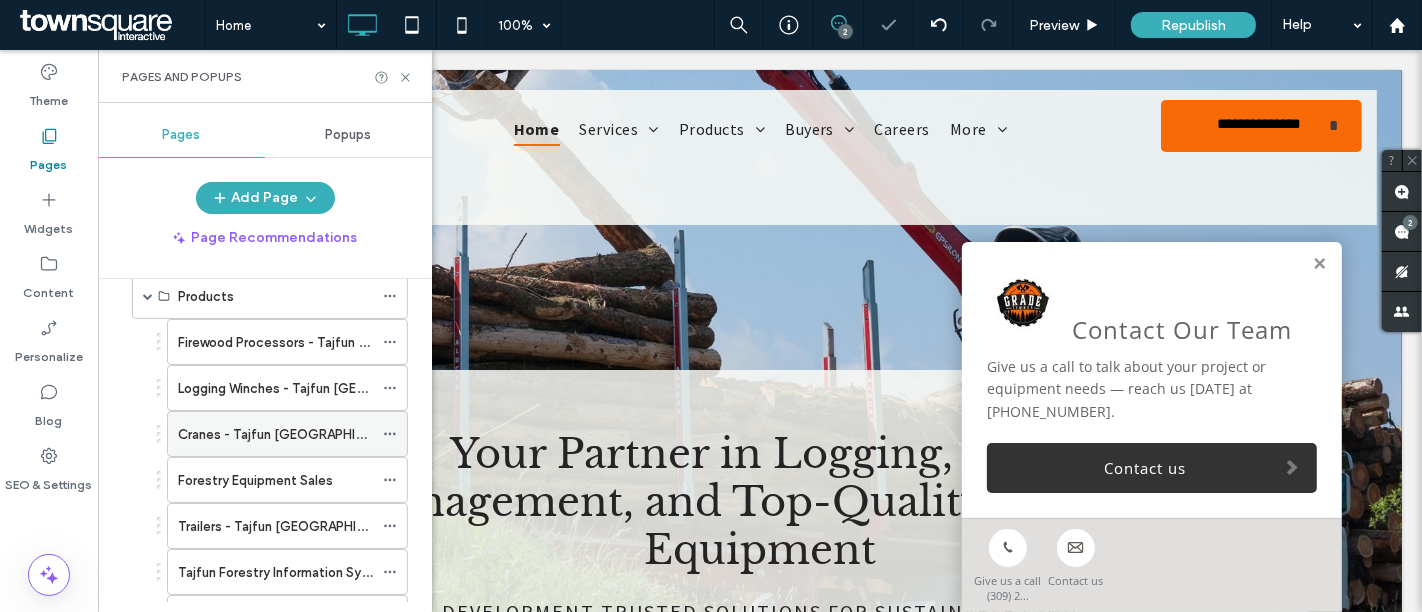 scroll, scrollTop: 124, scrollLeft: 0, axis: vertical 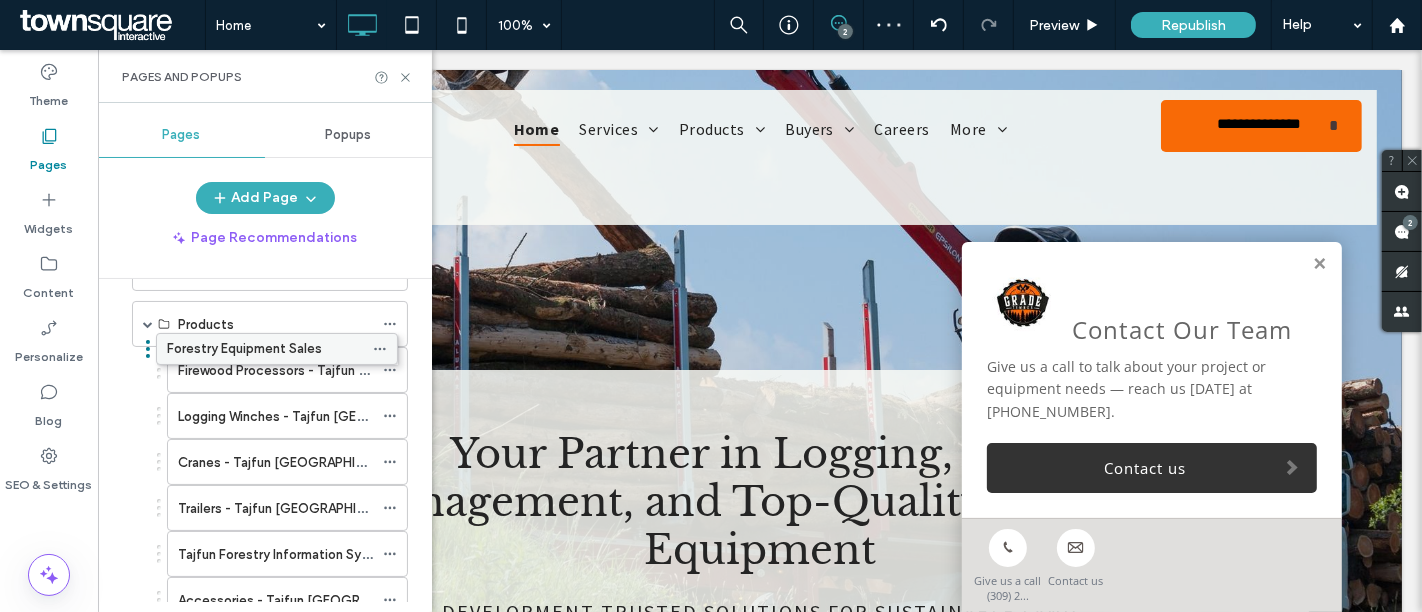 drag, startPoint x: 291, startPoint y: 506, endPoint x: 280, endPoint y: 347, distance: 159.38005 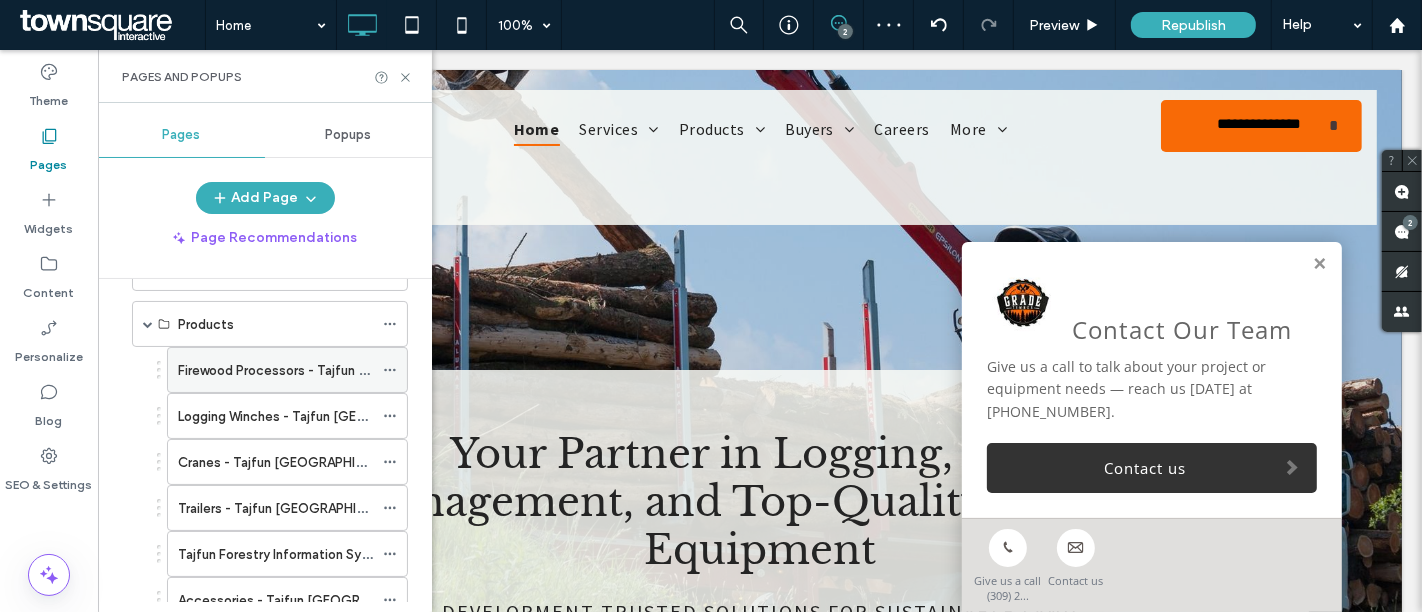 click on "Firewood Processors - Tajfun USA" at bounding box center (275, 370) 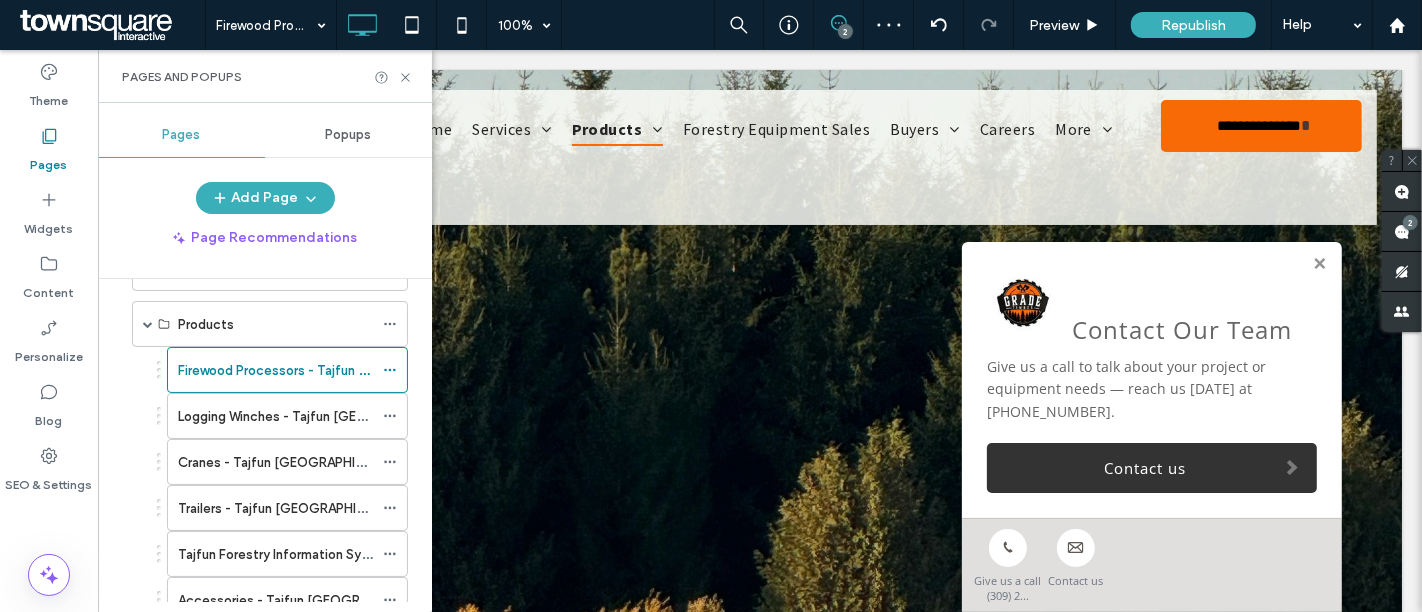scroll, scrollTop: 0, scrollLeft: 0, axis: both 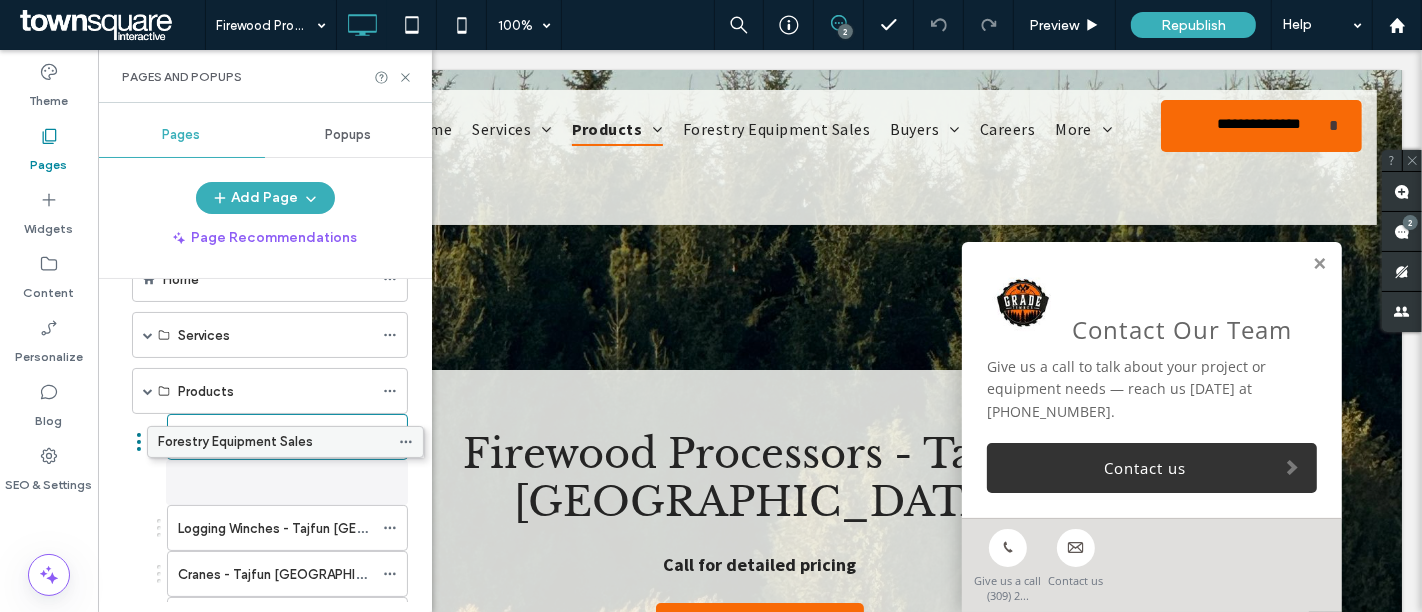 drag, startPoint x: 305, startPoint y: 472, endPoint x: 320, endPoint y: 443, distance: 32.649654 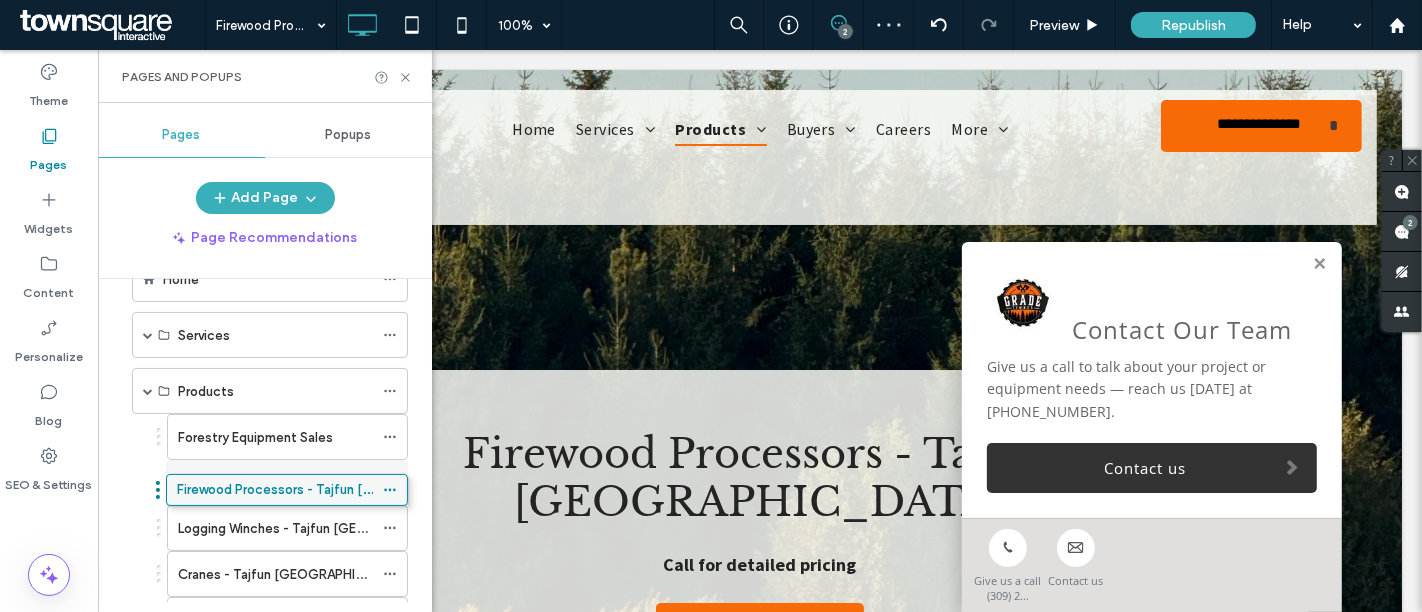 drag, startPoint x: 306, startPoint y: 430, endPoint x: 305, endPoint y: 482, distance: 52.009613 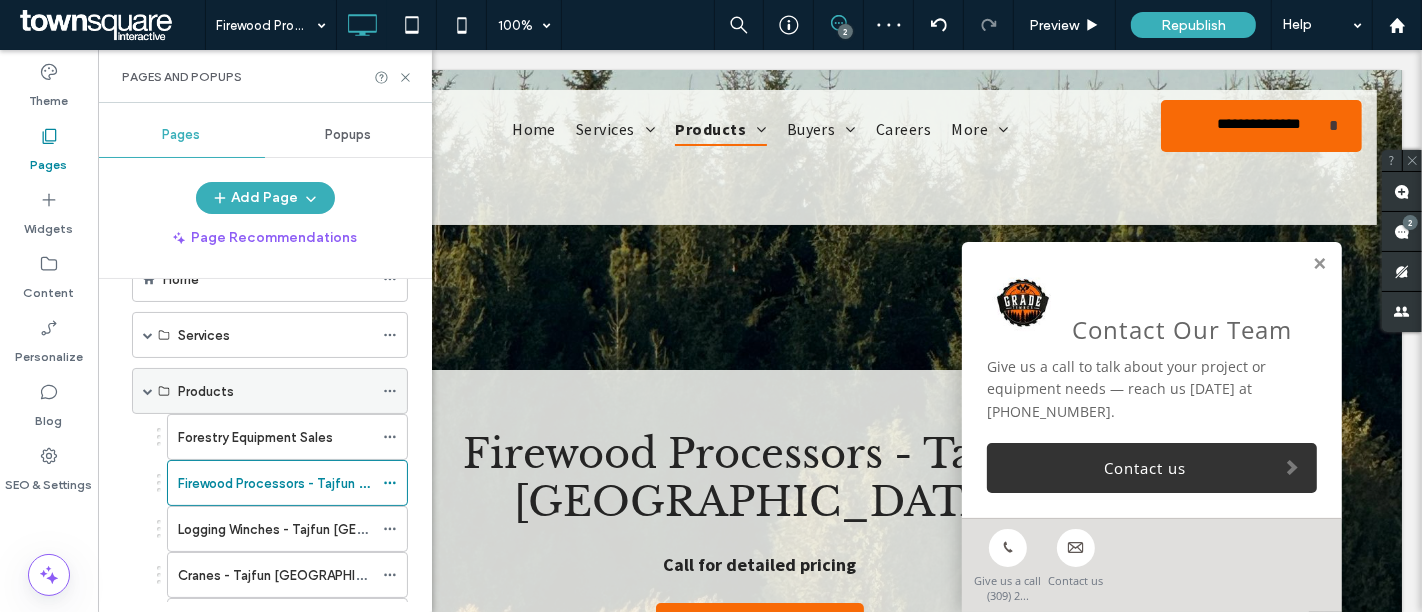 click 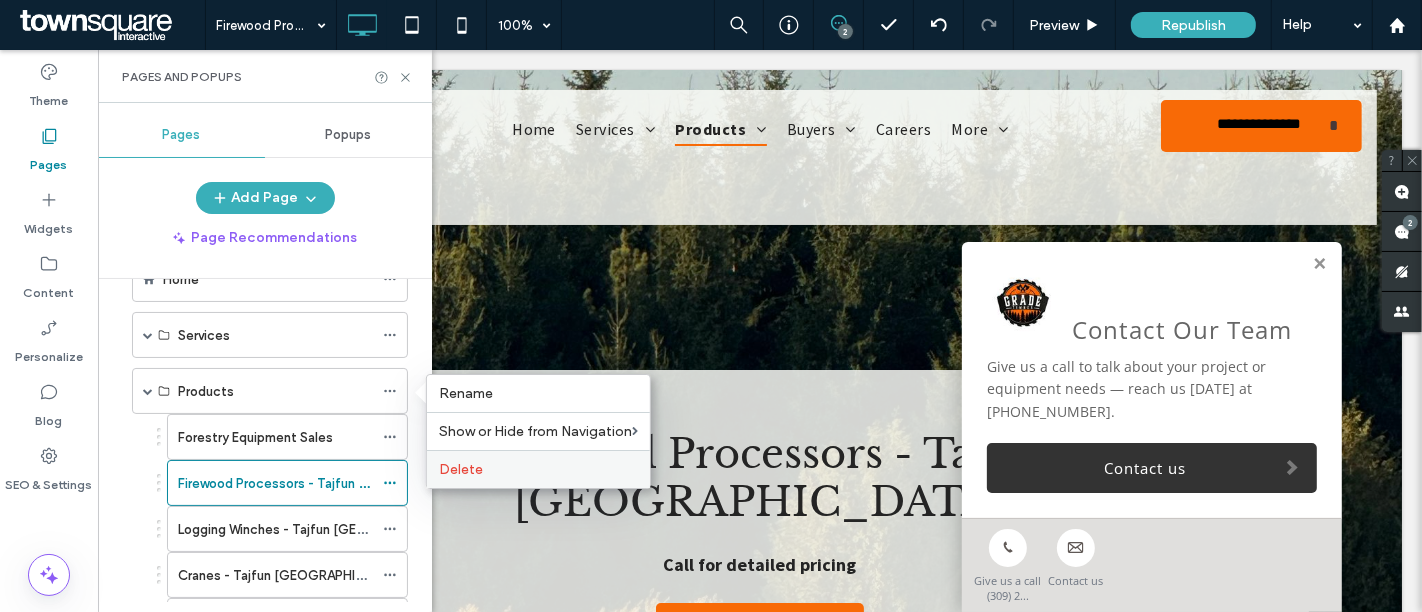 click on "Delete" at bounding box center [461, 469] 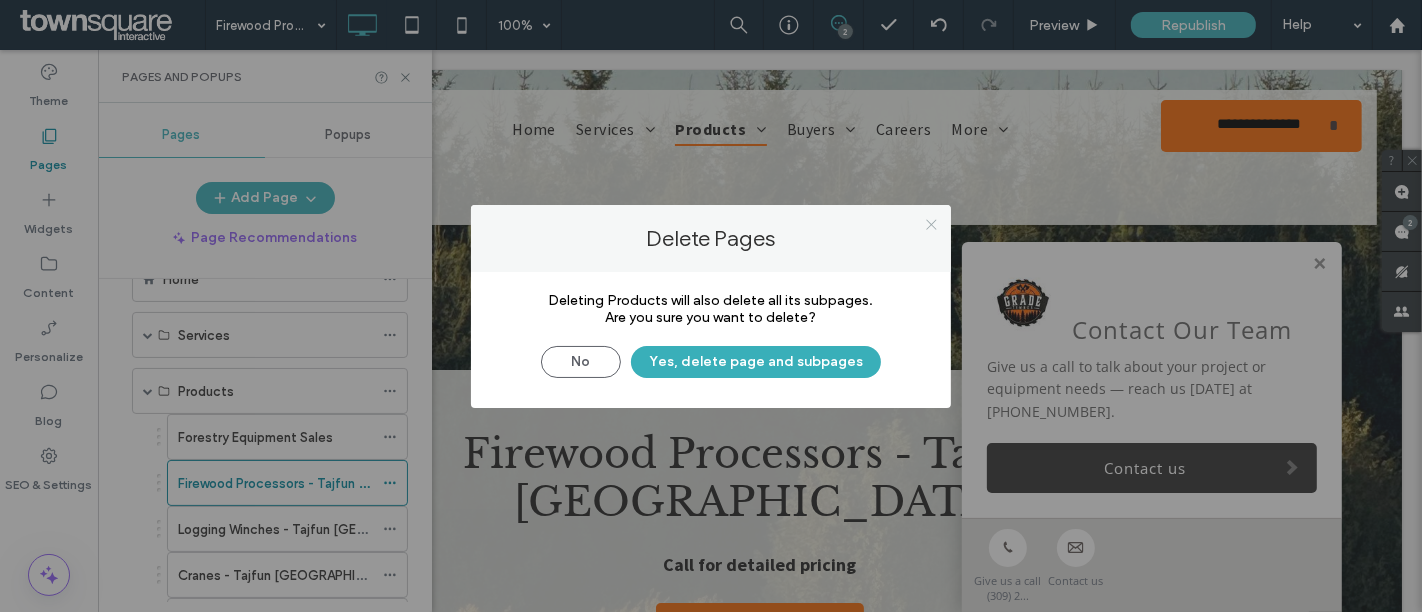 click 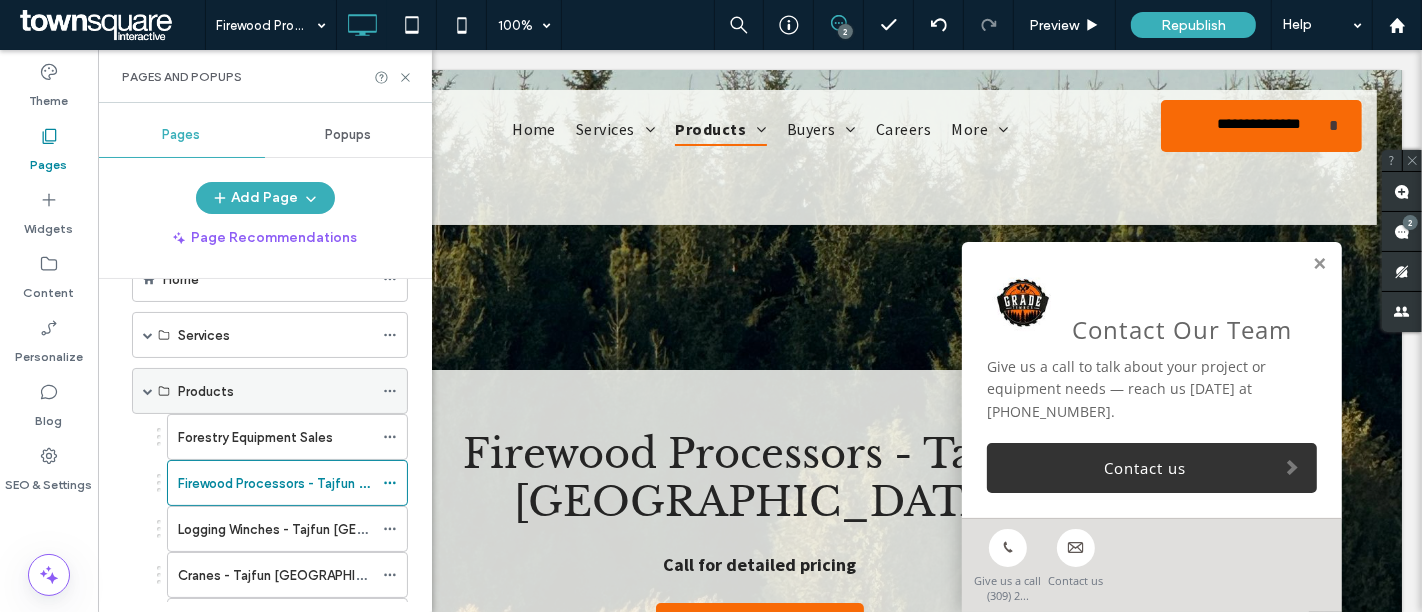 click at bounding box center (390, 391) 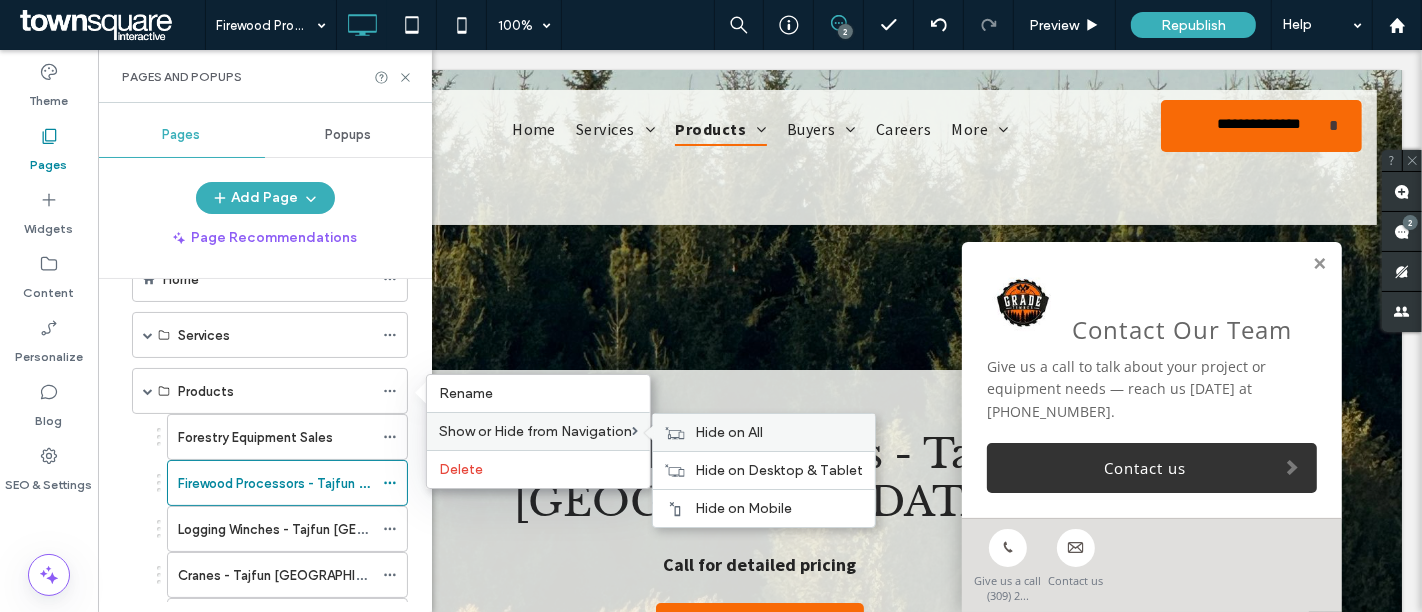 click on "Hide on All" at bounding box center [729, 432] 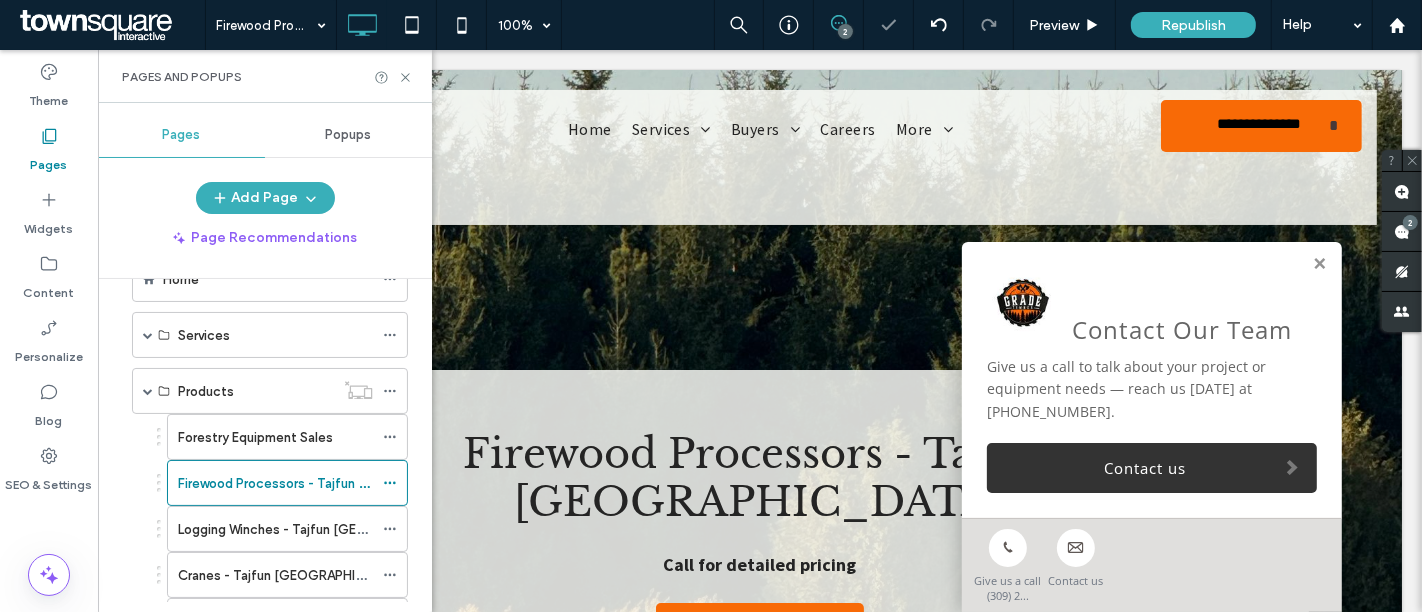 click on "Home Services Land Management Land Clearing Tree Removal Logging Walnut & White Oak Timber Buying Products Forestry Equipment Sales Firewood Processors - Tajfun USA Logging Winches - Tajfun USA Cranes - Tajfun USA Trailers - Tajfun USA Tajfun Forestry Information System Accessories - Tajfun USA Buyers US Vietnam China Japan Germany Live Log Inspections Careers More About Us Contact Us Blog In The News Gallery FAQ Service Area Springfield, IL Decatur, IL Jo Daviess County, IL Jackson County, IL Pike County, IL Hardin County, IL Madison County, IL Pope County, IL Marshall County, IL Cass County, IL Sangamon County, IL" at bounding box center (277, 440) 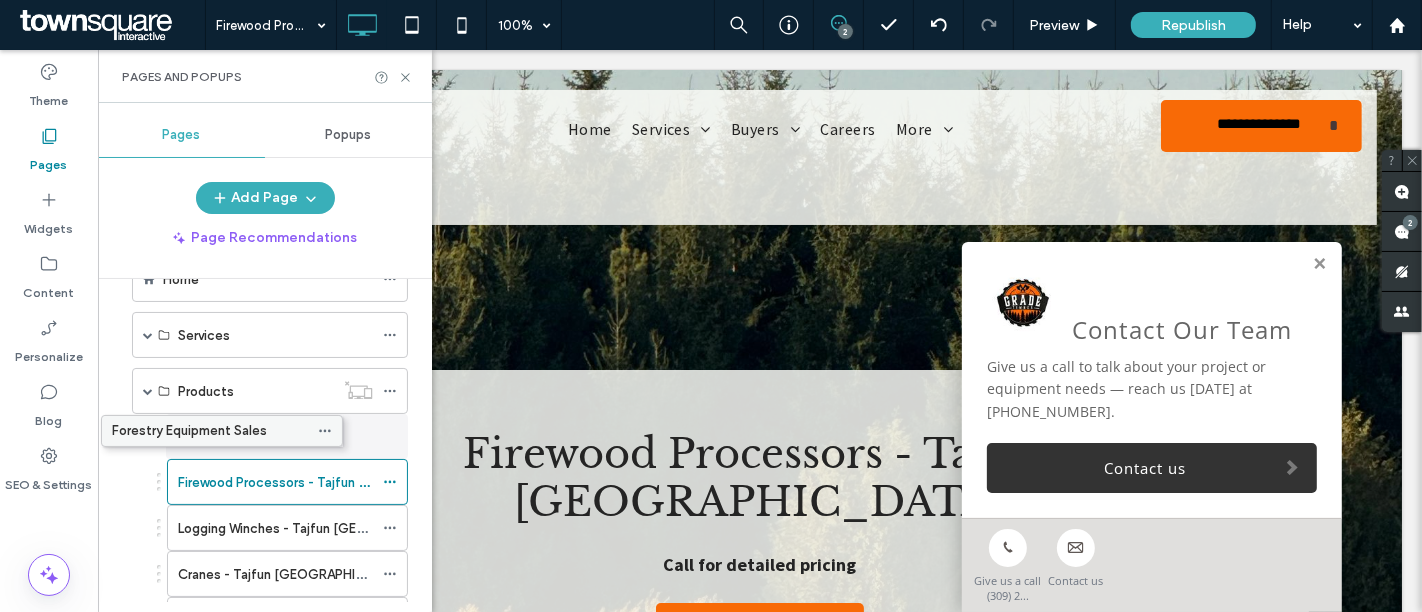 drag, startPoint x: 271, startPoint y: 435, endPoint x: 209, endPoint y: 427, distance: 62.514 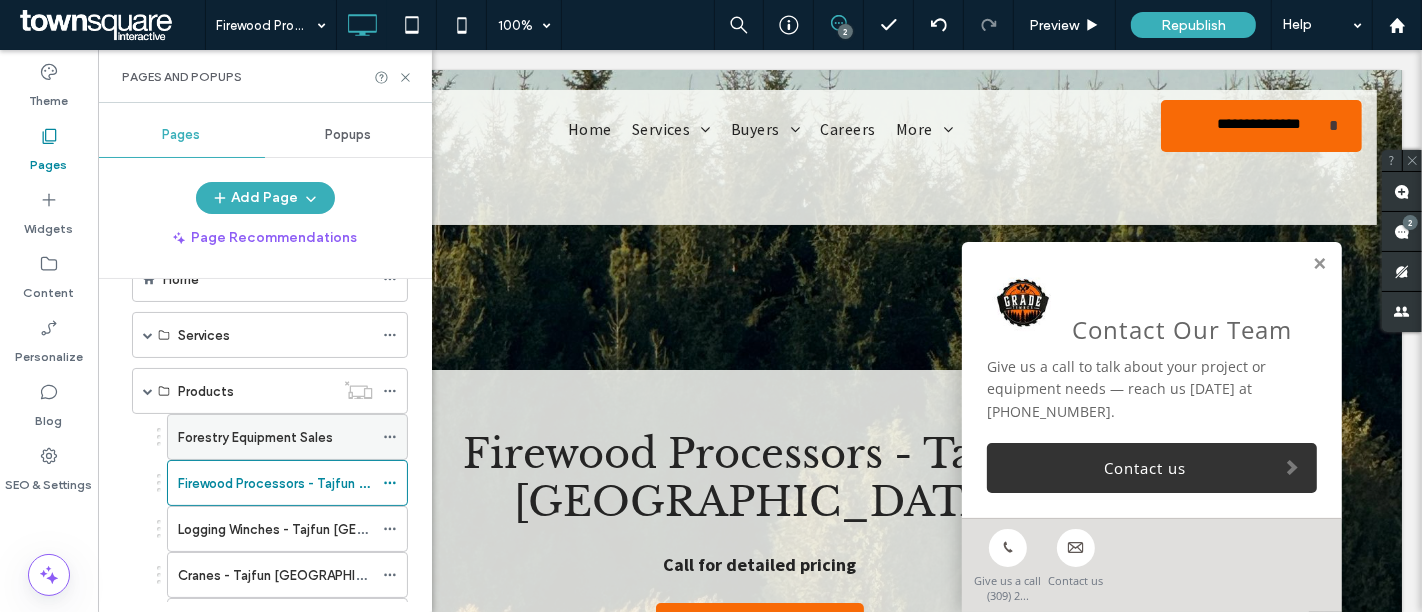 scroll, scrollTop: 137, scrollLeft: 0, axis: vertical 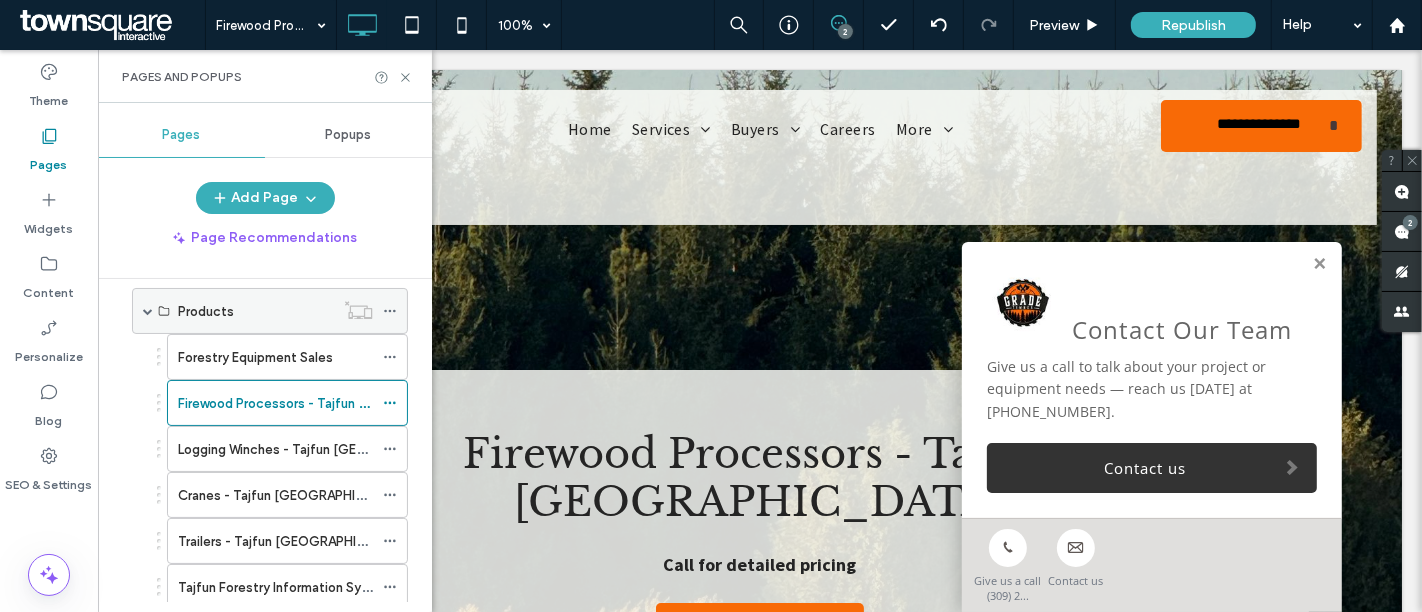 click 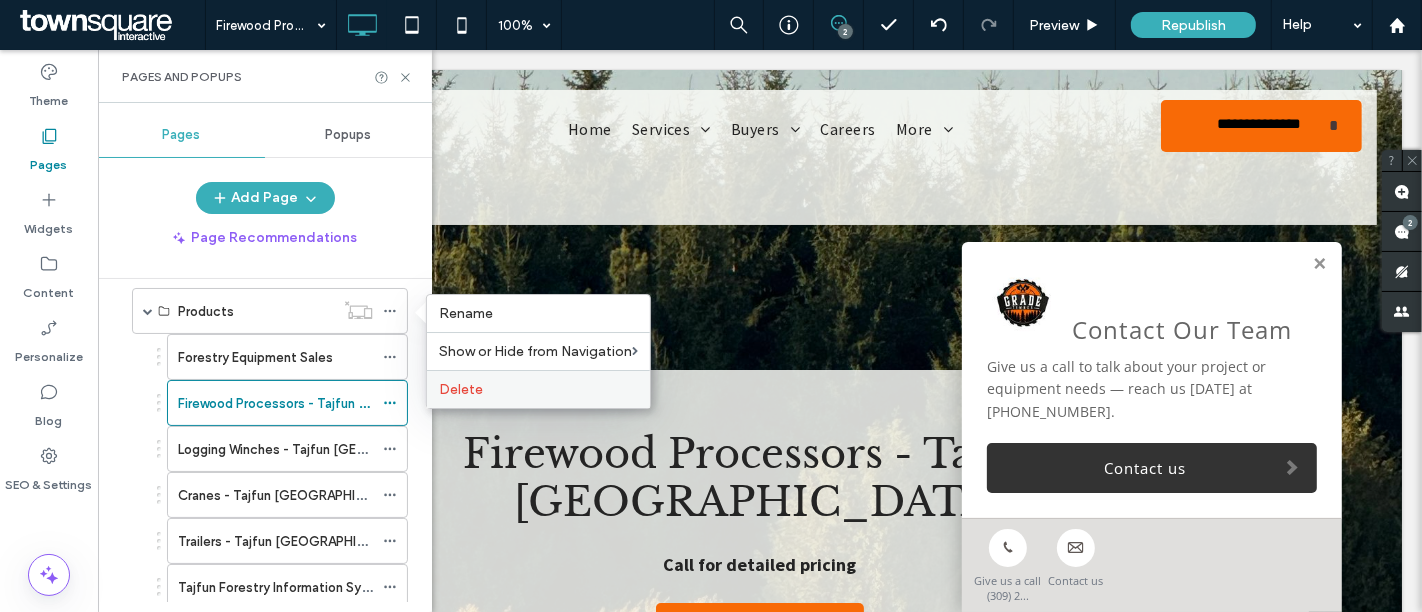 click on "Delete" at bounding box center (538, 389) 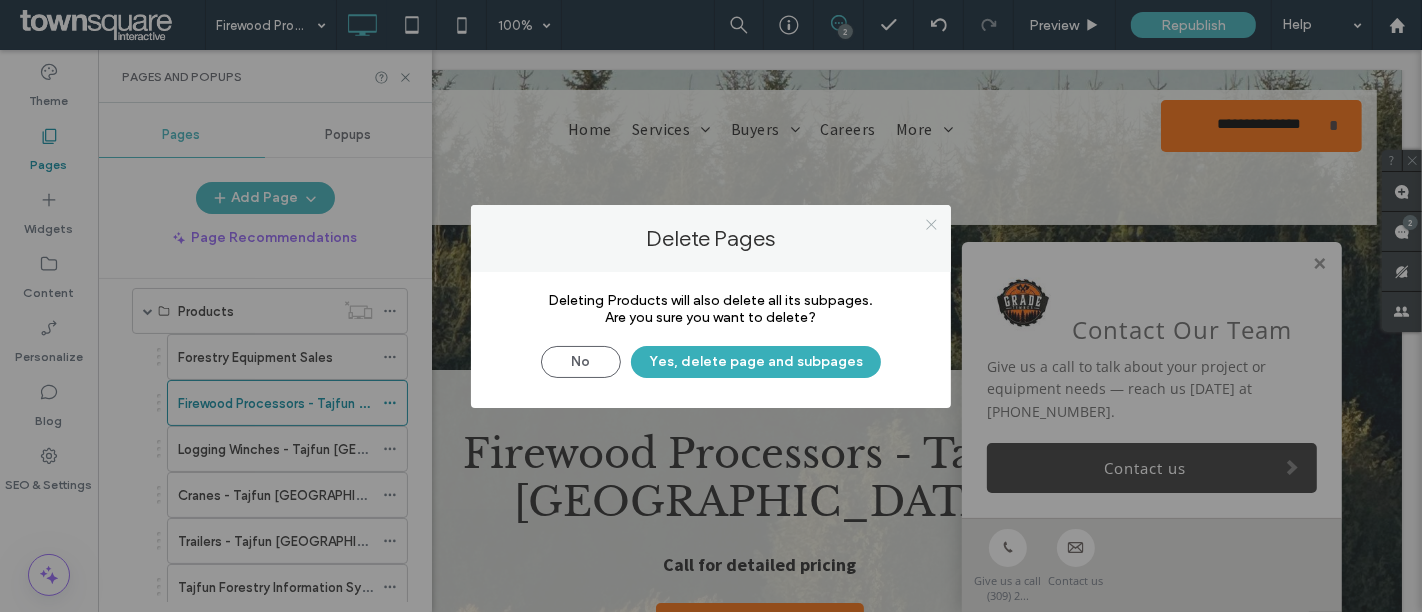 click 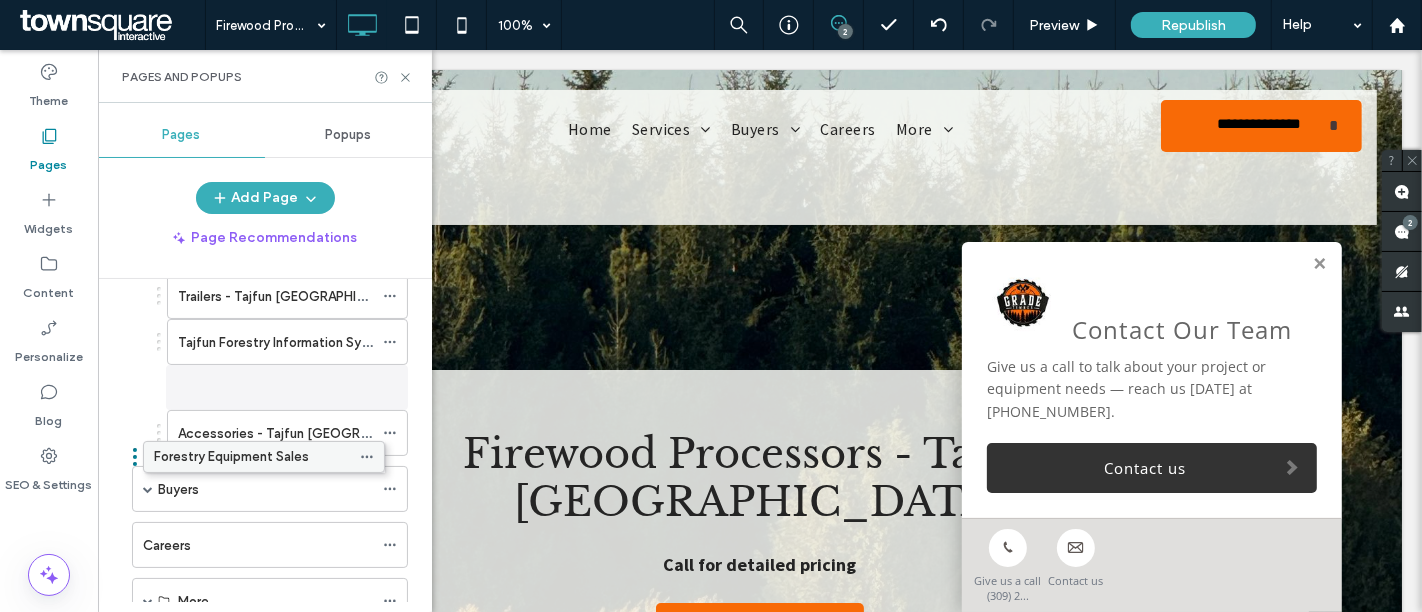 scroll, scrollTop: 336, scrollLeft: 0, axis: vertical 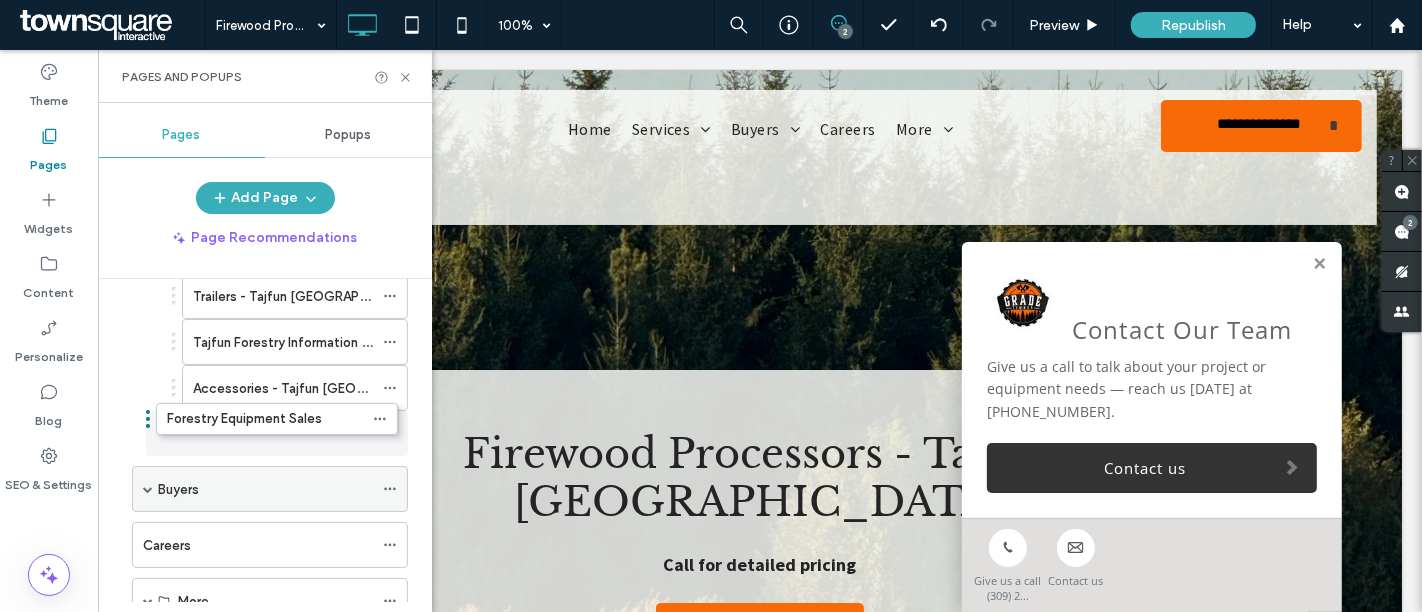 drag, startPoint x: 328, startPoint y: 340, endPoint x: 317, endPoint y: 422, distance: 82.73451 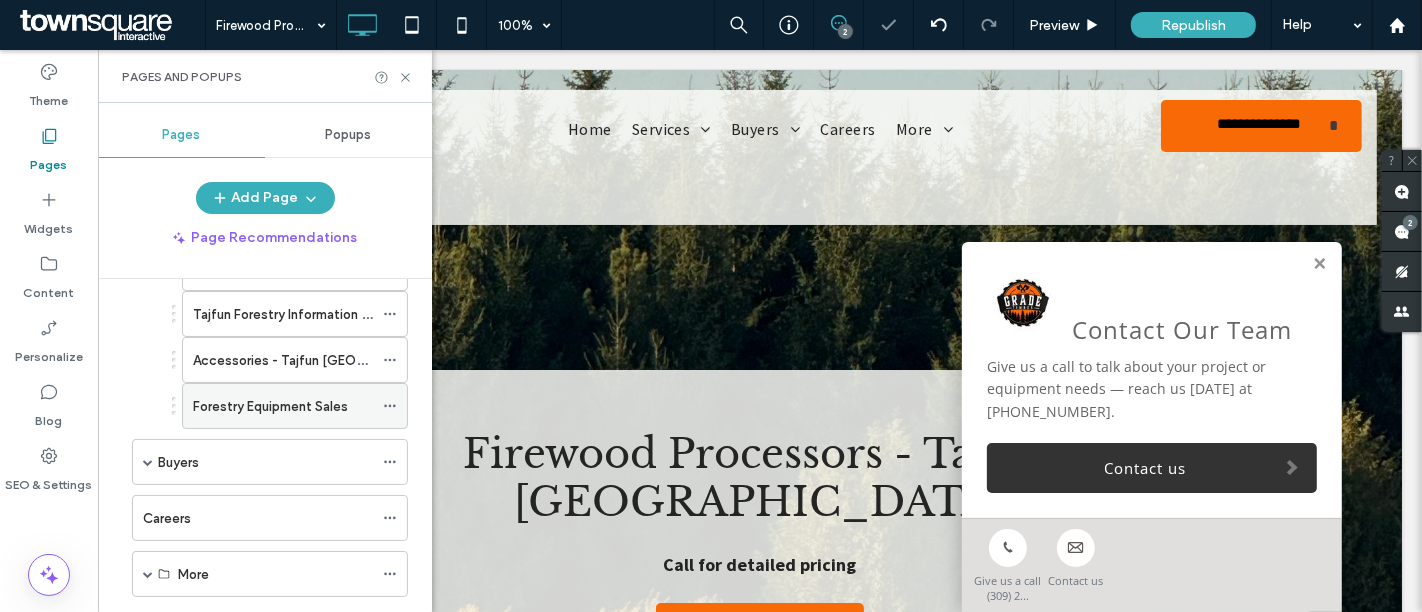 scroll, scrollTop: 366, scrollLeft: 0, axis: vertical 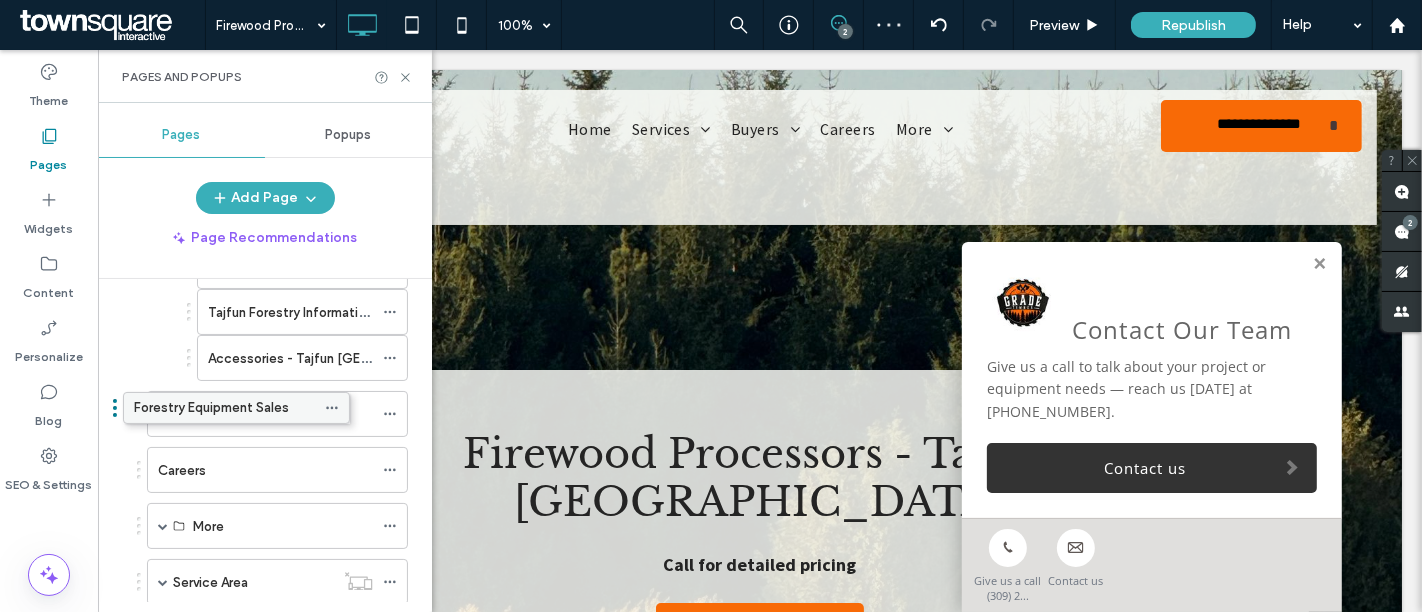 drag, startPoint x: 328, startPoint y: 387, endPoint x: 271, endPoint y: 395, distance: 57.558666 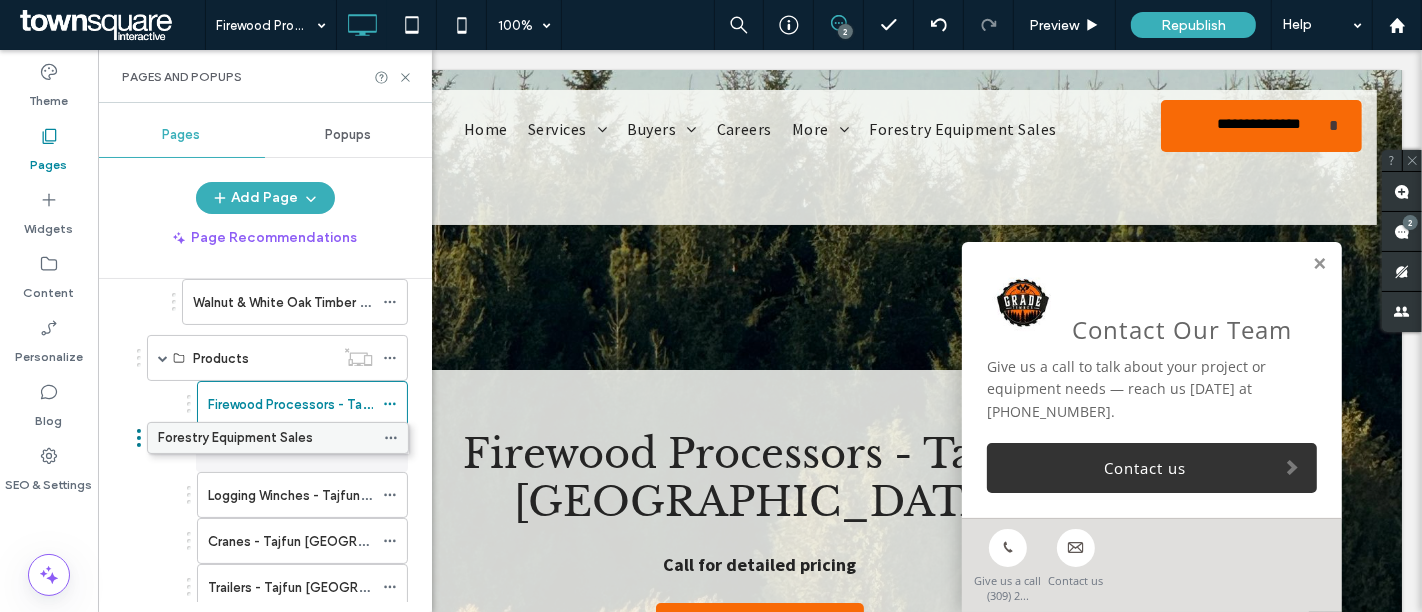 scroll, scrollTop: 315, scrollLeft: 0, axis: vertical 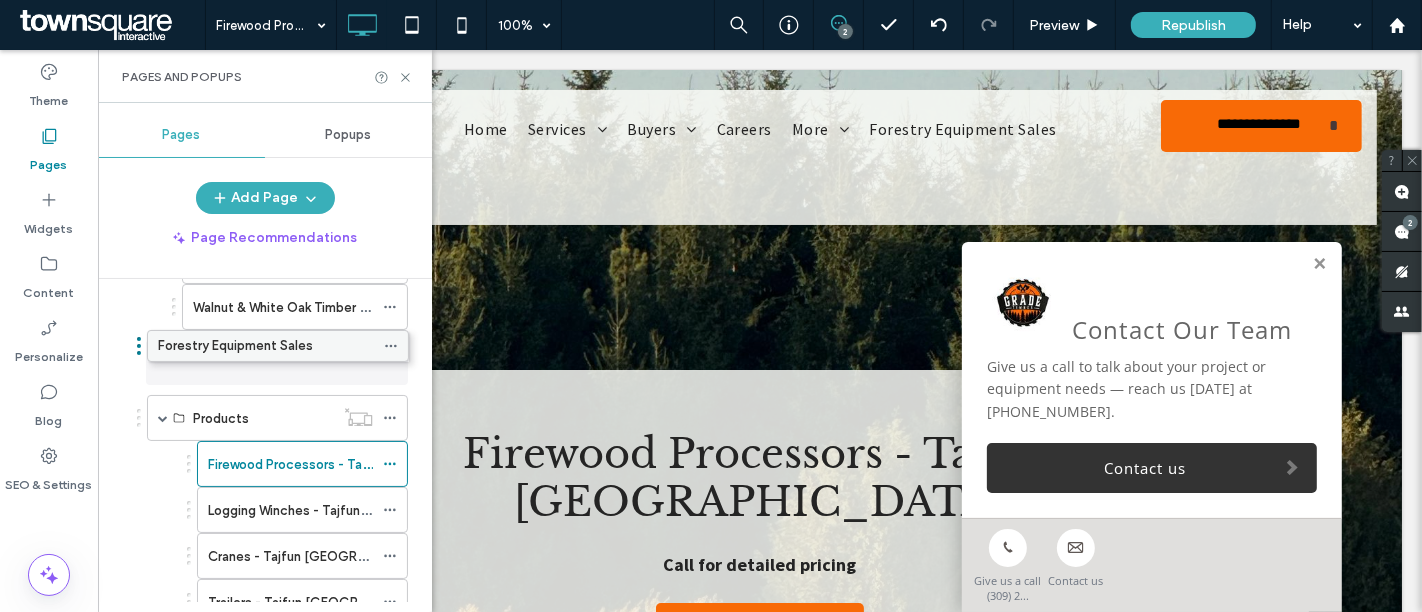 drag, startPoint x: 305, startPoint y: 530, endPoint x: 305, endPoint y: 355, distance: 175 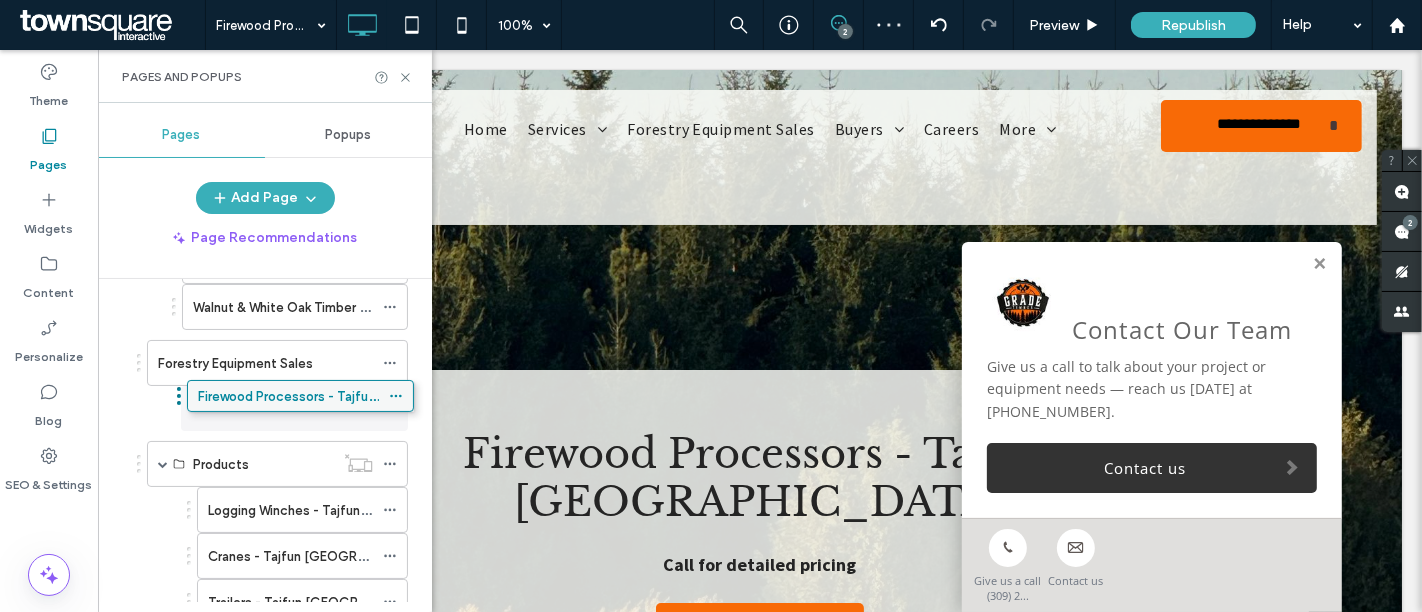 drag, startPoint x: 298, startPoint y: 457, endPoint x: 303, endPoint y: 391, distance: 66.189125 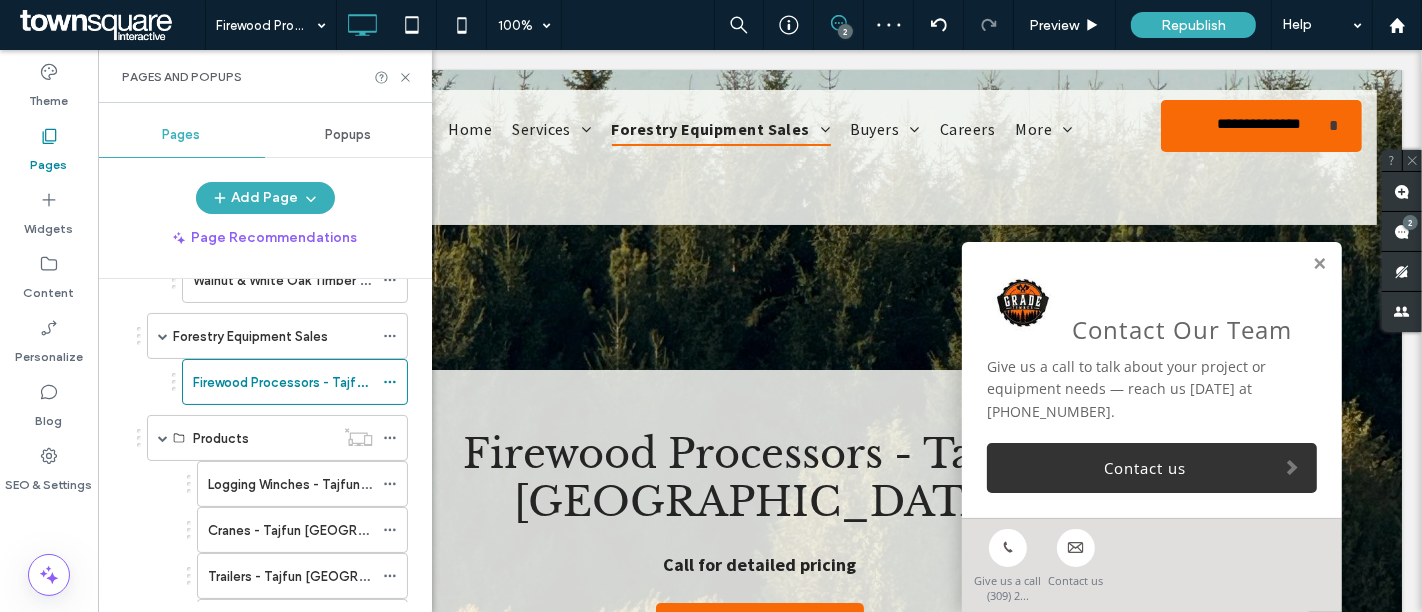 scroll, scrollTop: 344, scrollLeft: 0, axis: vertical 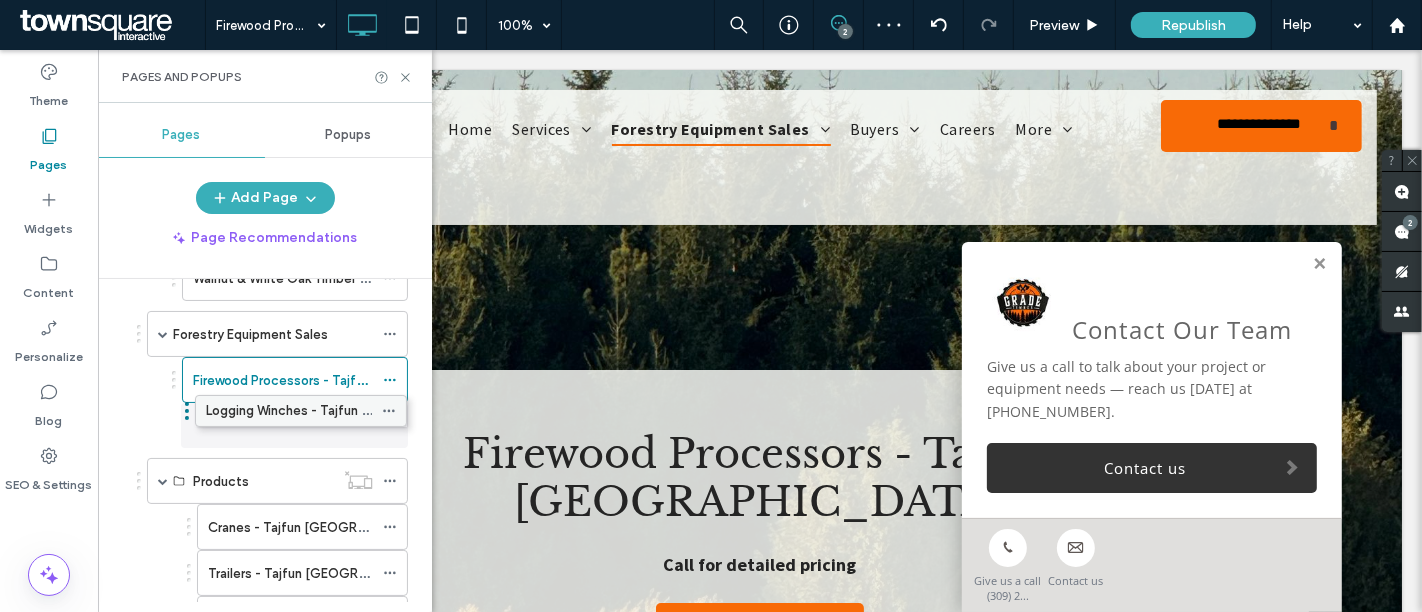 drag, startPoint x: 282, startPoint y: 475, endPoint x: 280, endPoint y: 411, distance: 64.03124 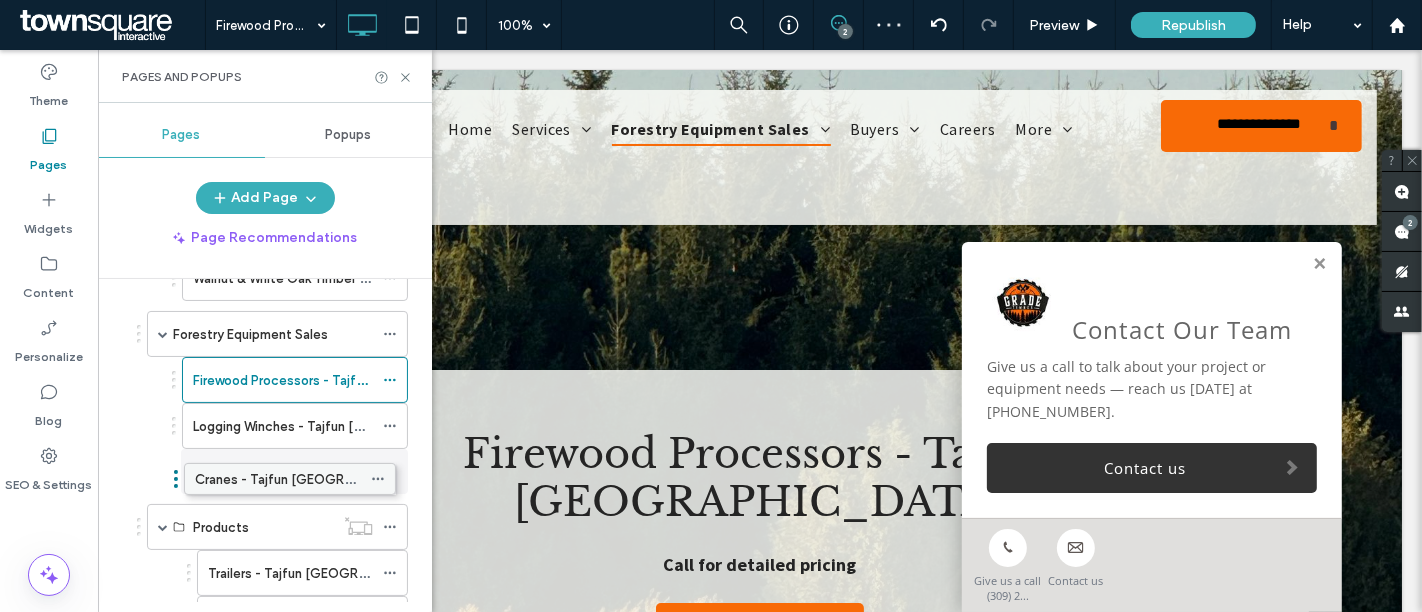 drag, startPoint x: 274, startPoint y: 517, endPoint x: 261, endPoint y: 469, distance: 49.729267 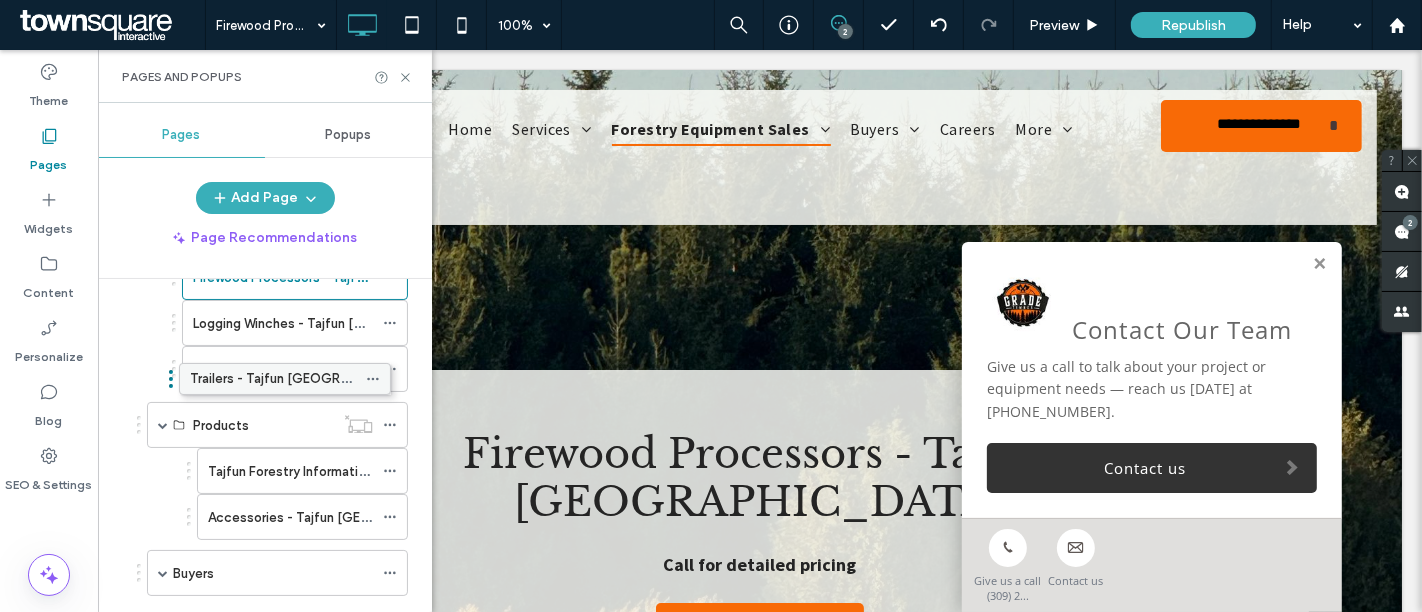 scroll, scrollTop: 448, scrollLeft: 0, axis: vertical 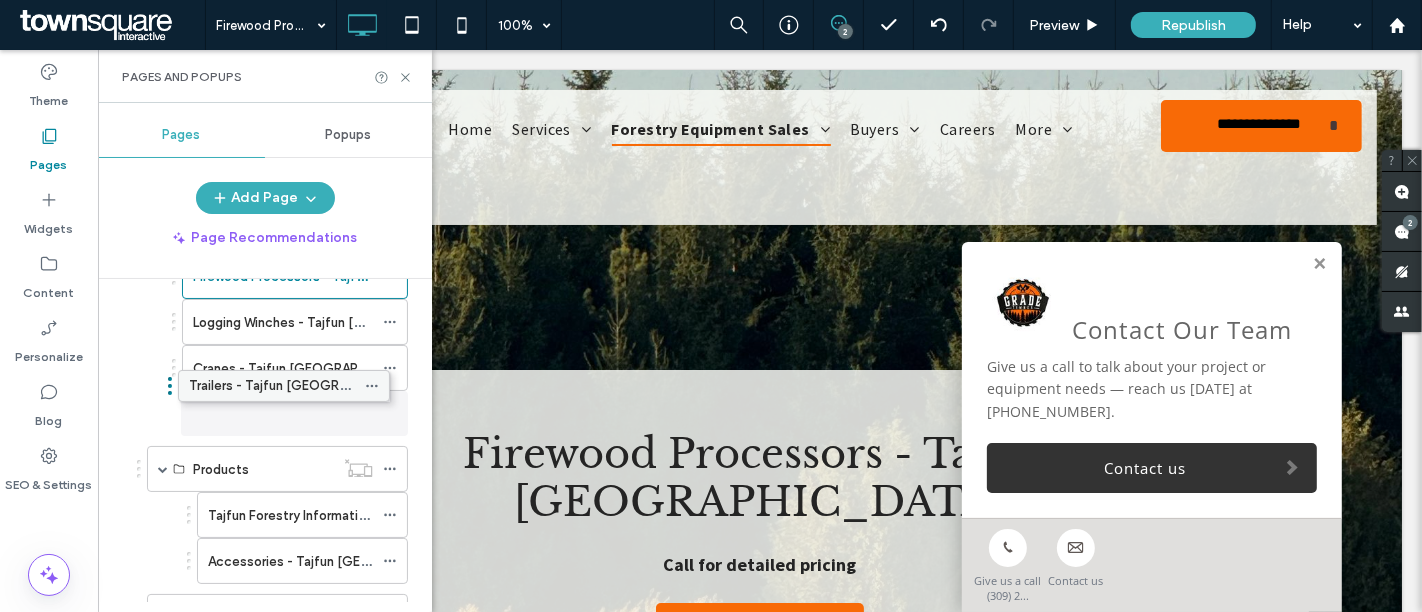 drag, startPoint x: 271, startPoint y: 461, endPoint x: 253, endPoint y: 392, distance: 71.30919 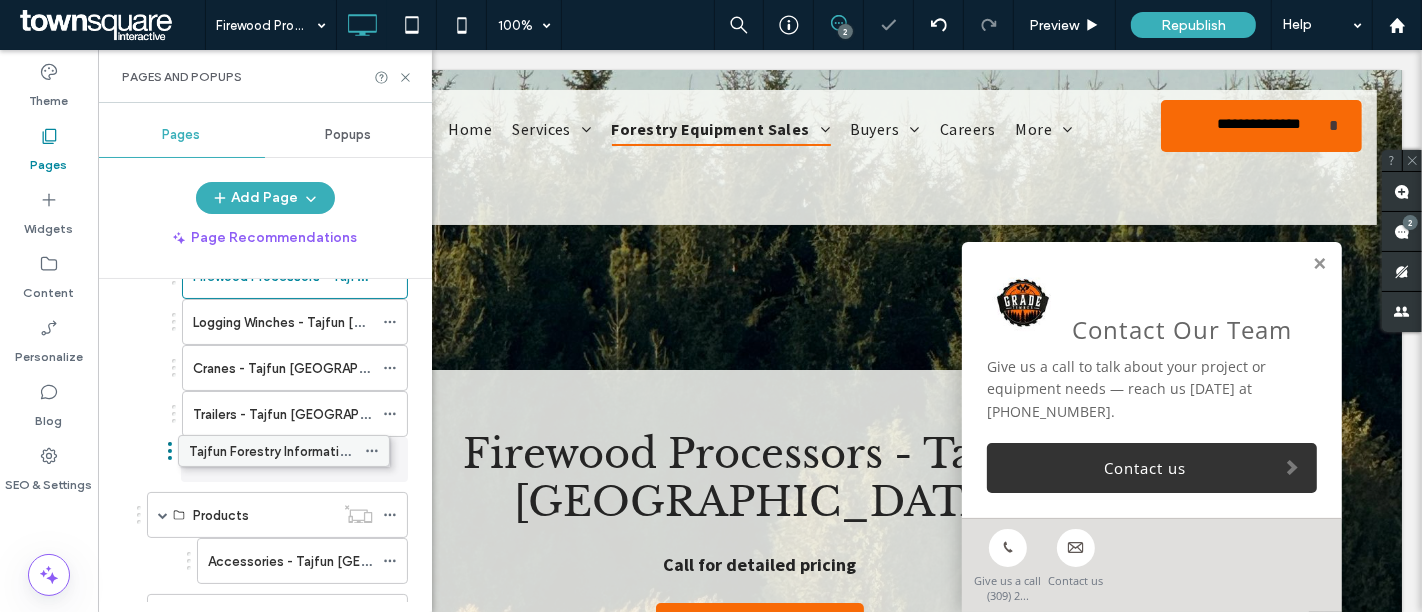 drag, startPoint x: 270, startPoint y: 495, endPoint x: 251, endPoint y: 436, distance: 61.983868 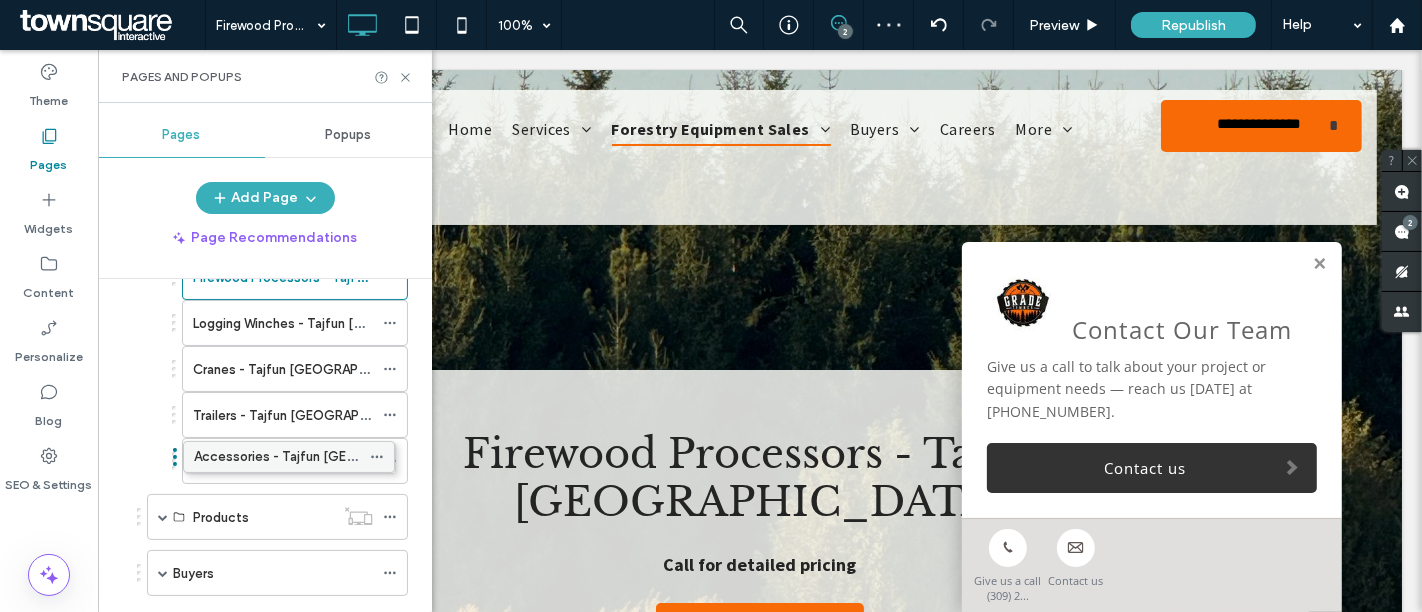 scroll, scrollTop: 448, scrollLeft: 0, axis: vertical 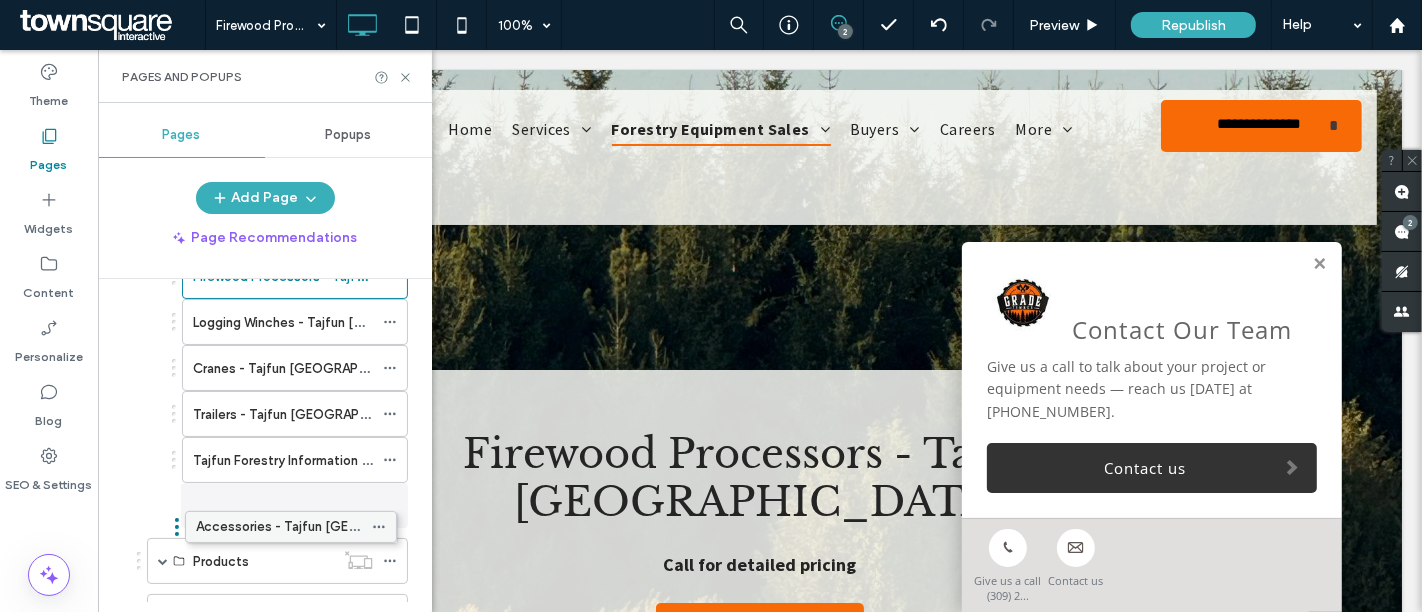 drag, startPoint x: 264, startPoint y: 542, endPoint x: 252, endPoint y: 501, distance: 42.72002 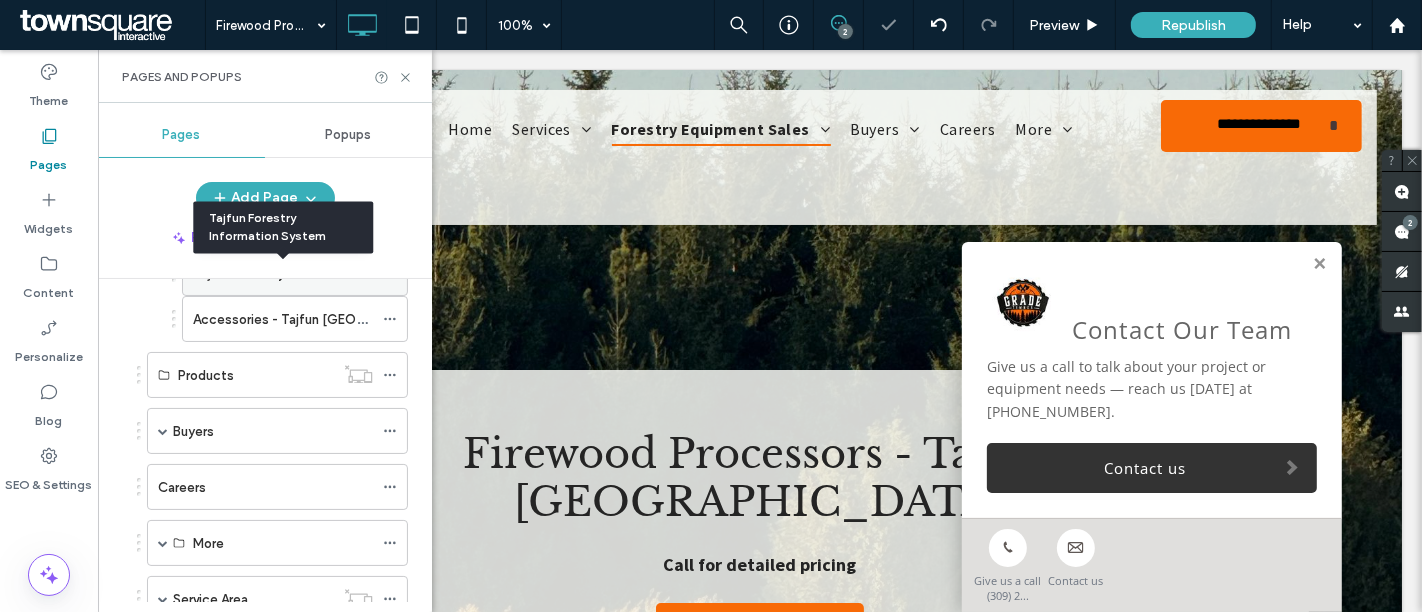 scroll, scrollTop: 635, scrollLeft: 0, axis: vertical 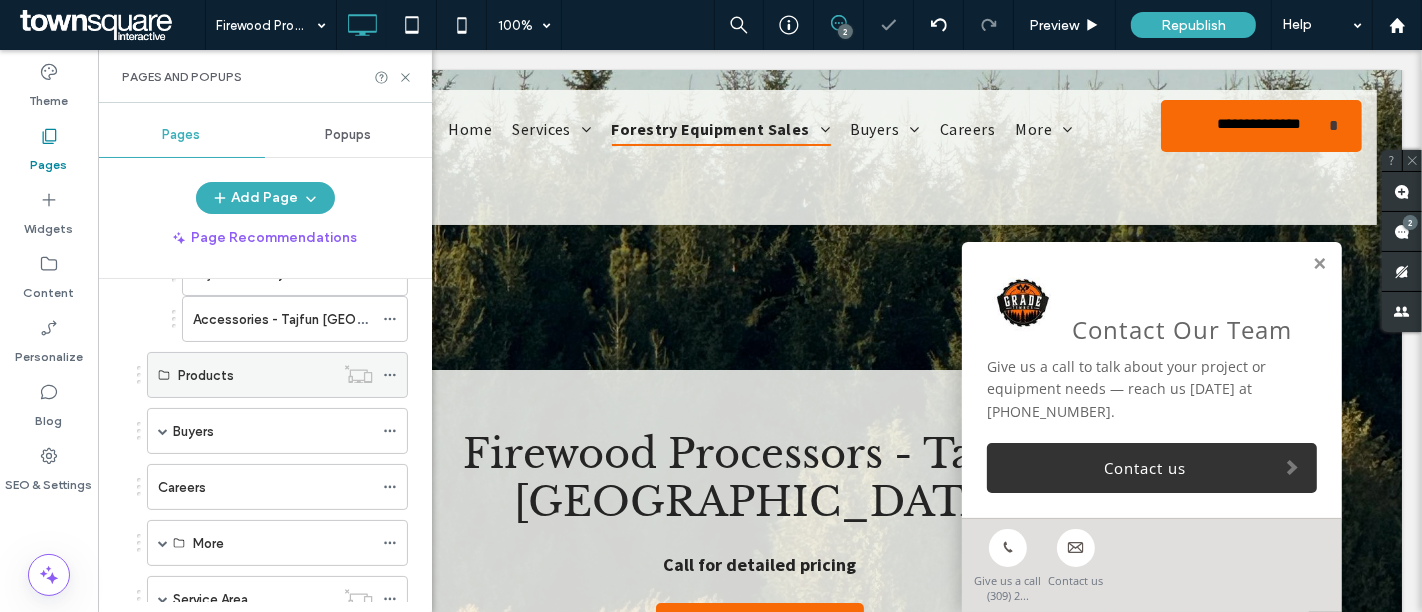 click 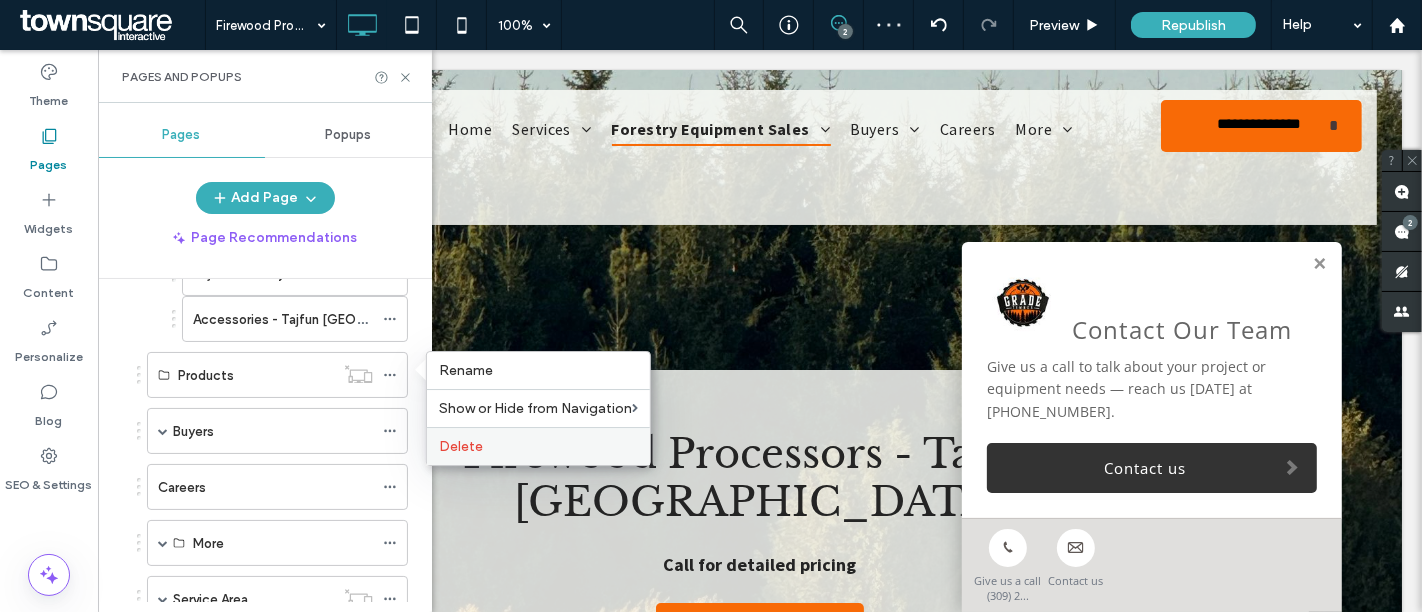 click on "Delete" at bounding box center [538, 446] 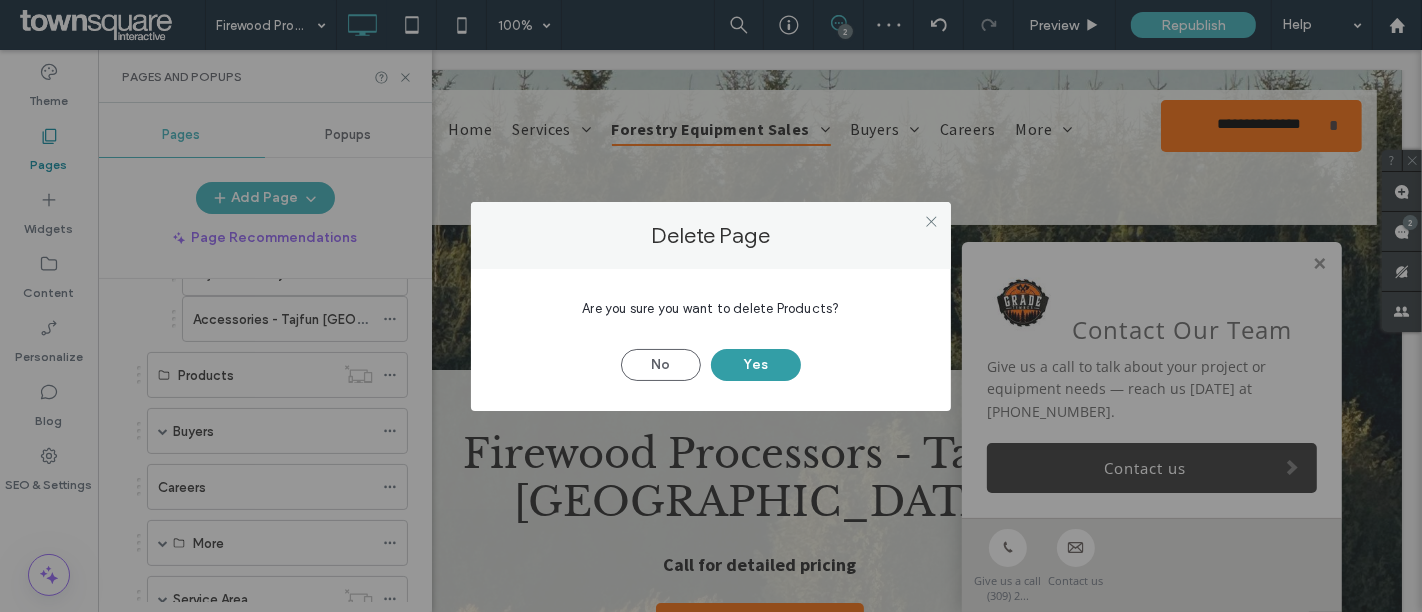 click on "Yes" at bounding box center [756, 365] 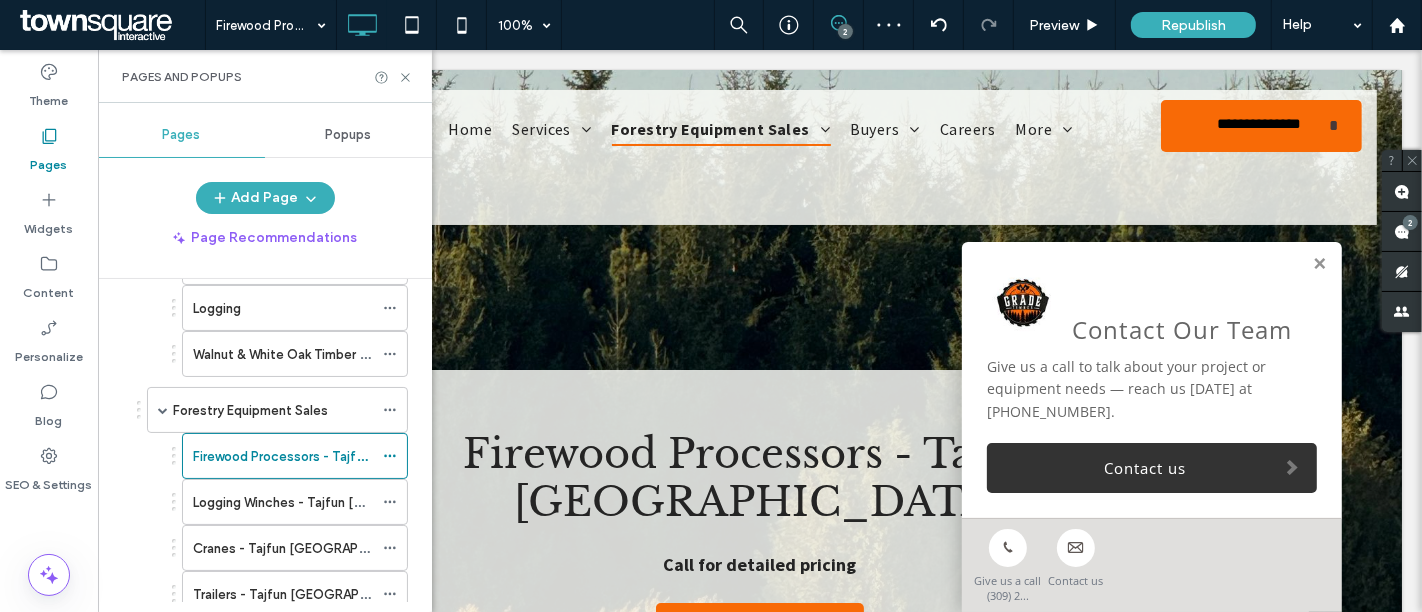 scroll, scrollTop: 266, scrollLeft: 0, axis: vertical 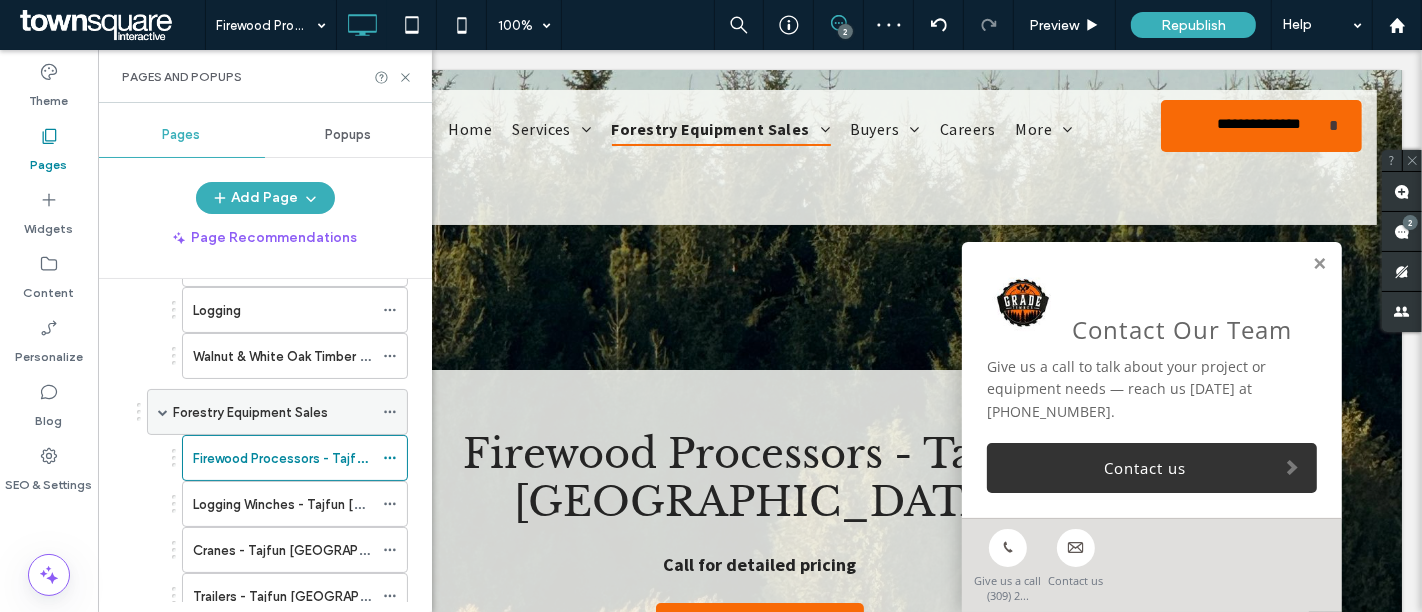 click 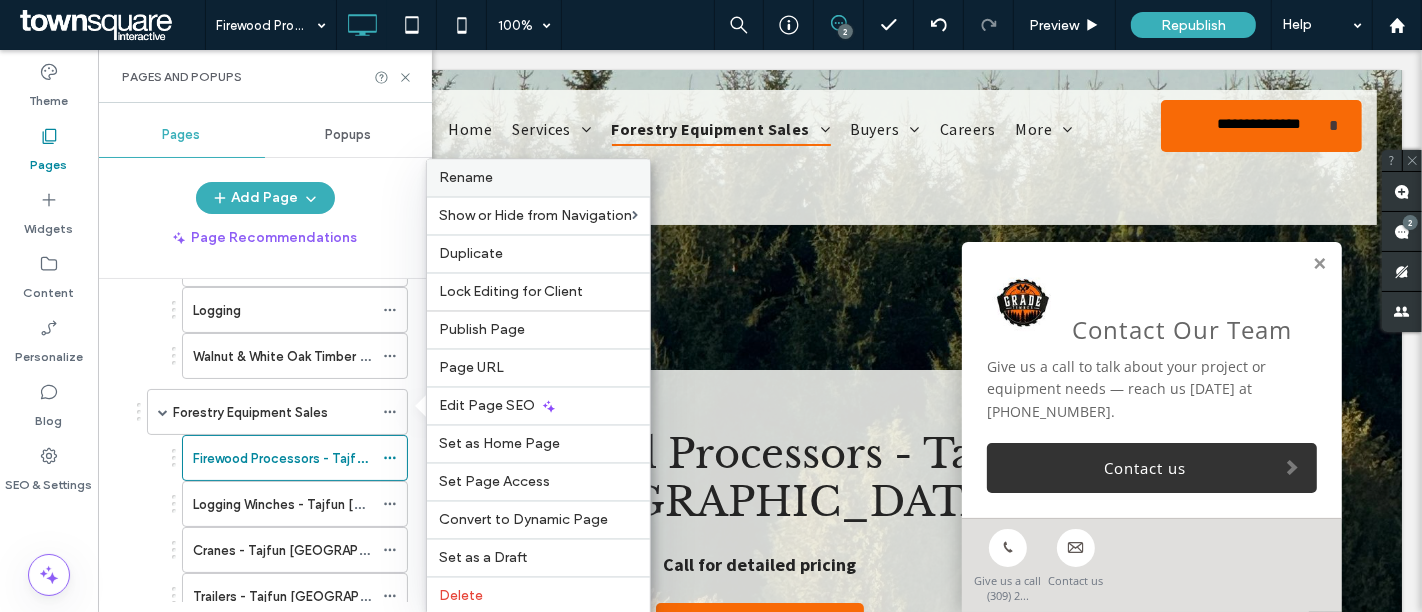 click on "Rename" at bounding box center [466, 178] 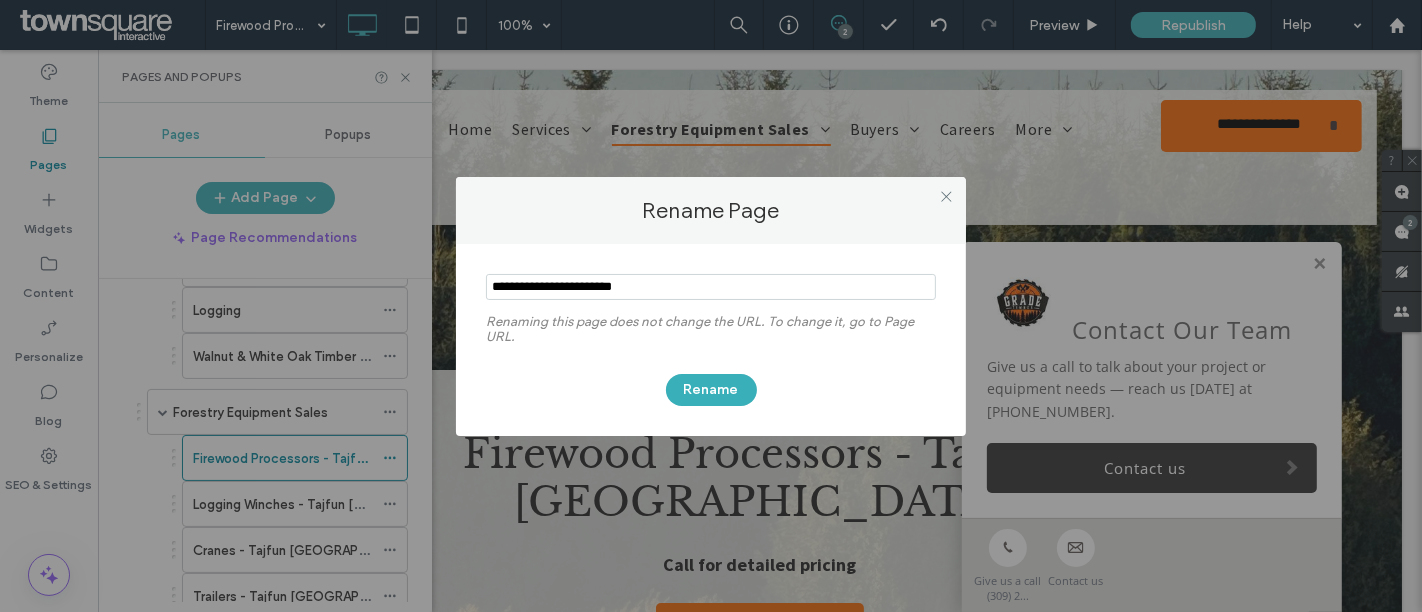 click at bounding box center (711, 287) 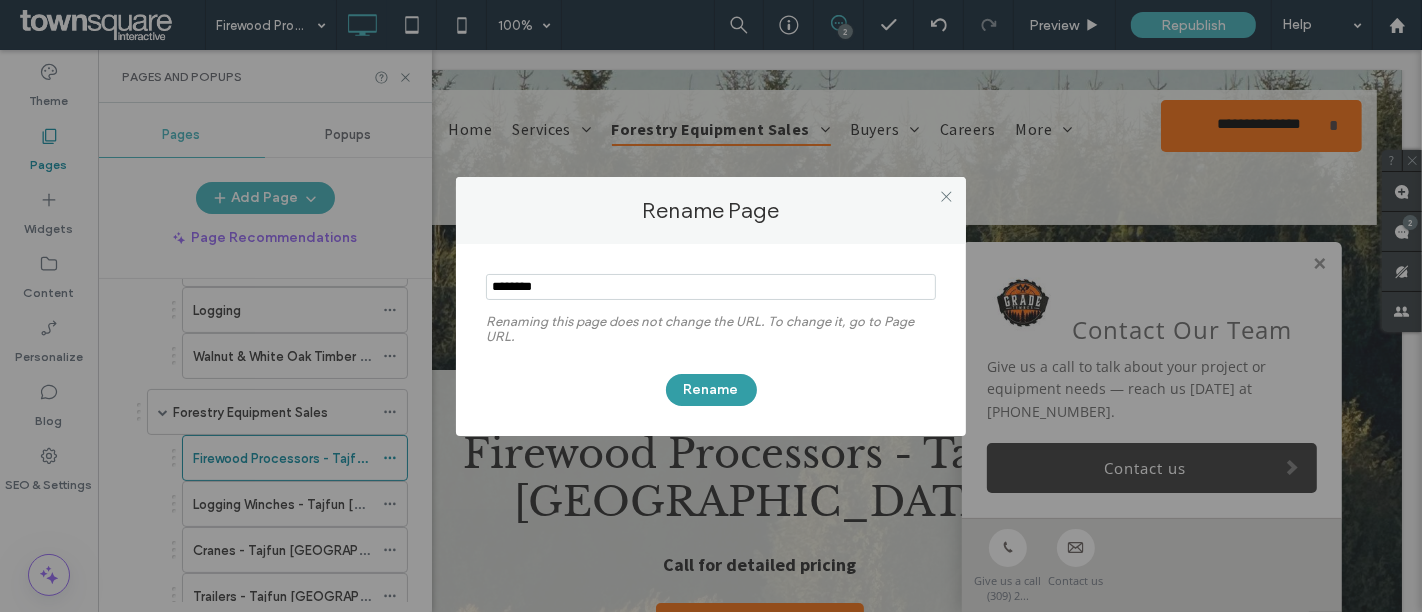 type on "********" 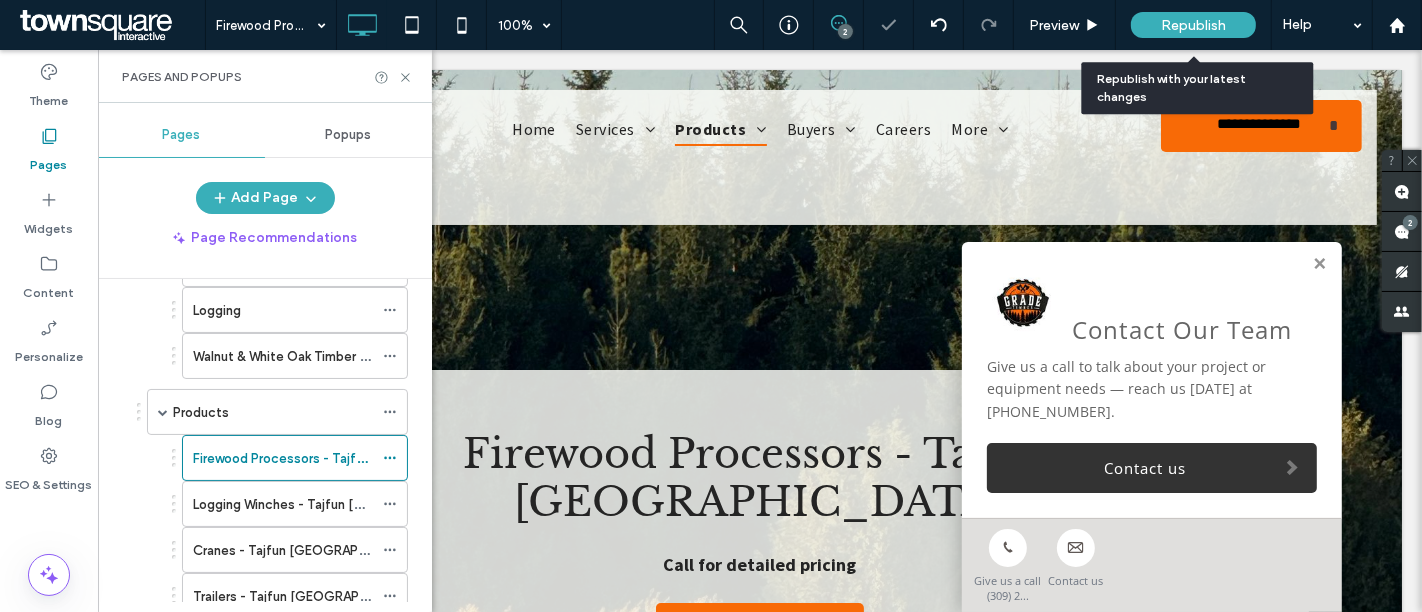 click on "Republish" at bounding box center (1193, 25) 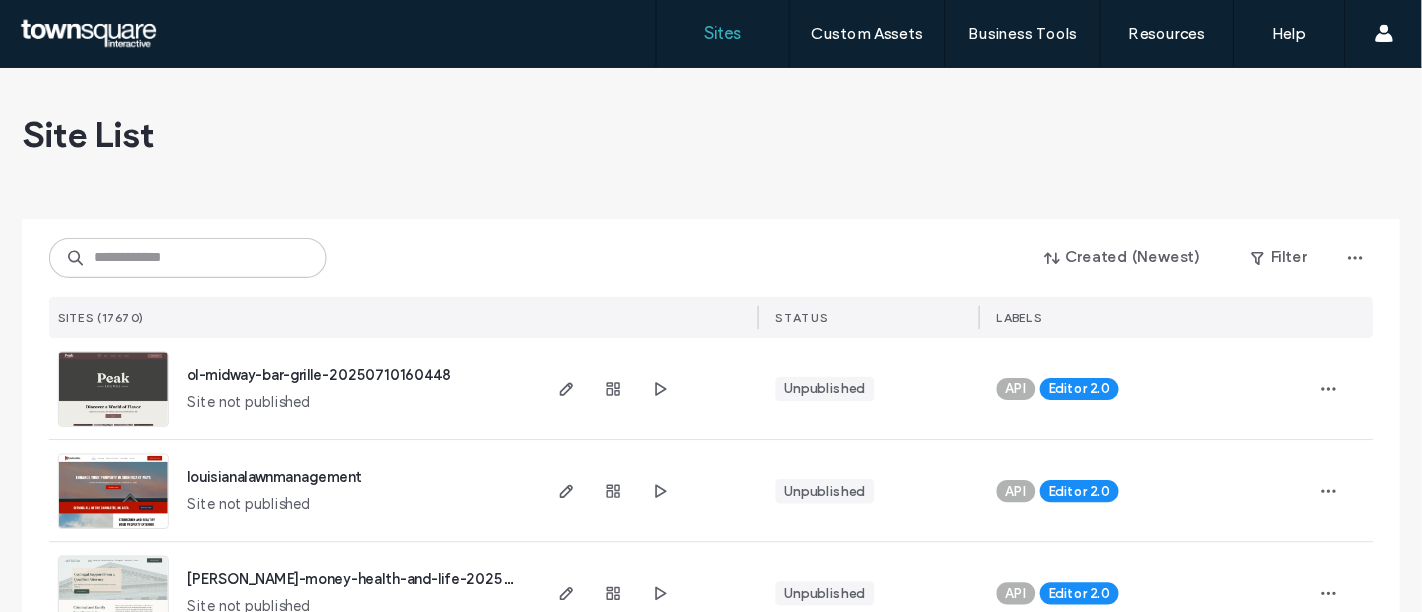 scroll, scrollTop: 0, scrollLeft: 0, axis: both 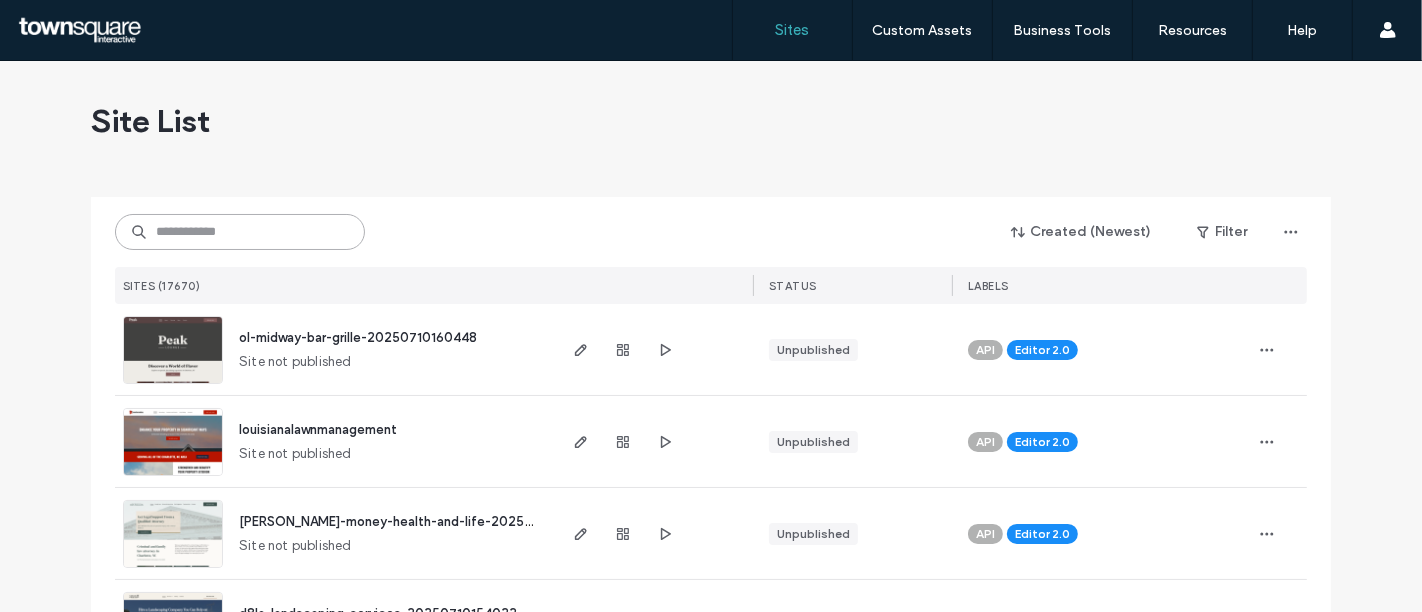 click at bounding box center (240, 232) 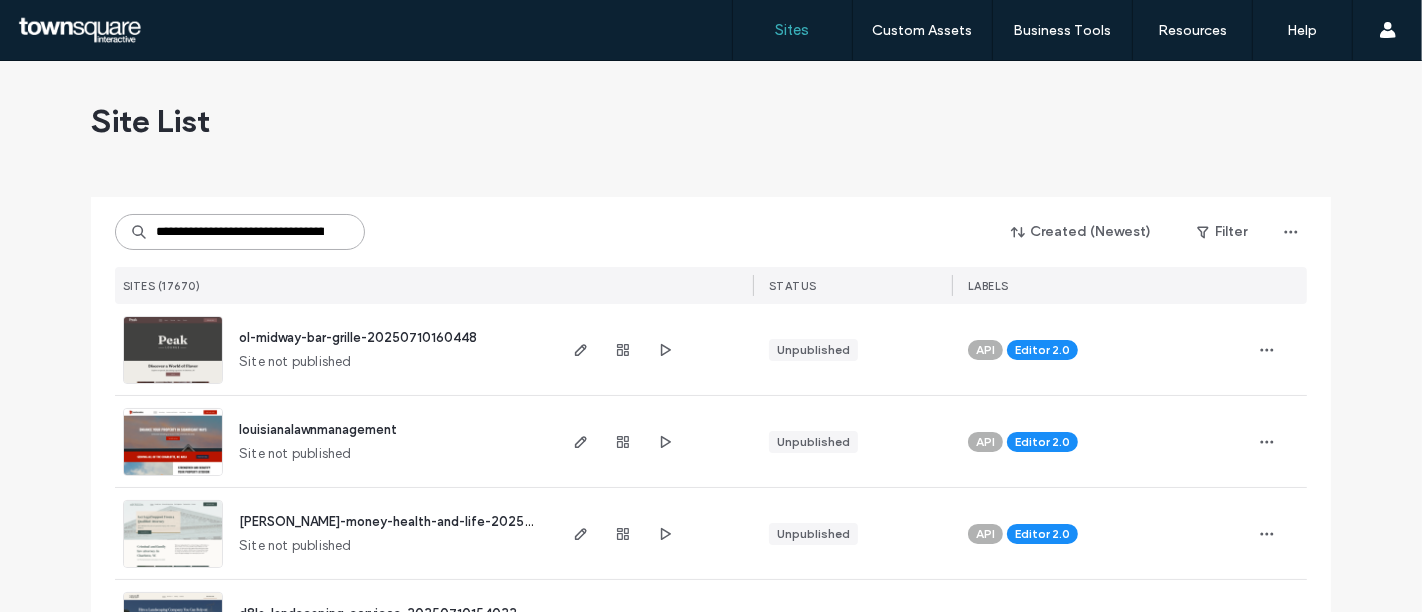 scroll, scrollTop: 0, scrollLeft: 122, axis: horizontal 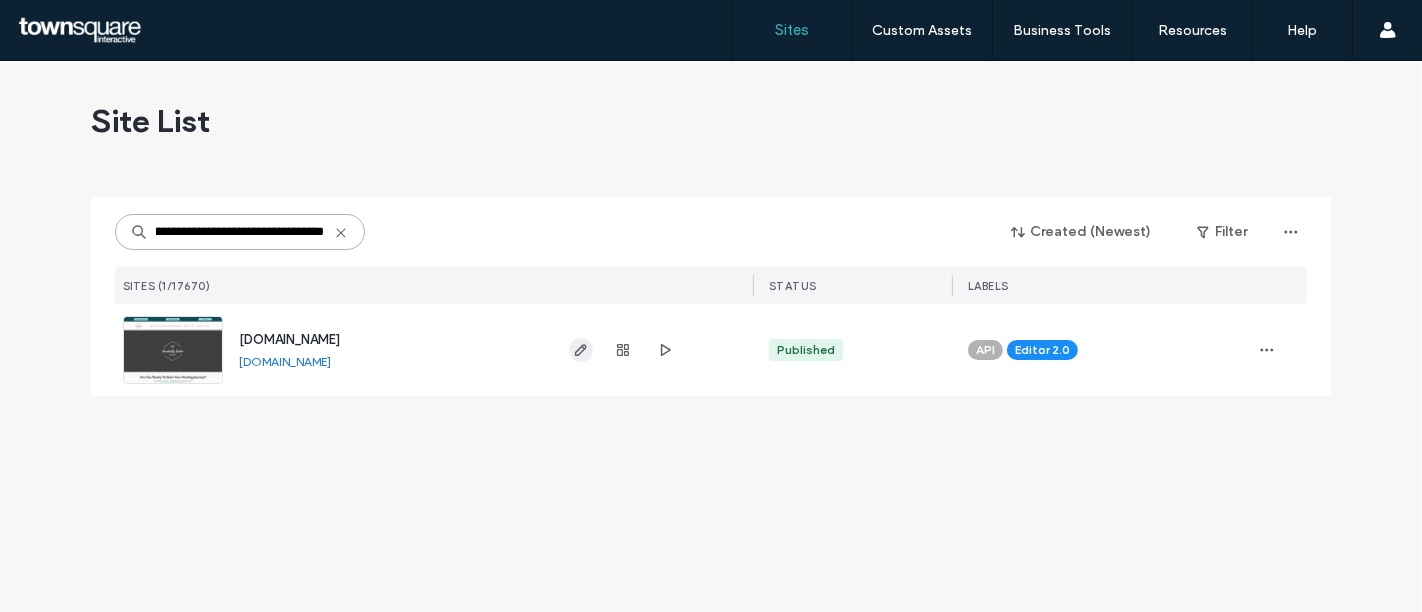 type on "**********" 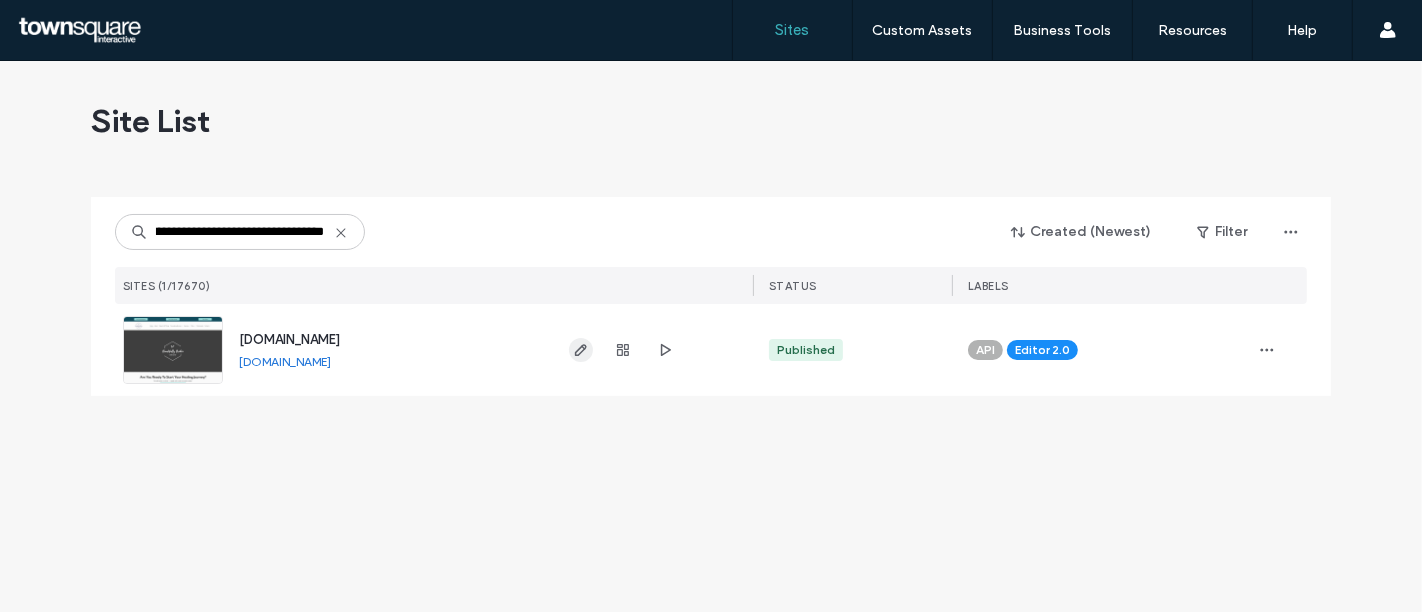 click 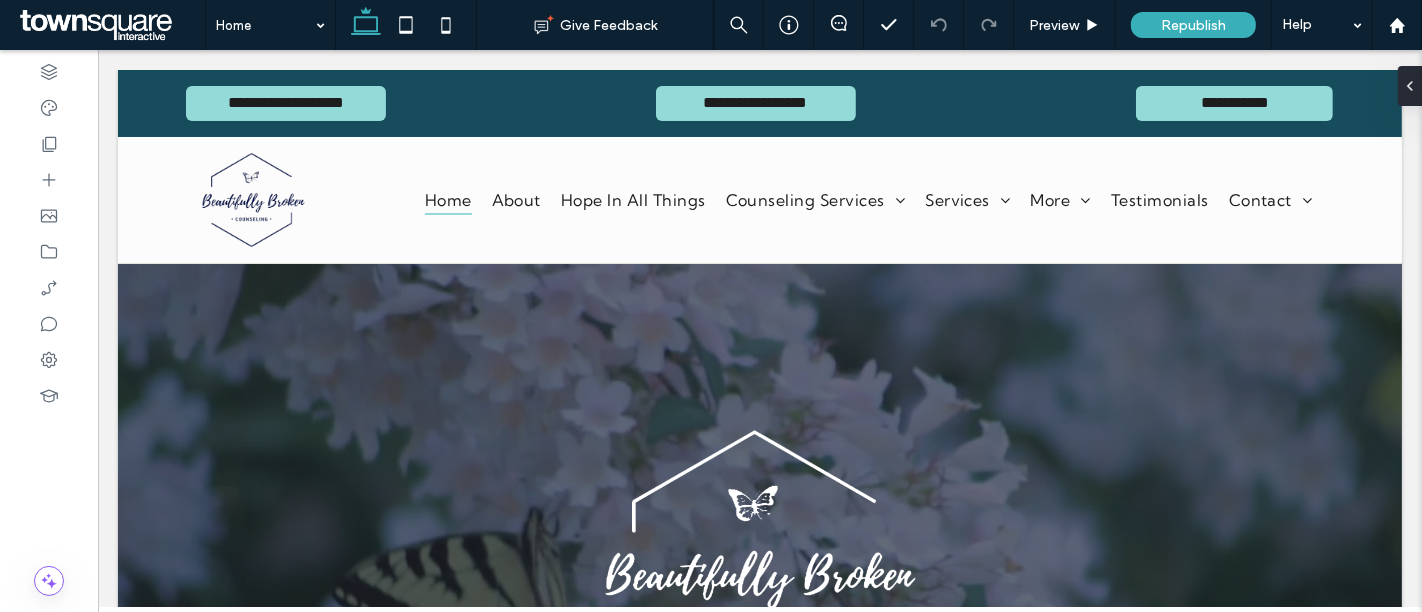scroll, scrollTop: 0, scrollLeft: 0, axis: both 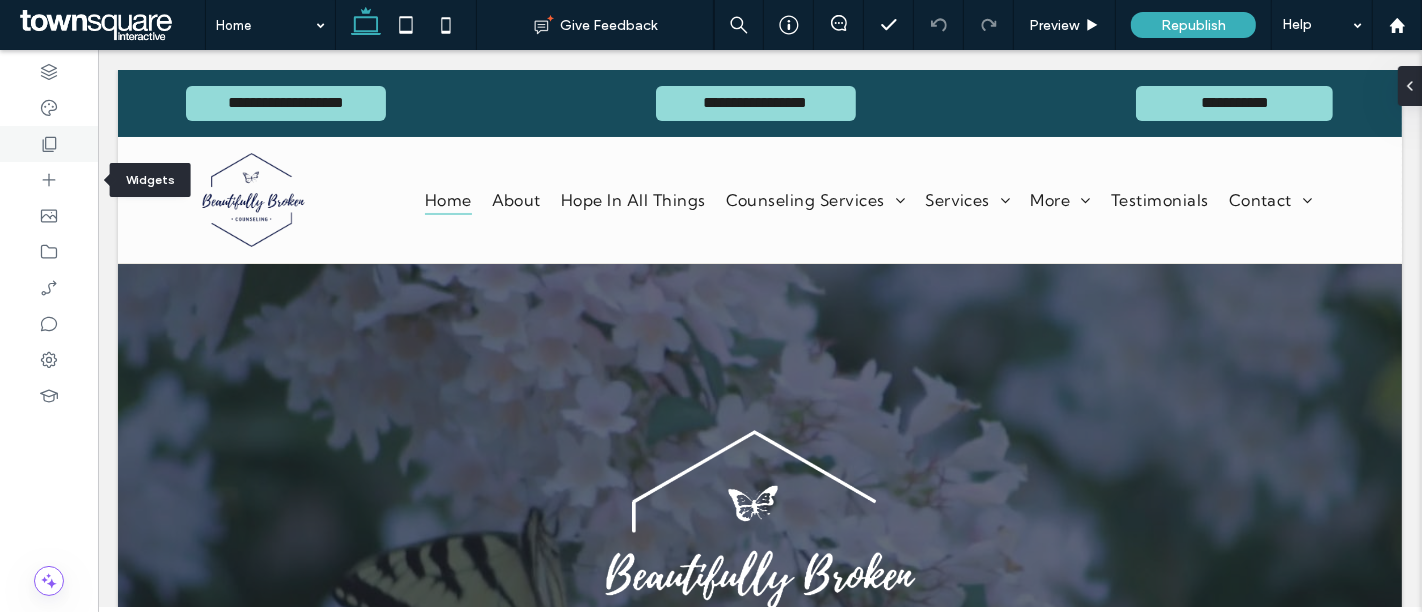 click at bounding box center [49, 144] 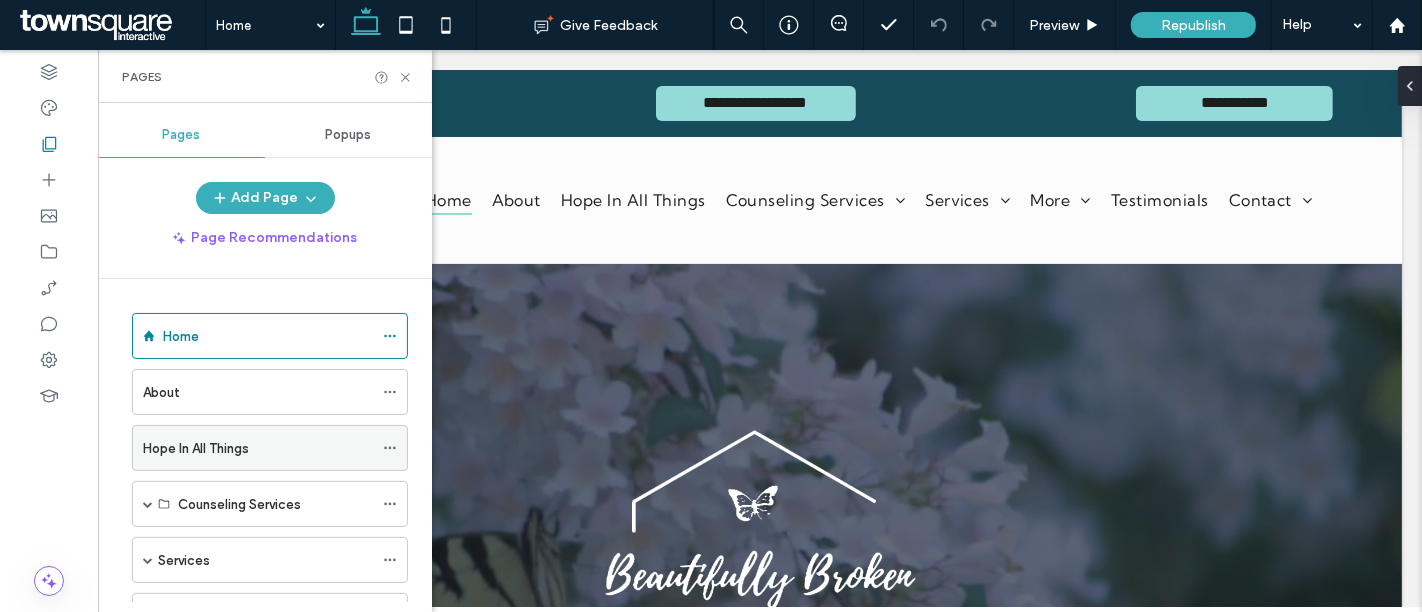 scroll, scrollTop: 248, scrollLeft: 0, axis: vertical 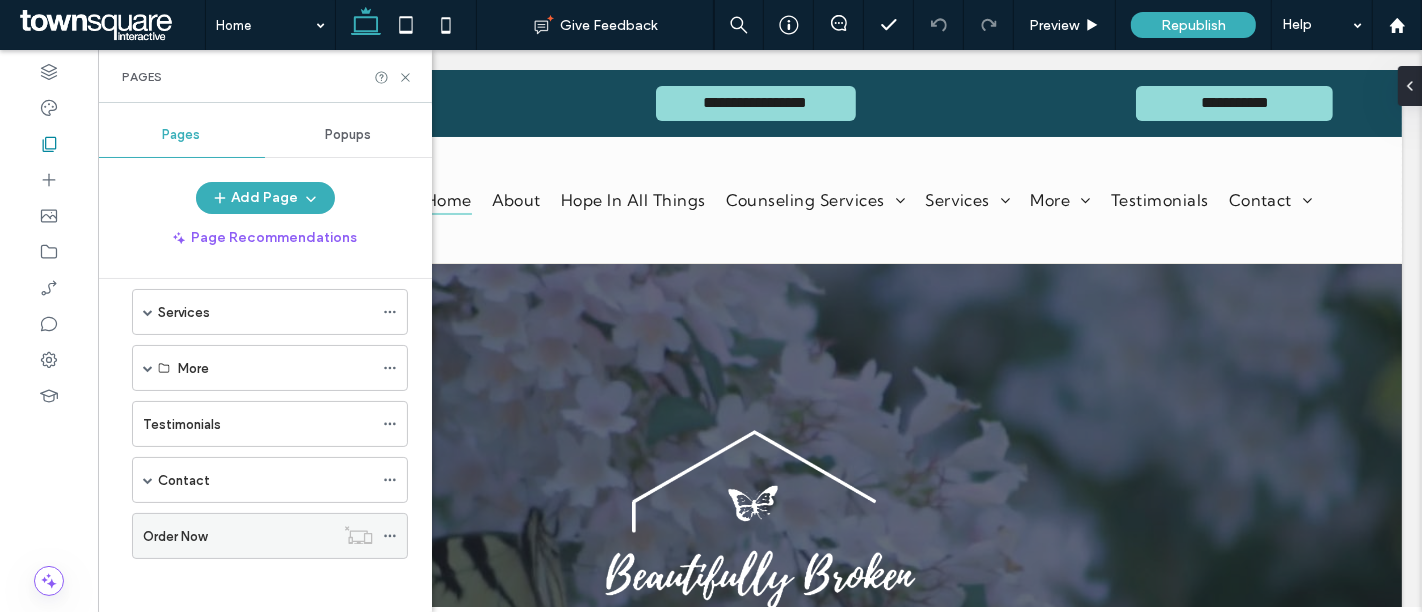 click on "Order Now" at bounding box center (238, 536) 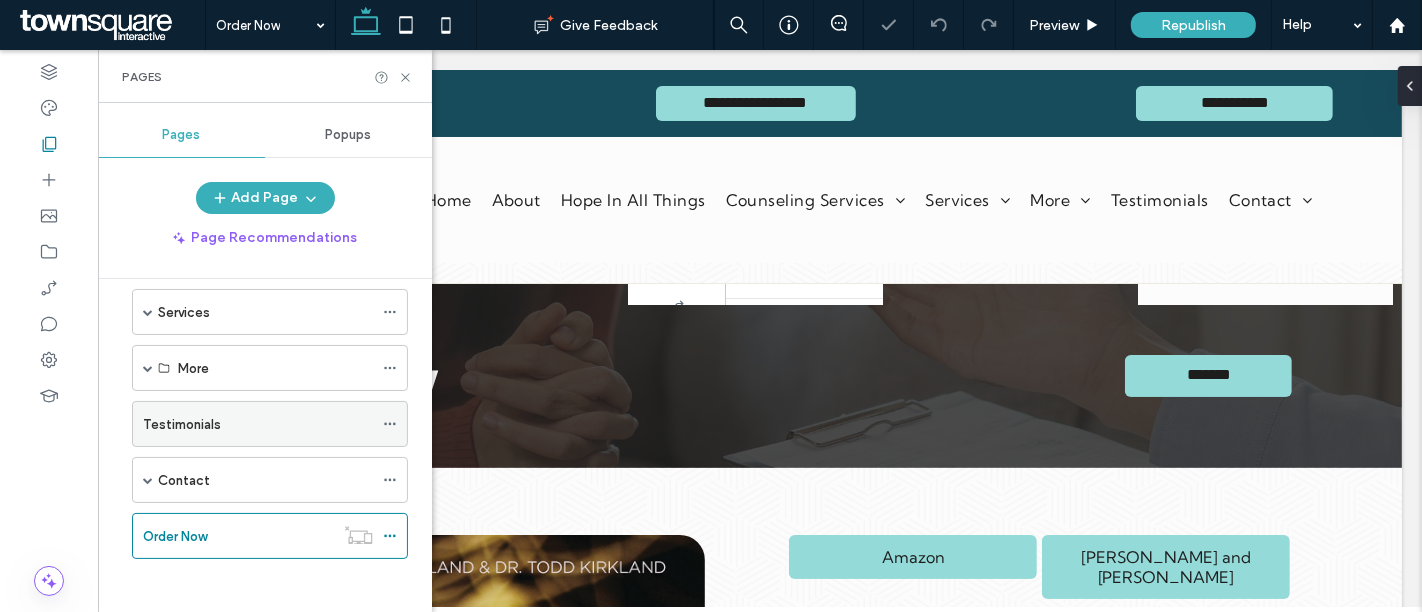 scroll, scrollTop: 0, scrollLeft: 0, axis: both 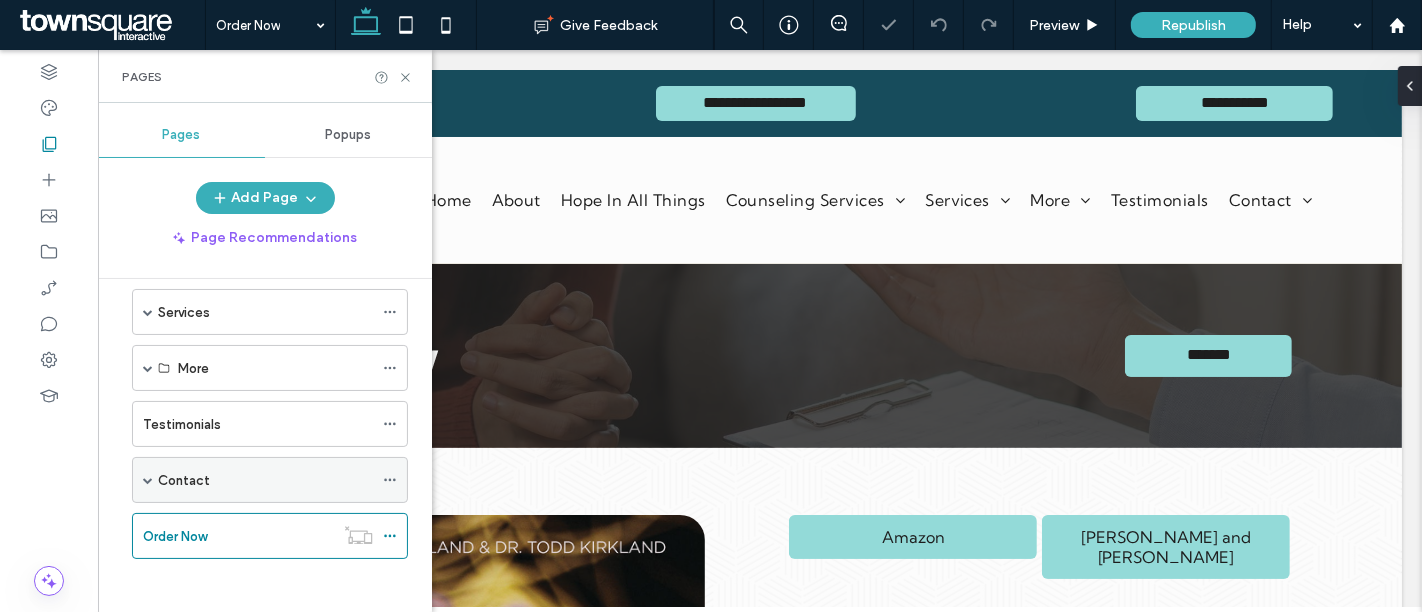 click on "Contact" at bounding box center (270, 480) 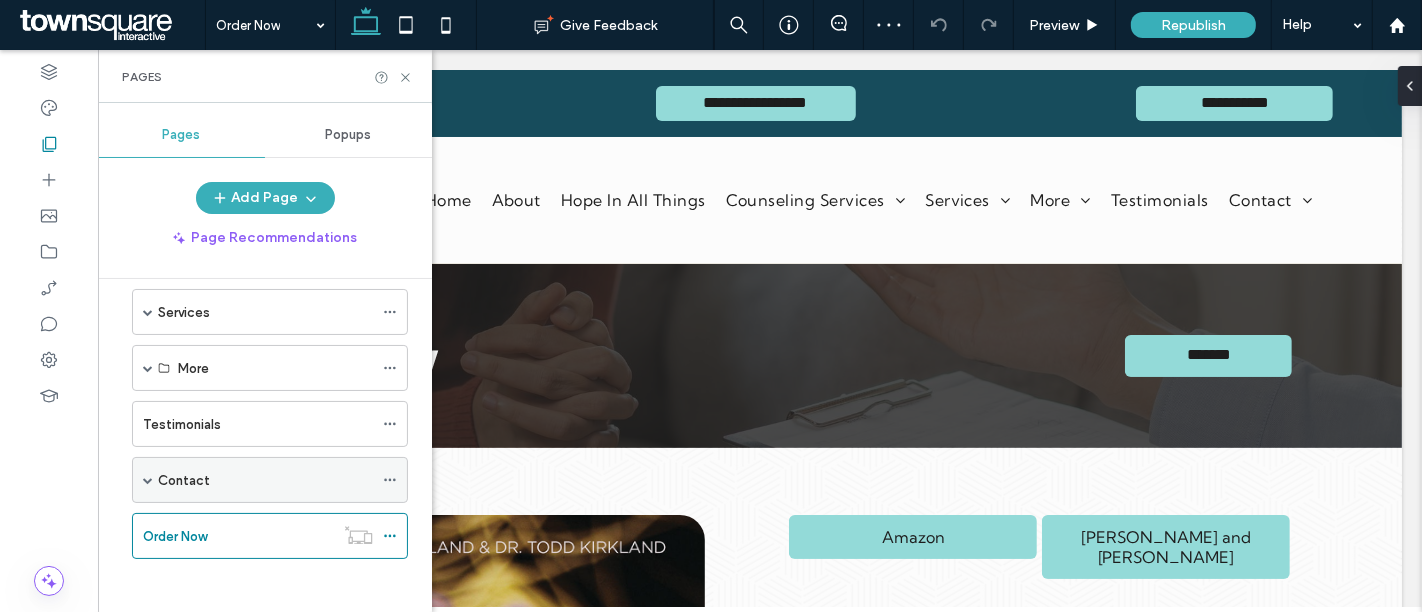click on "Contact" at bounding box center [265, 480] 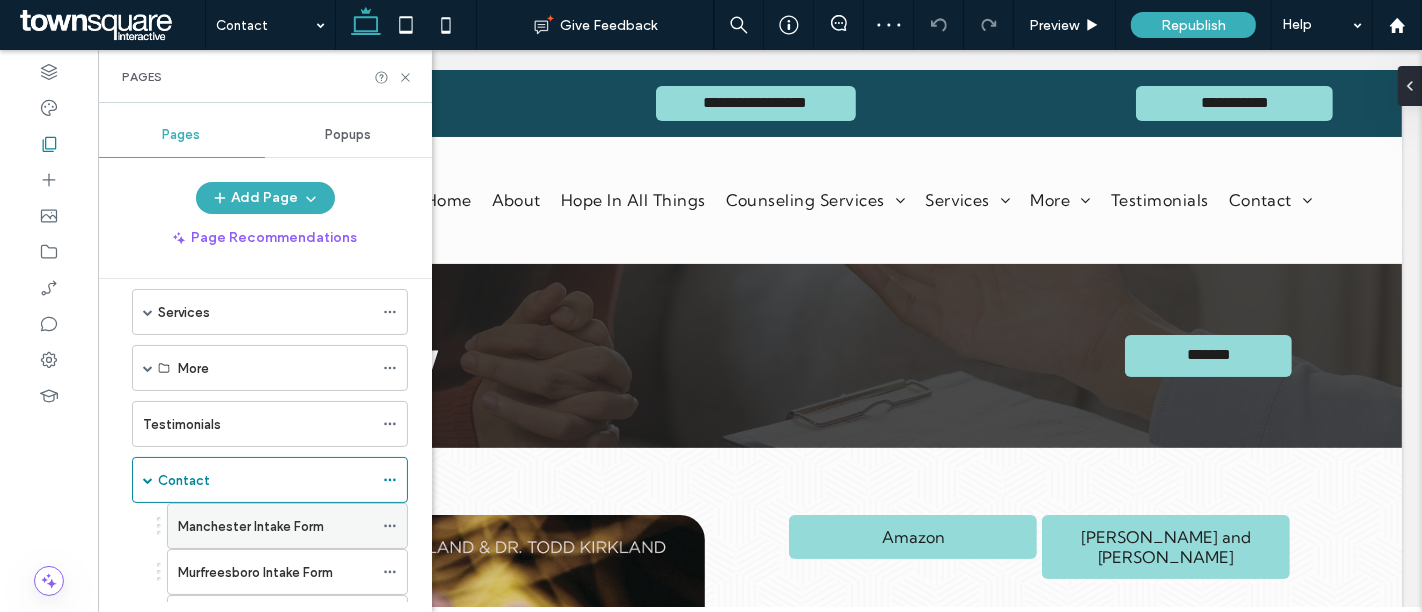 click on "Manchester Intake Form" at bounding box center (275, 526) 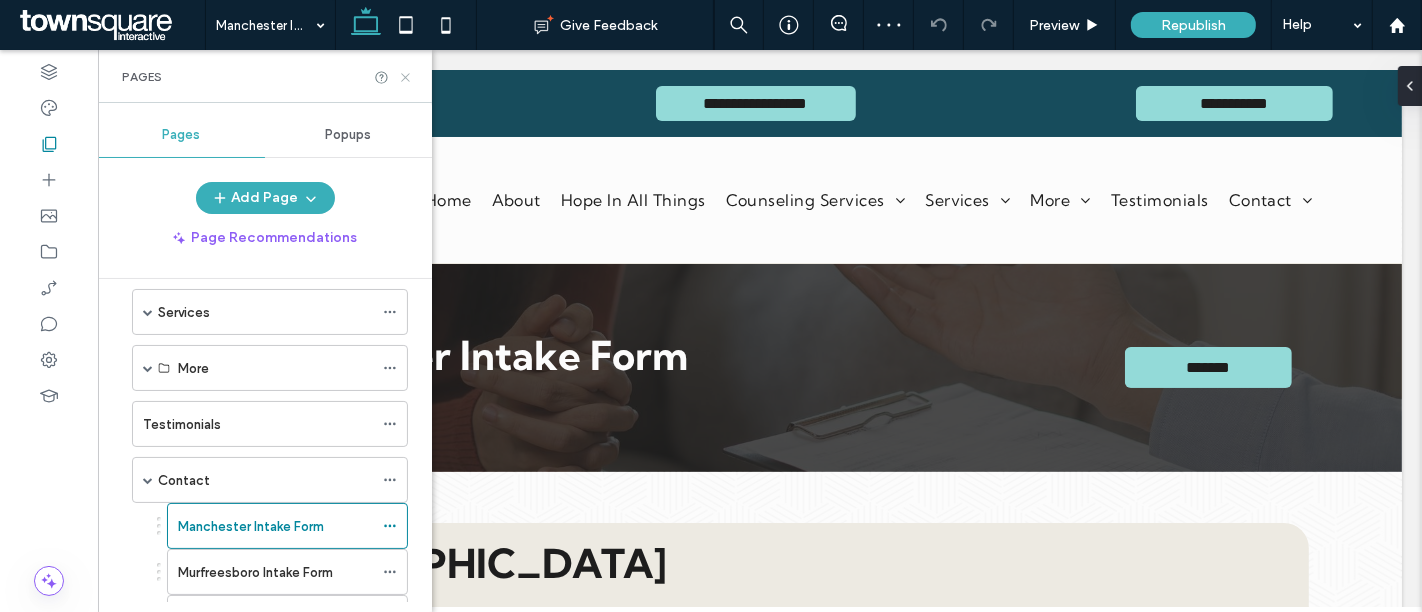 click 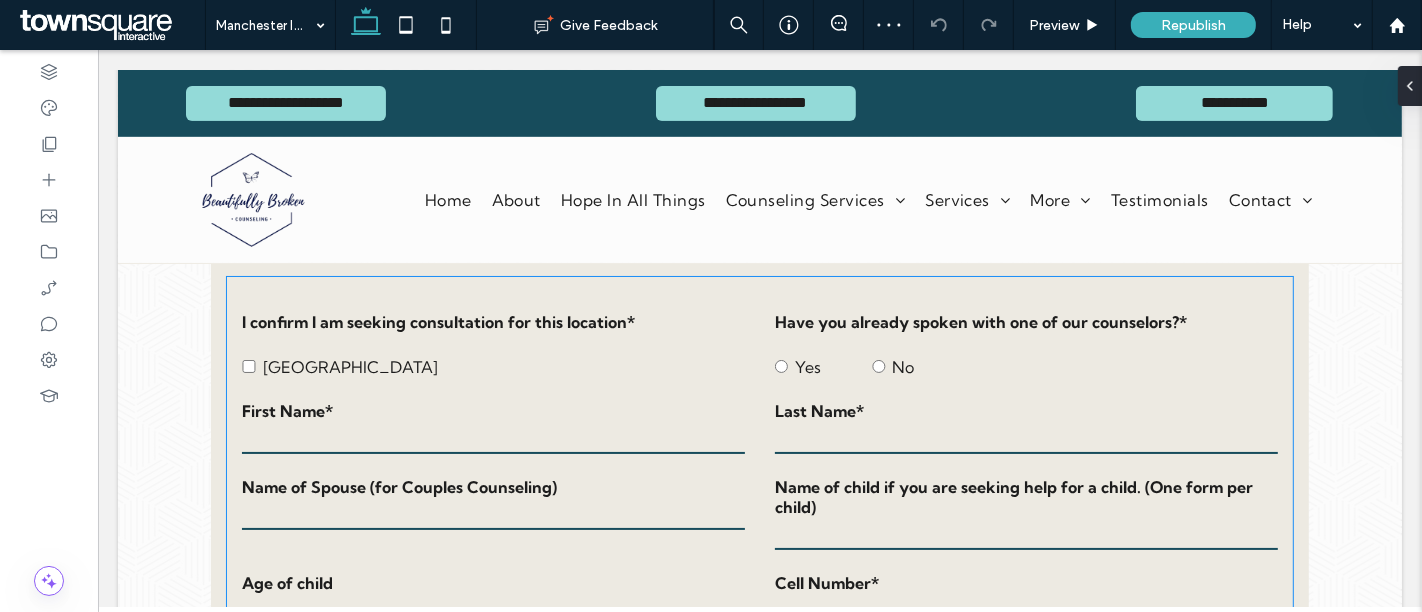 scroll, scrollTop: 563, scrollLeft: 0, axis: vertical 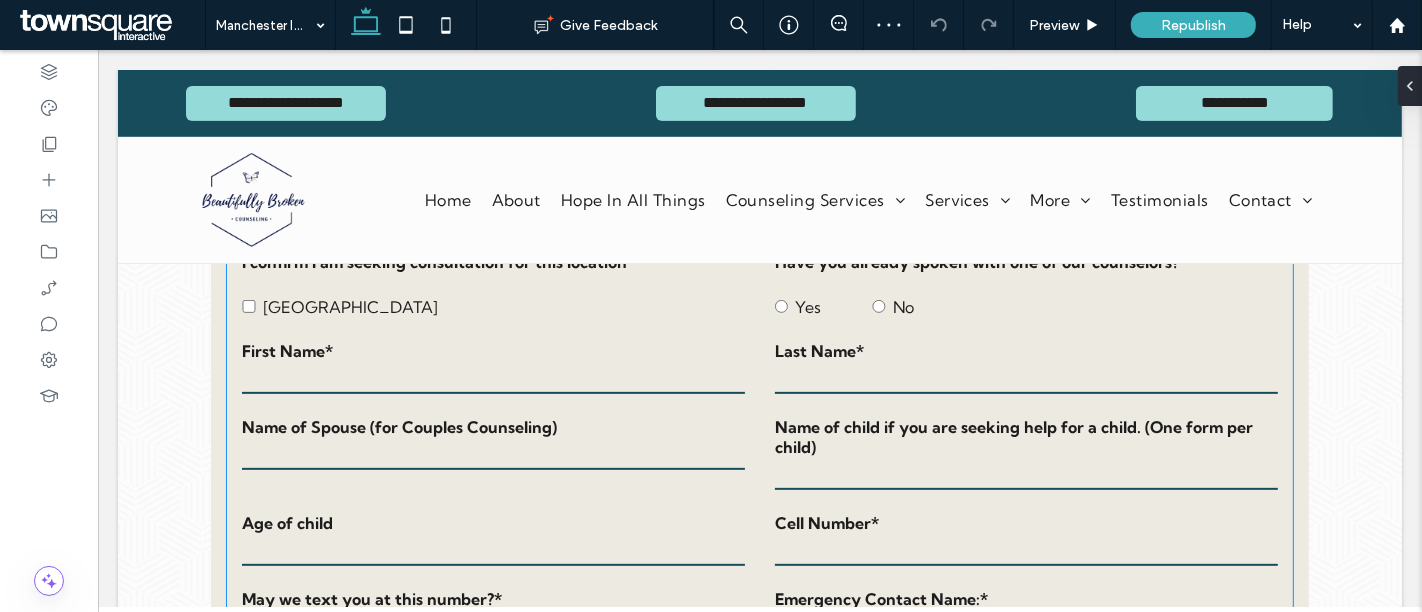 click on "**********" at bounding box center [758, 1327] 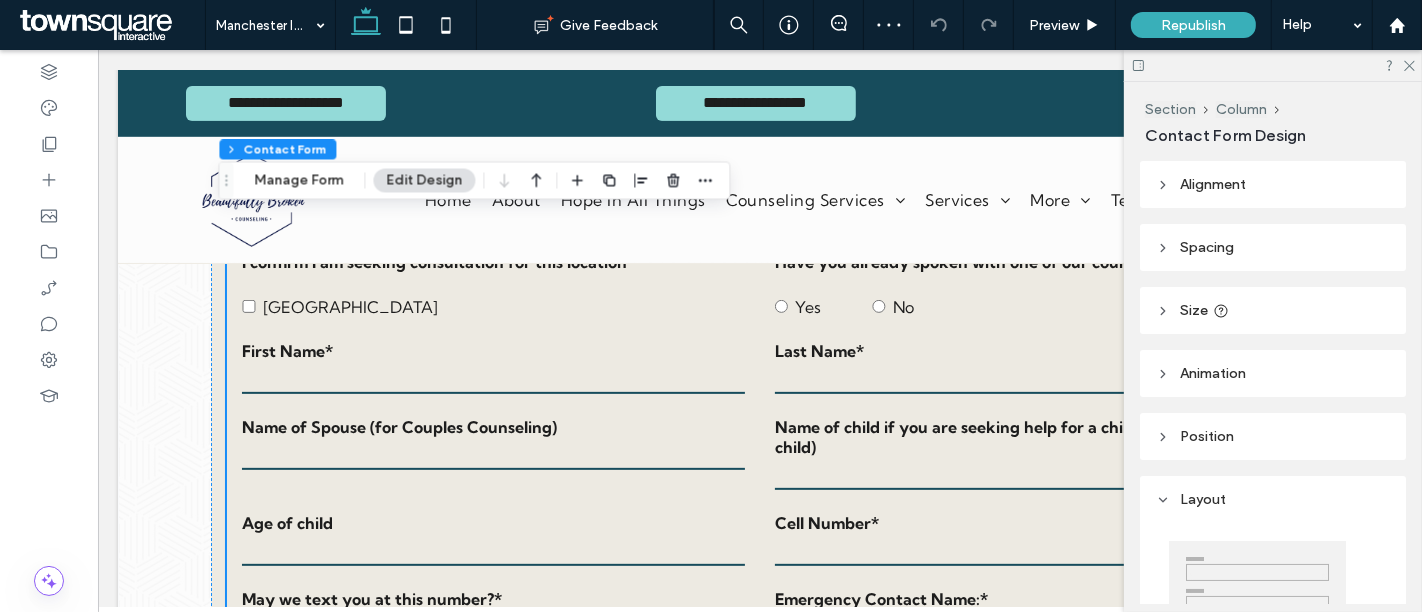 type on "*" 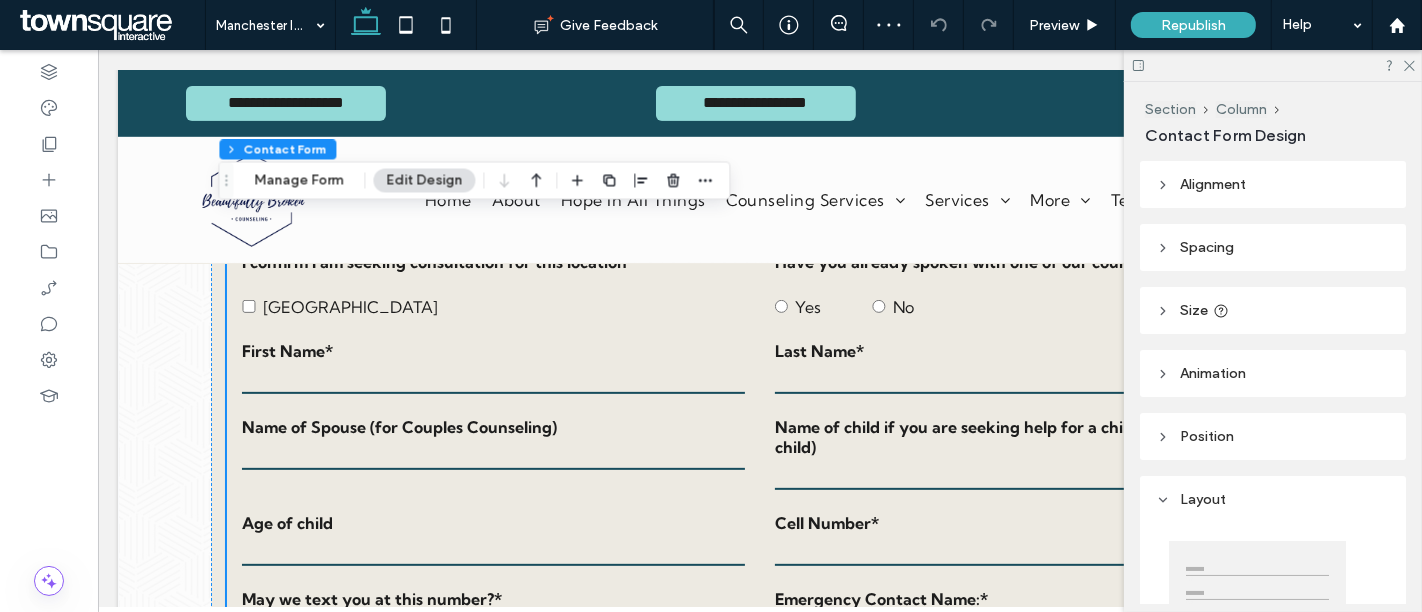 click at bounding box center [492, 379] 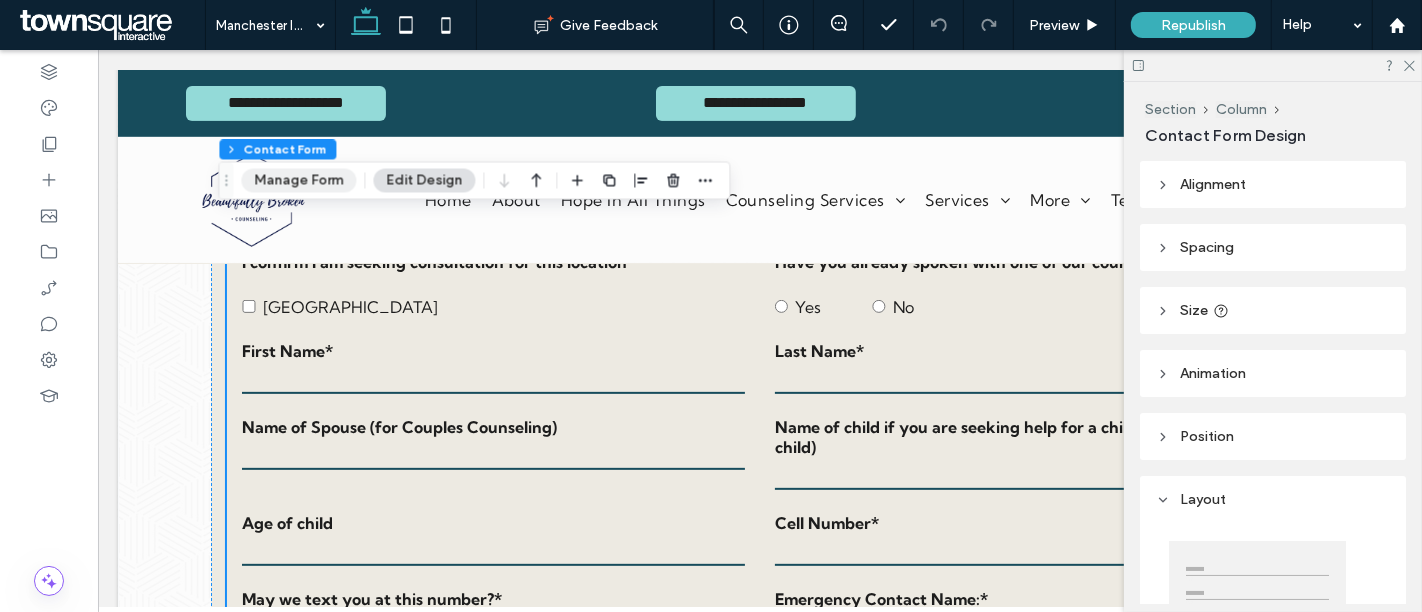 click on "Manage Form" at bounding box center [298, 180] 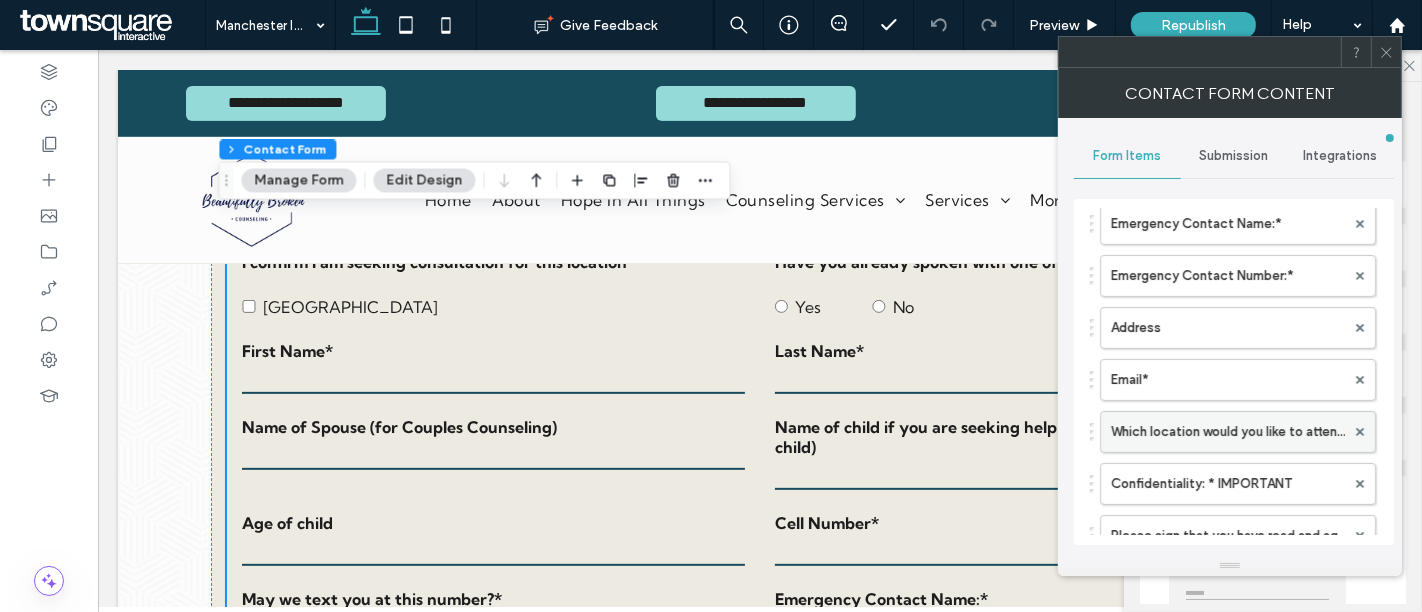 scroll, scrollTop: 485, scrollLeft: 0, axis: vertical 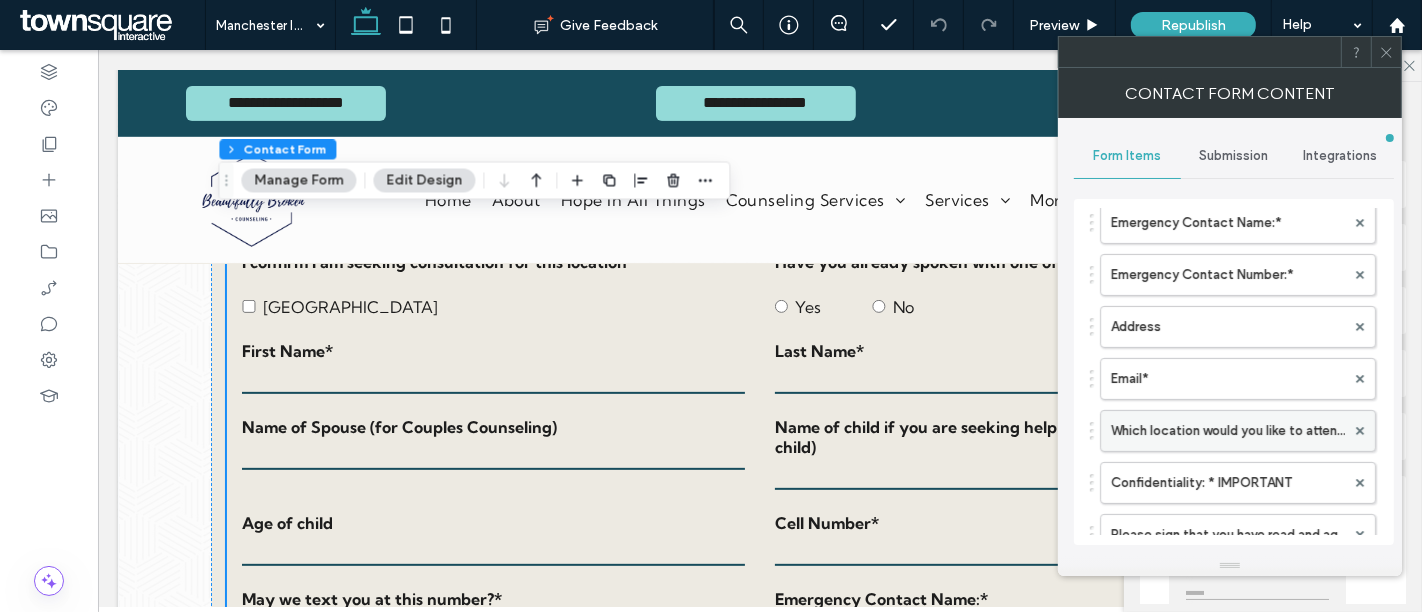 click on "Which location would you like to attend?*" at bounding box center (1228, 431) 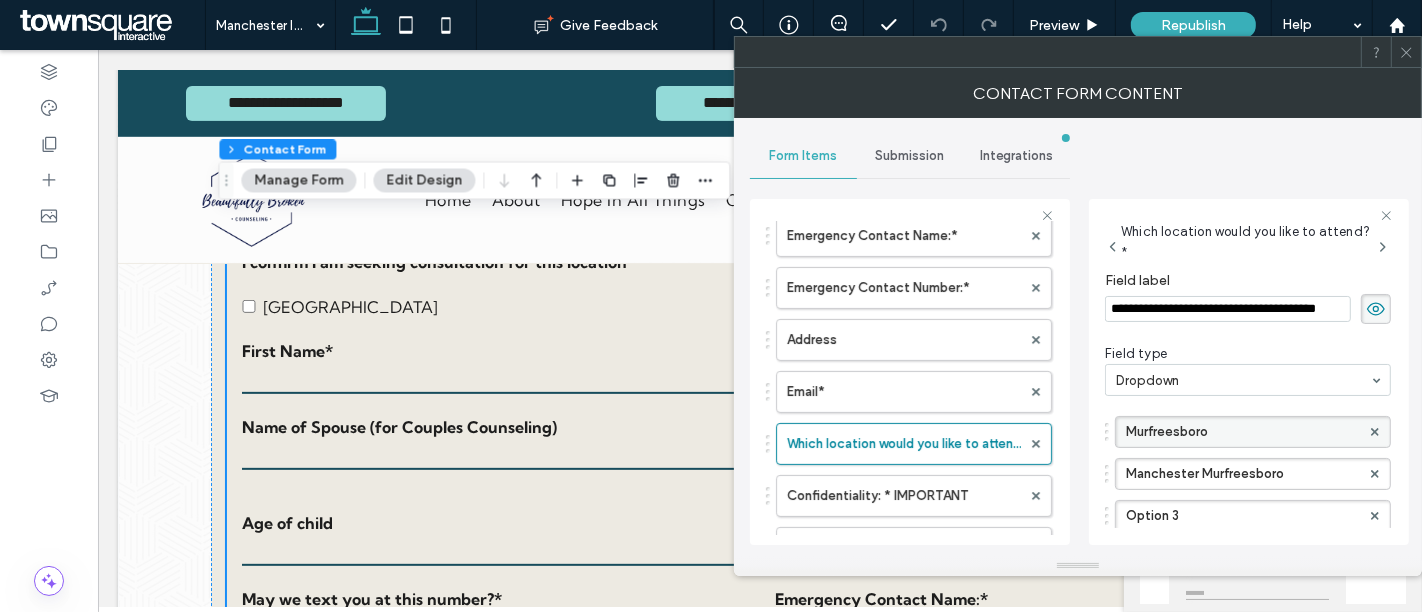 scroll, scrollTop: 53, scrollLeft: 0, axis: vertical 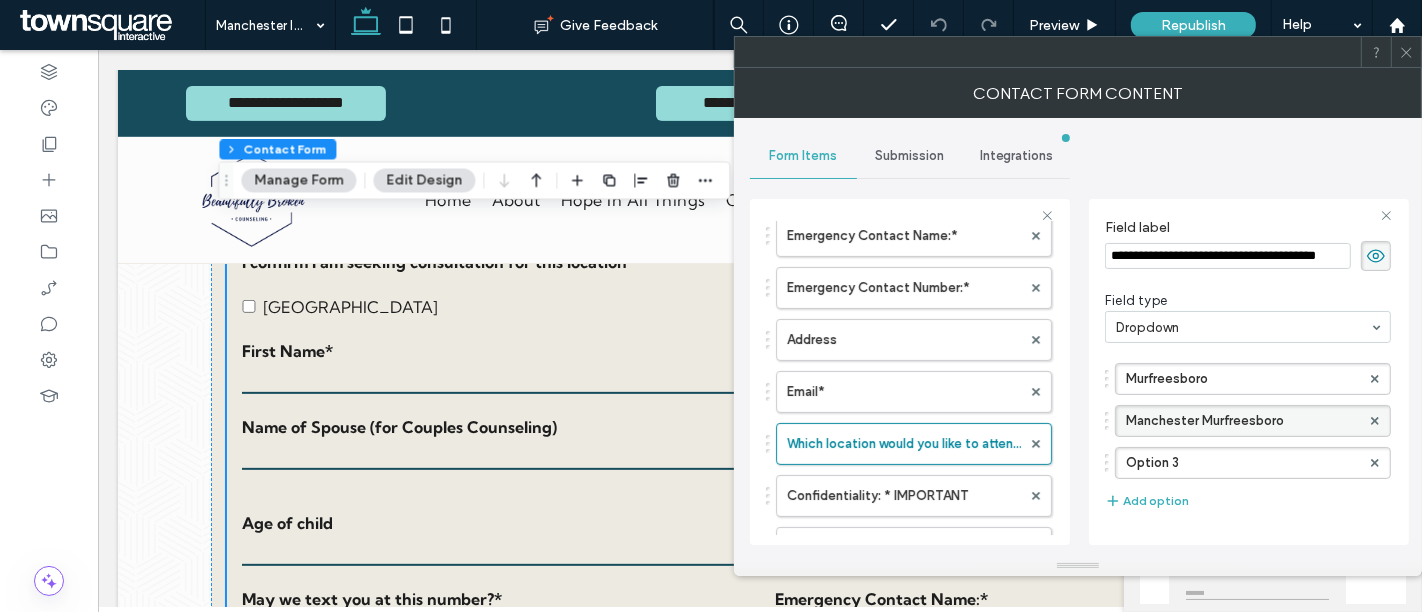 click on "Manchester  Murfreesboro" at bounding box center (1243, 421) 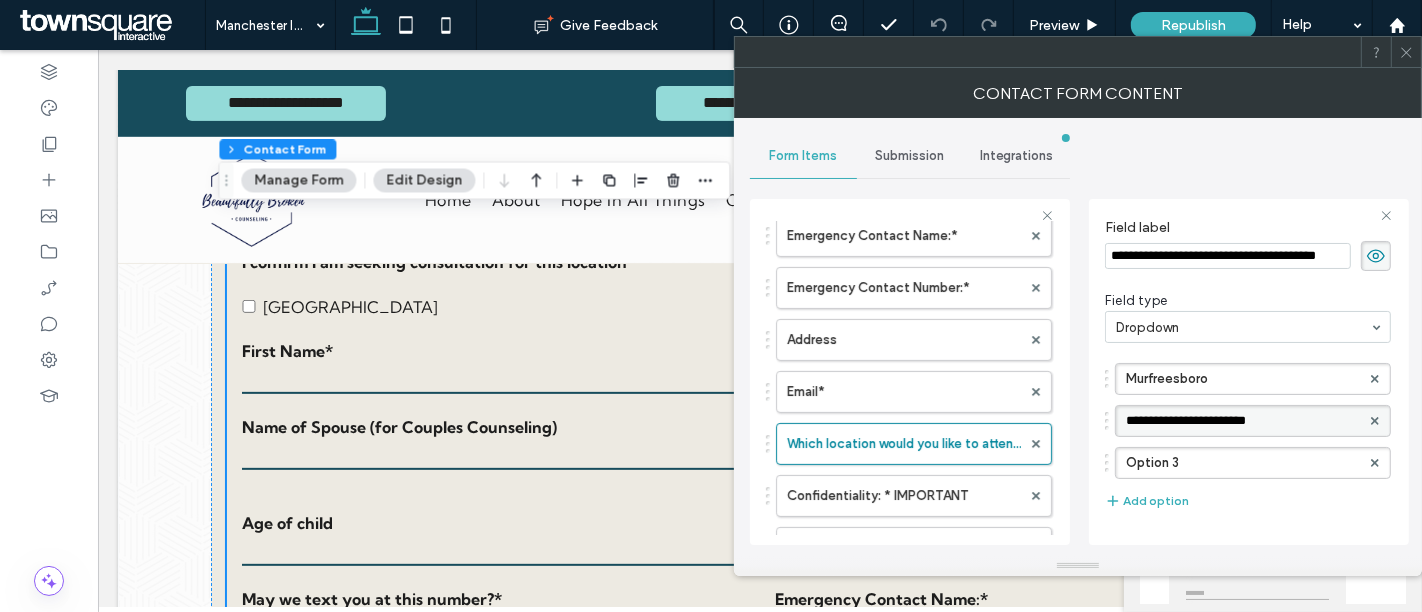click on "**********" at bounding box center (1243, 421) 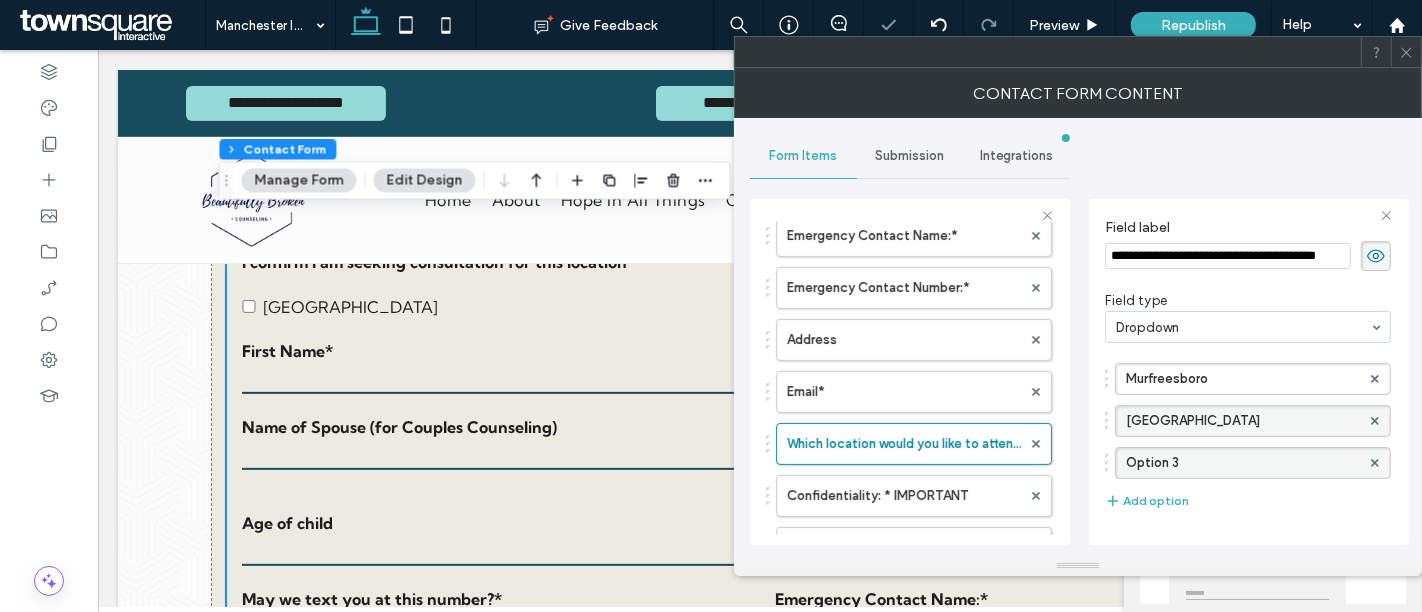 click on "Option 3" at bounding box center [1243, 463] 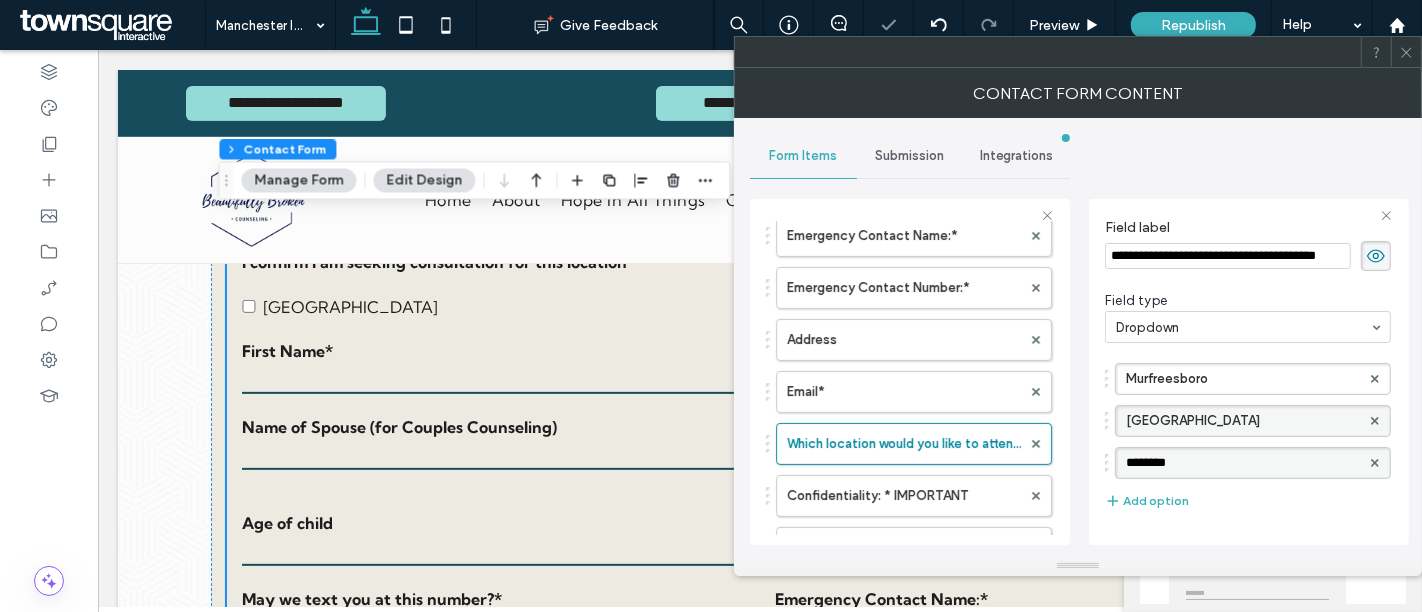 click on "********" at bounding box center [1243, 463] 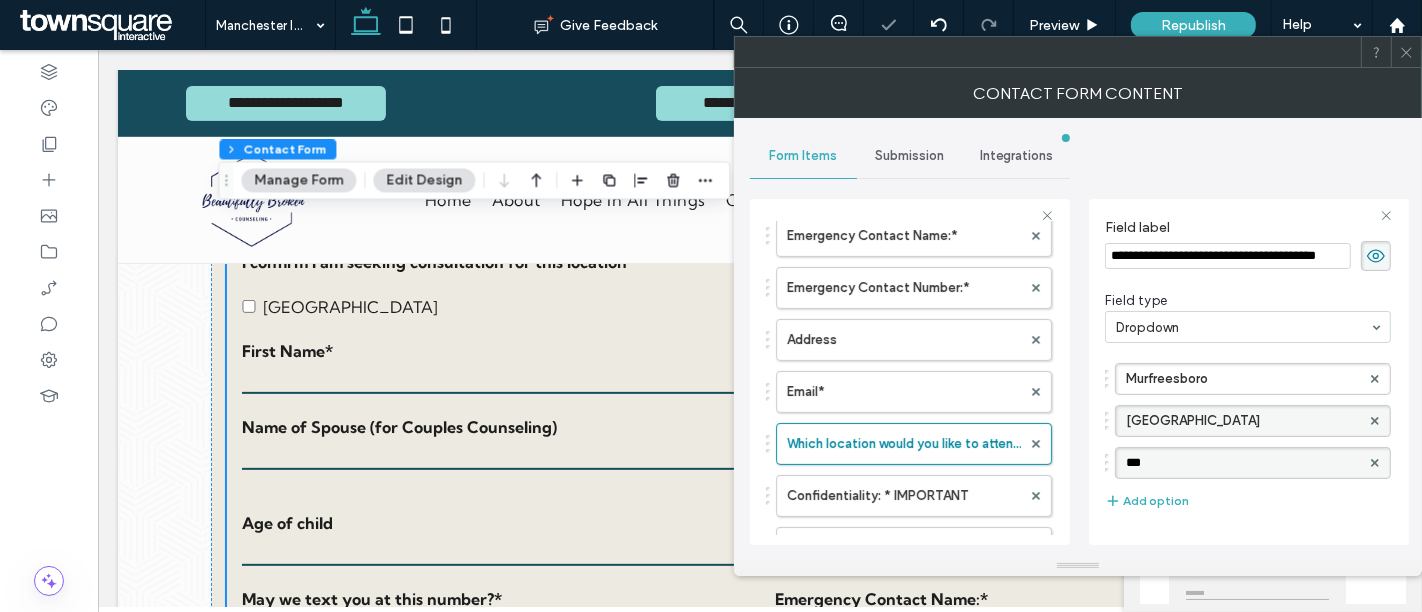 type on "****" 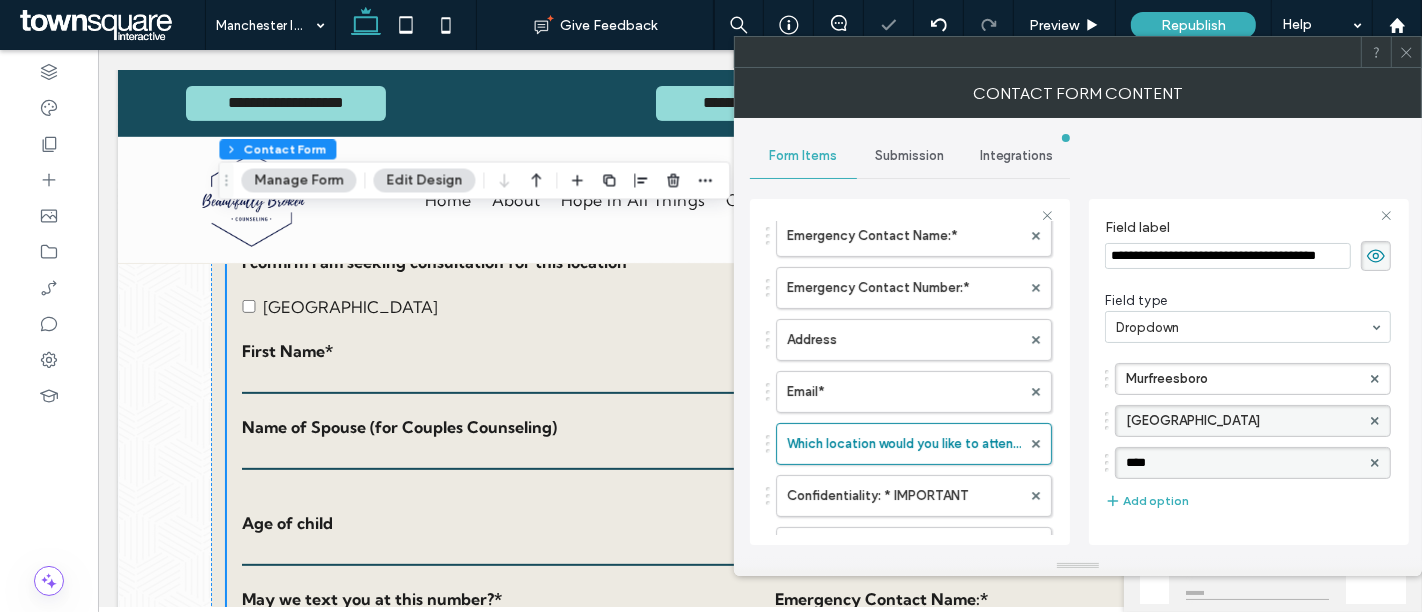 click on "Form Items Submission Integrations I confirm I am seeking consultation for this location* Have you already spoken with one of our counselors?* First Name* Last Name* Name of Spouse (for Couples Counseling) Name of child if you are seeking help for a child. (One form per child) Age of child Cell Number* May we text you at this number?* Emergency Contact Name:* Emergency Contact Number:* Address Email* Which location would you like to attend?* Confidentiality: * IMPORTANT Please sign that you have read and agree to the above clause regarding confidentiality. When is the best time to contact you?* What days are you available for counseling sessions?* What times are you available for counseling?* PLEASE READ COMPLETLY BEFORE MOVING FORWARD! Our standard fee is $125.00 per hour for excellent & experienced care. As experts in the field, we do not offer a sliding scale option. Sign that you have read and agree to these terms.* No Show or Late Cancel Policy Sign that you have read and agreed to these terms.* Dropdown" at bounding box center (1078, 337) 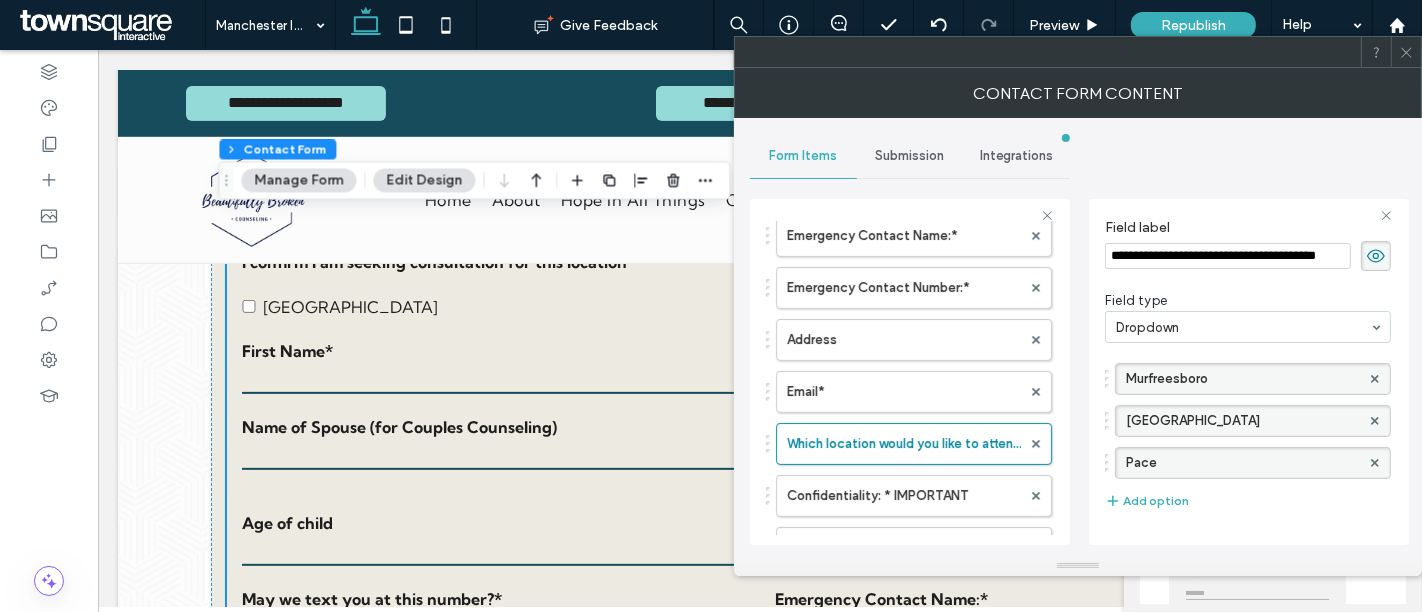 click on "Murfreesboro" at bounding box center [1243, 379] 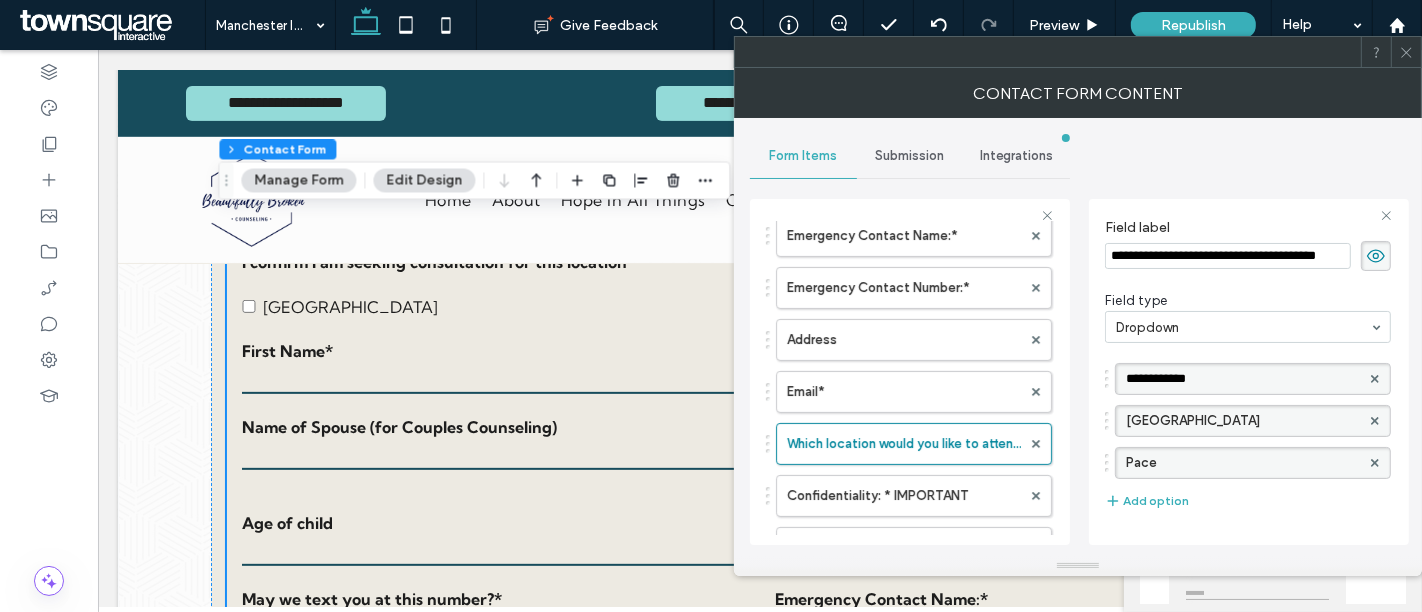 click on "**********" at bounding box center (1243, 379) 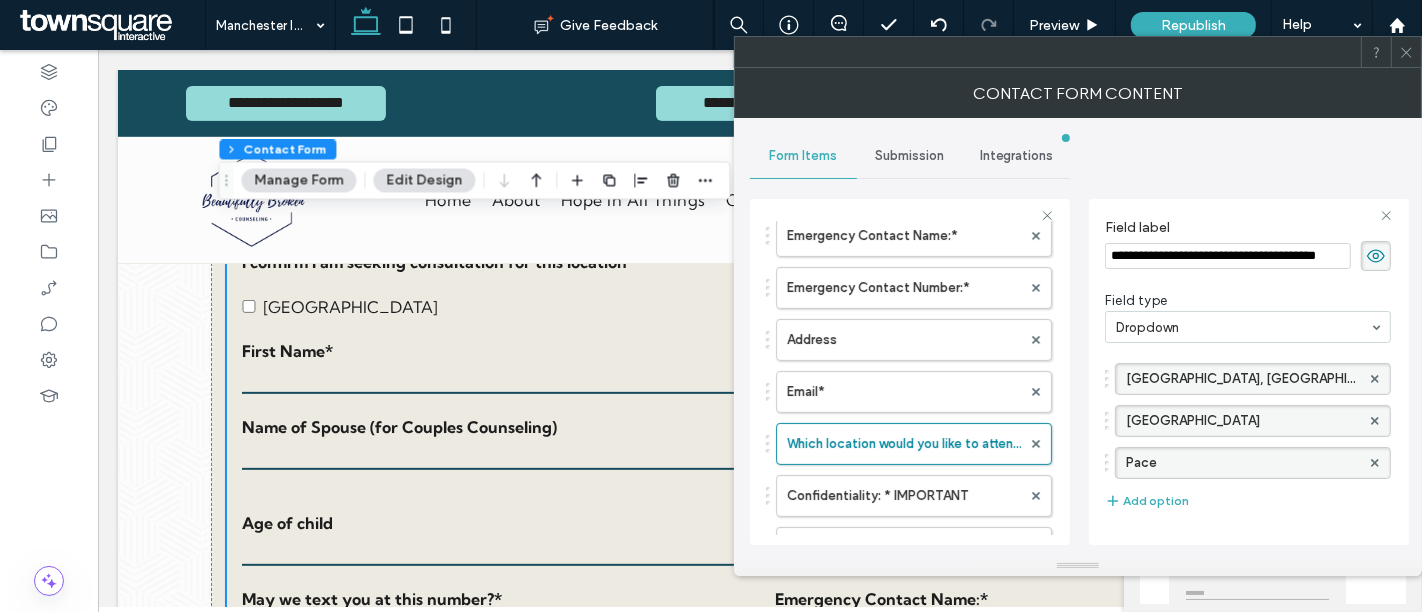 click on "[GEOGRAPHIC_DATA]" at bounding box center (1243, 421) 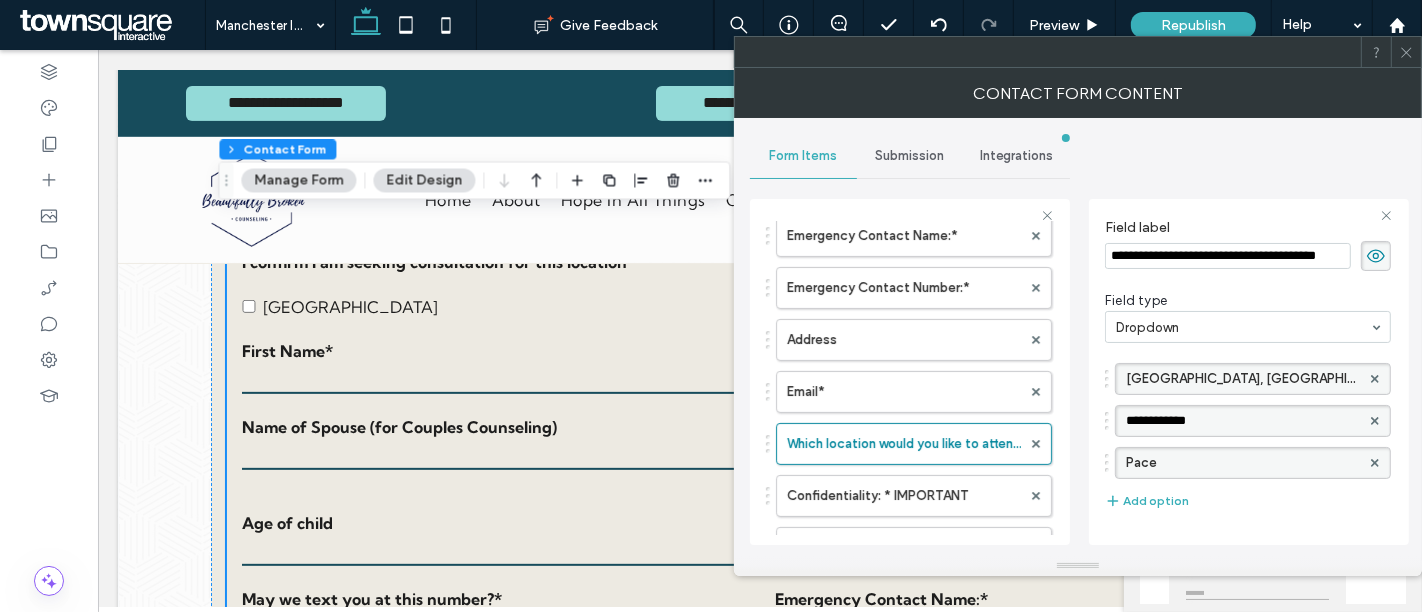 click on "**********" at bounding box center (1243, 421) 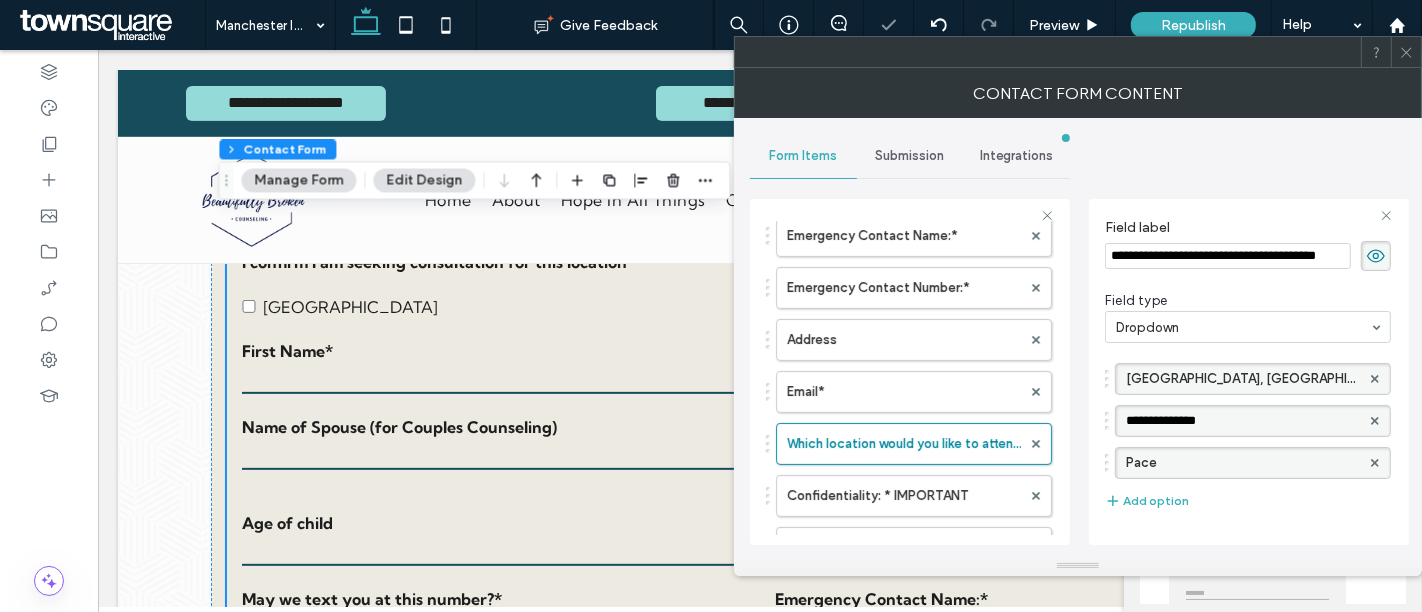 click on "Pace" at bounding box center (1243, 463) 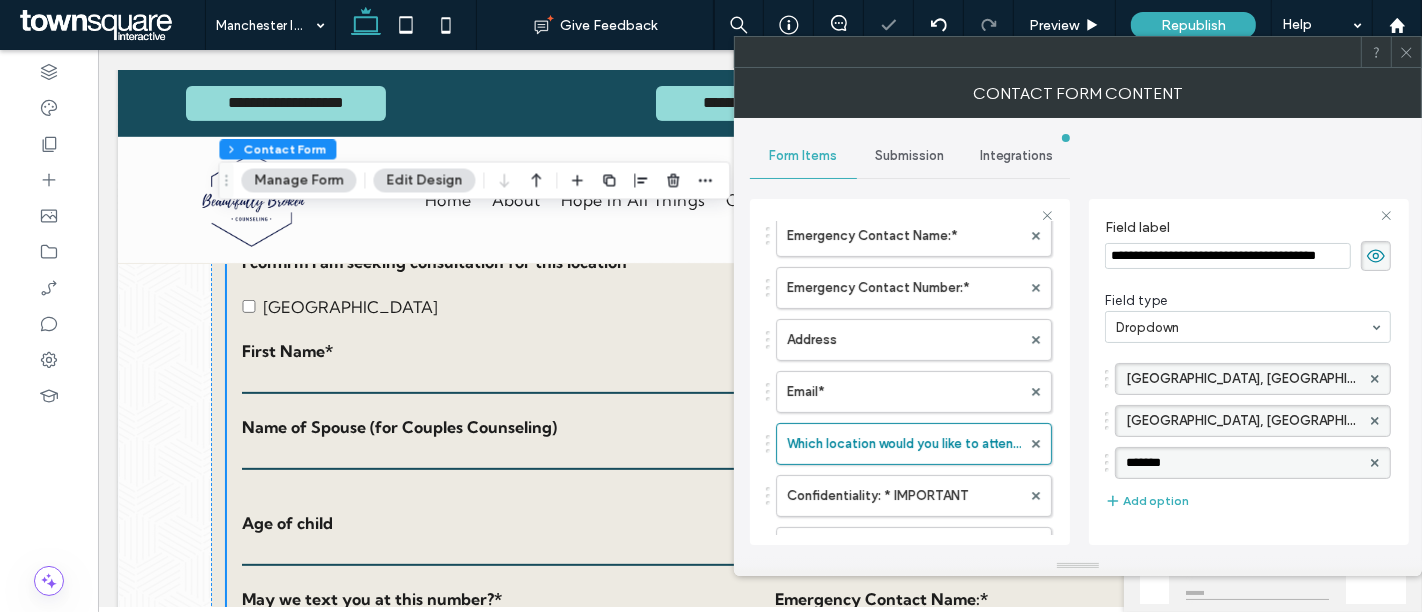 type on "********" 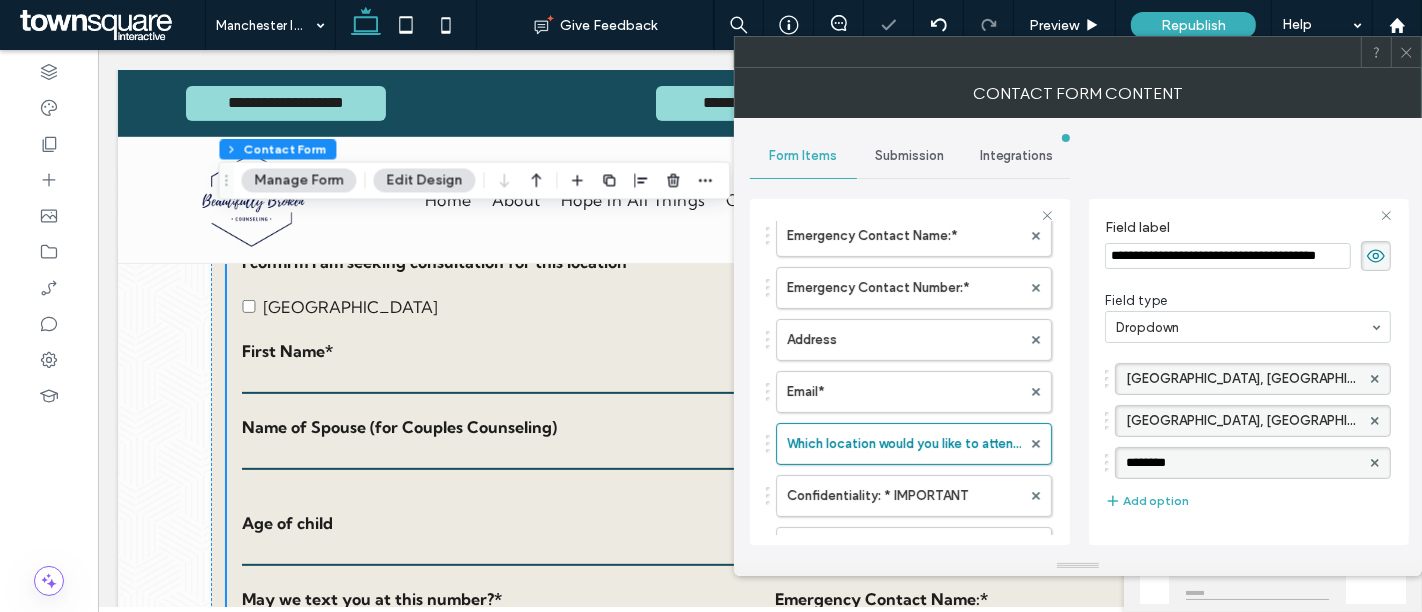 click on "Contact Form Content" at bounding box center [1078, 93] 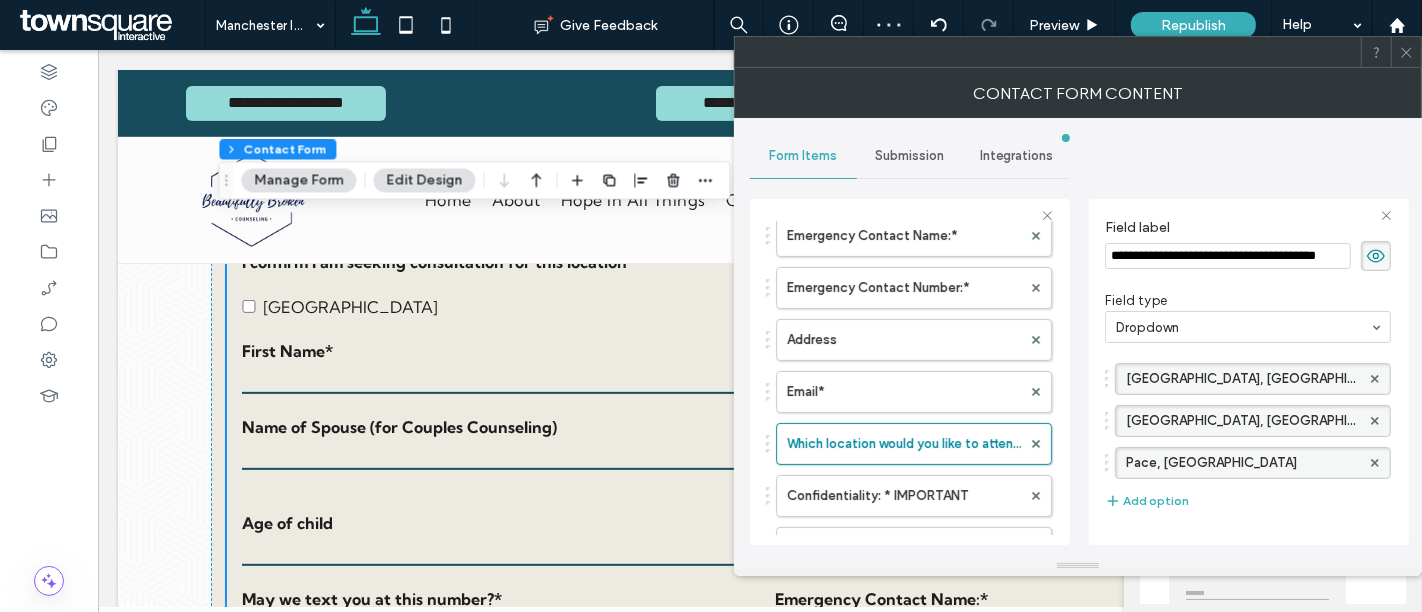 click 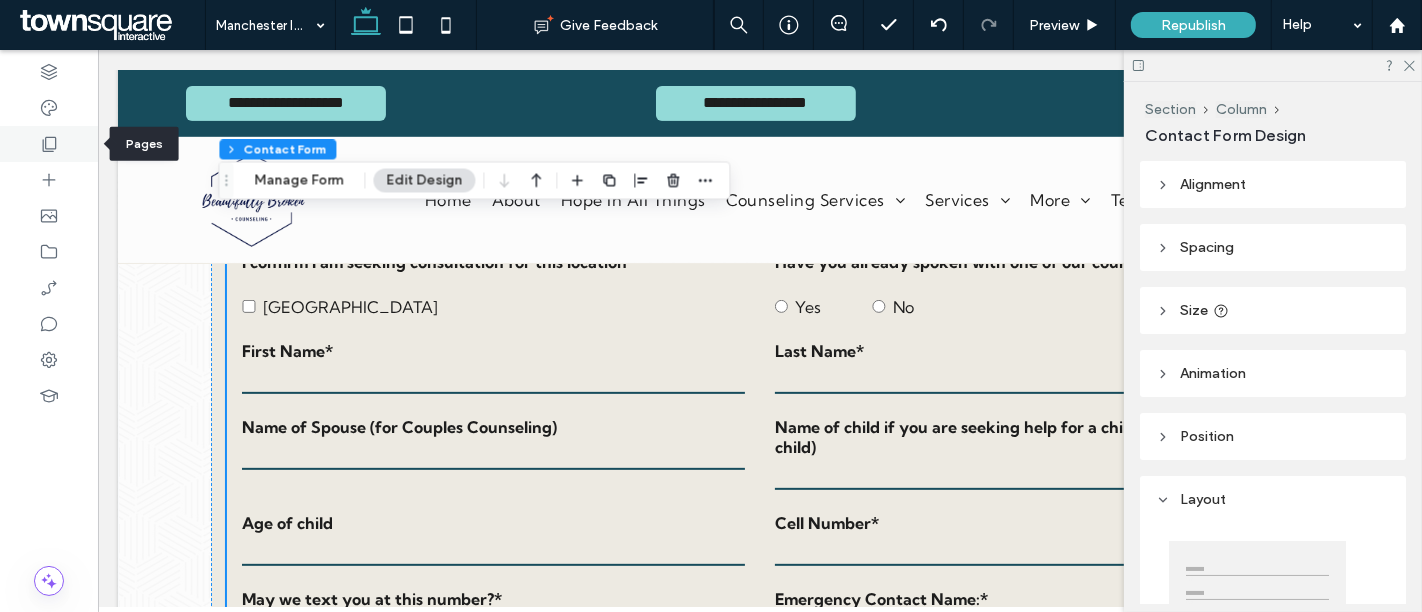 click at bounding box center [49, 144] 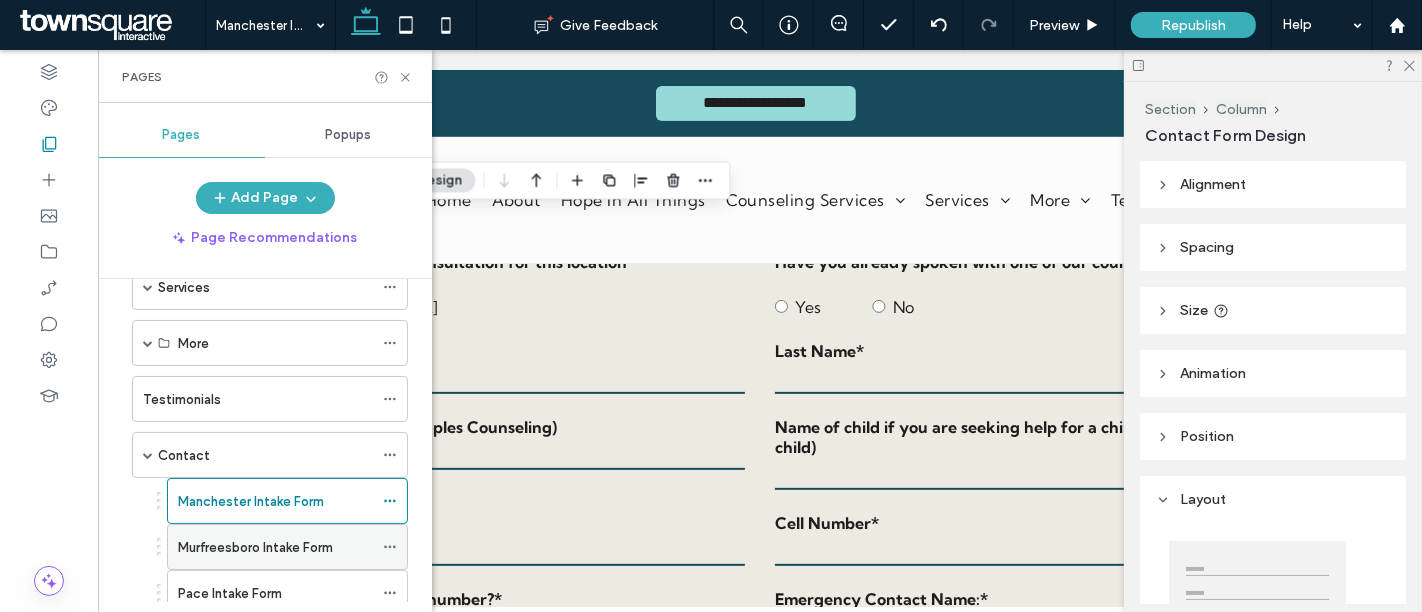 scroll, scrollTop: 344, scrollLeft: 0, axis: vertical 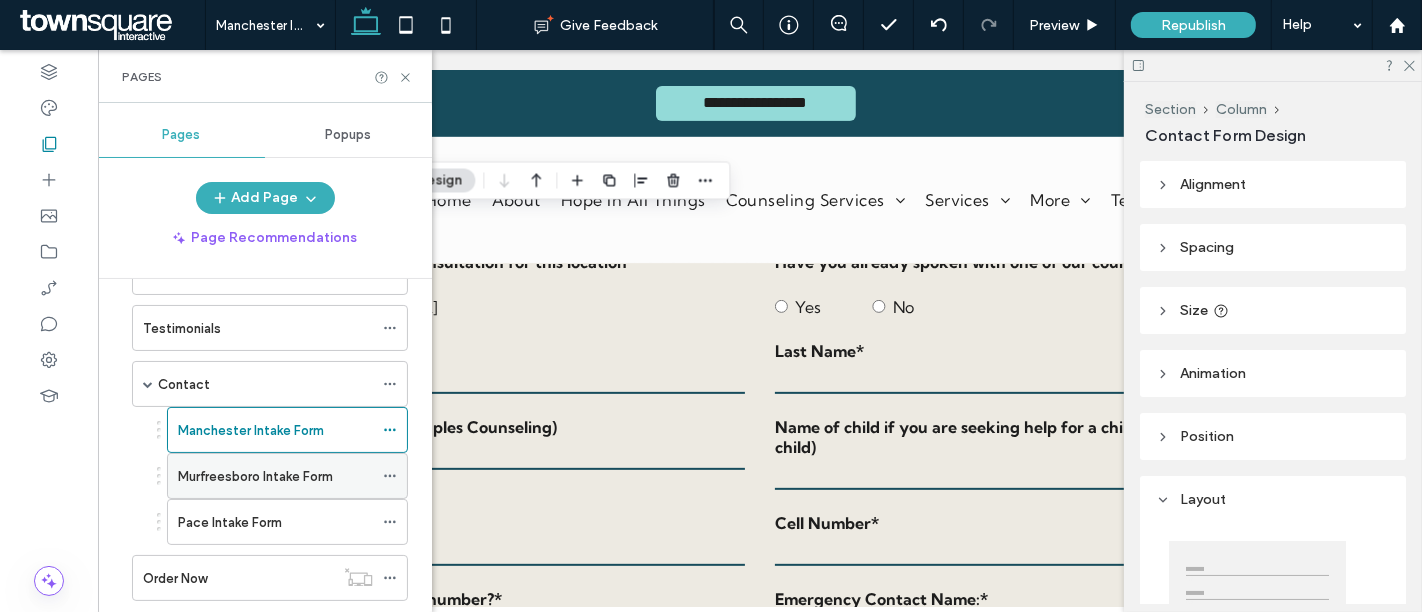 click on "Murfreesboro Intake Form" at bounding box center (275, 476) 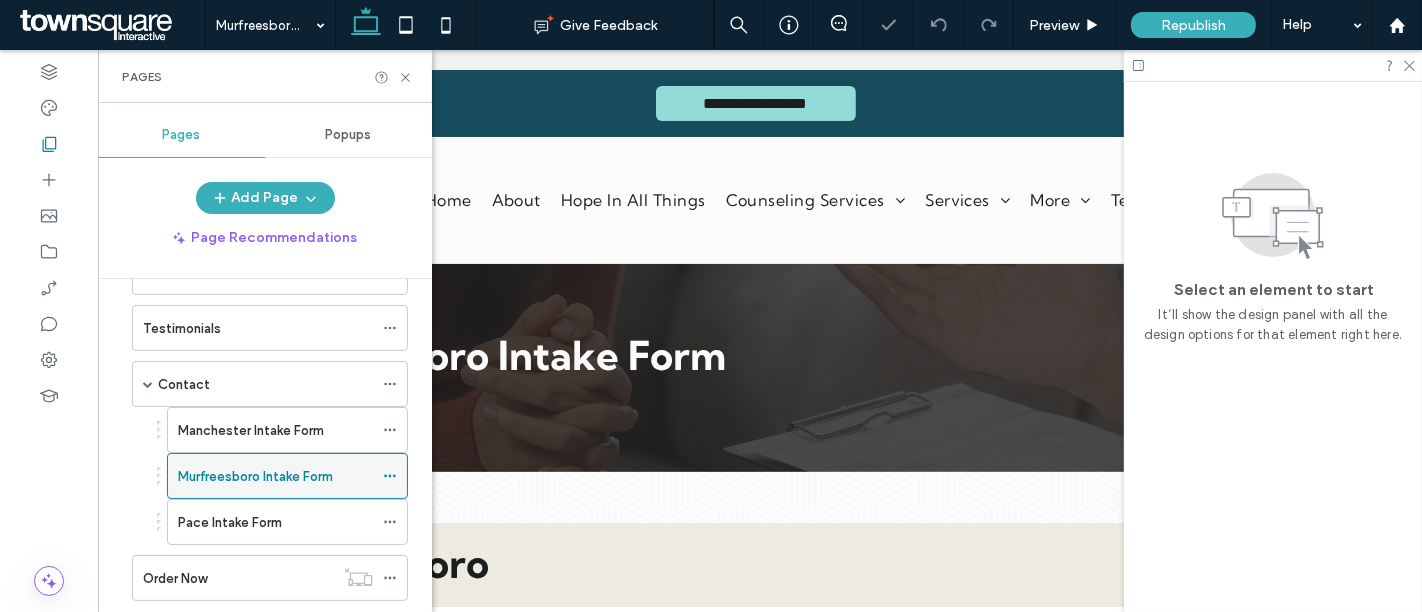 scroll, scrollTop: 0, scrollLeft: 0, axis: both 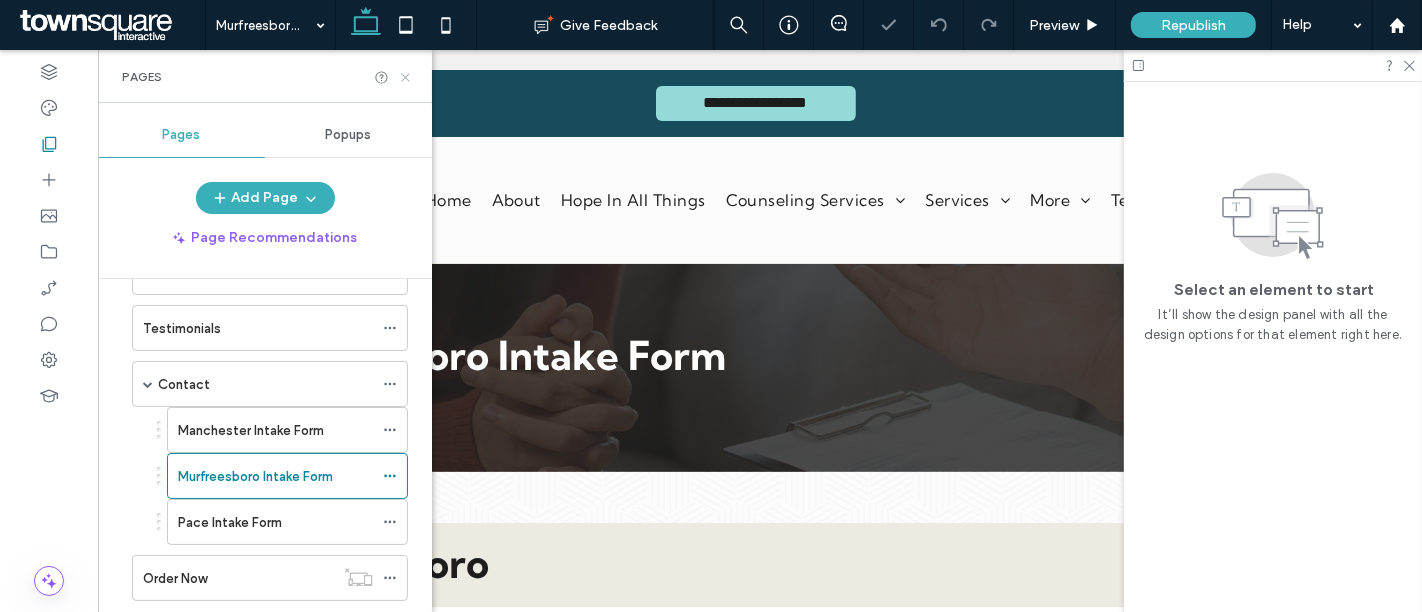 click 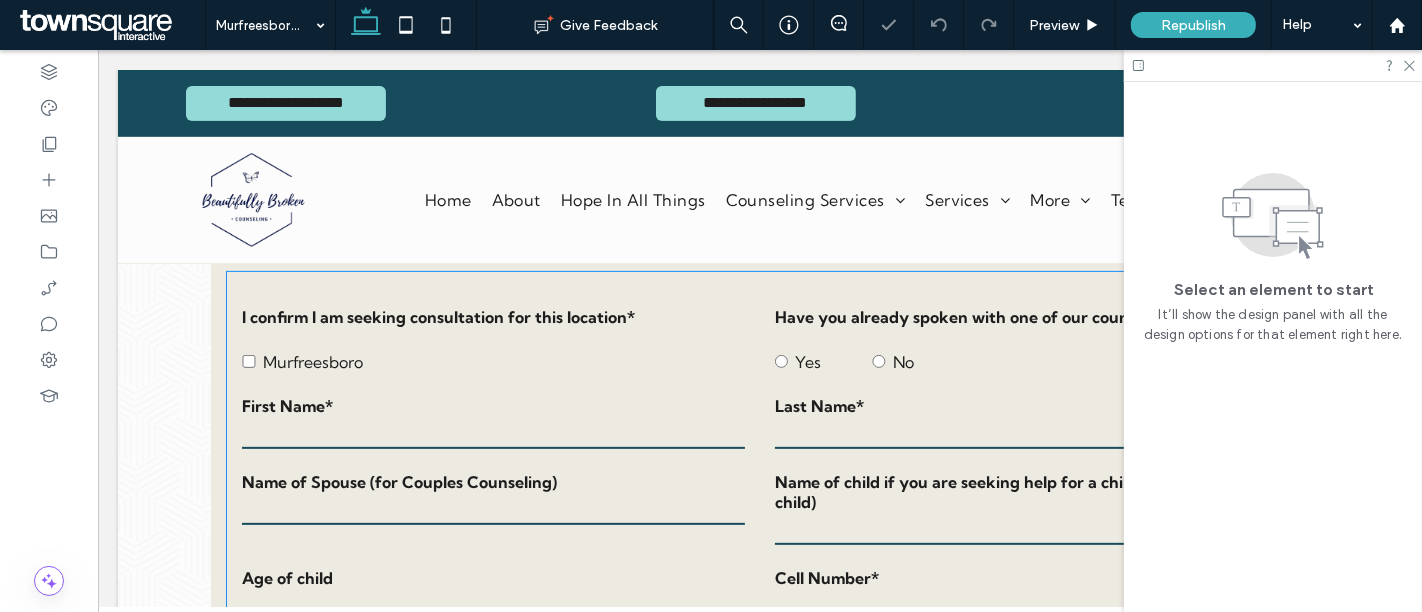 scroll, scrollTop: 511, scrollLeft: 0, axis: vertical 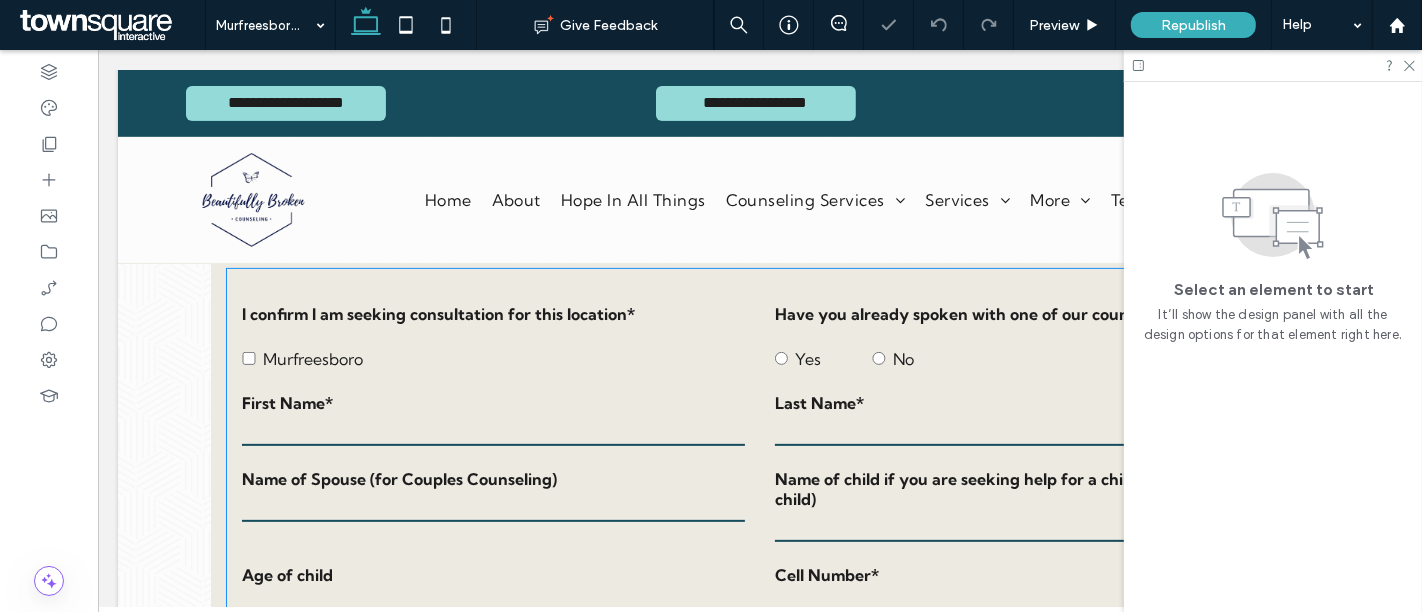 click on "Murfreesboro" at bounding box center [492, 348] 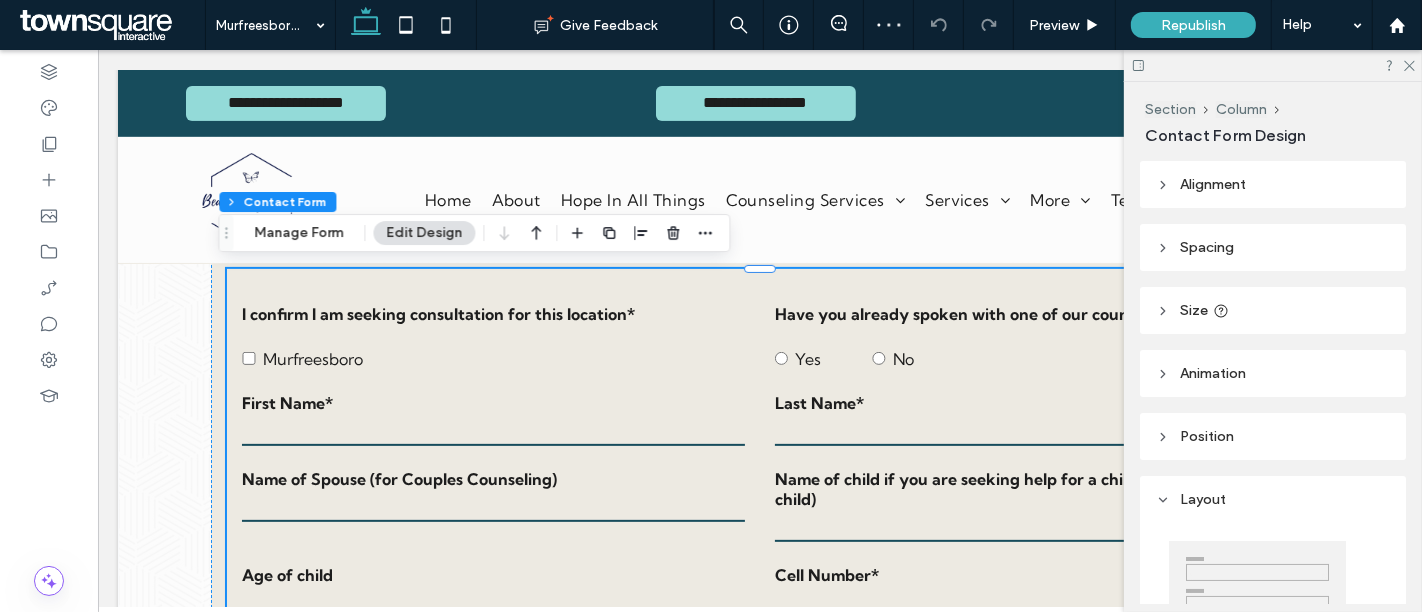 type on "*" 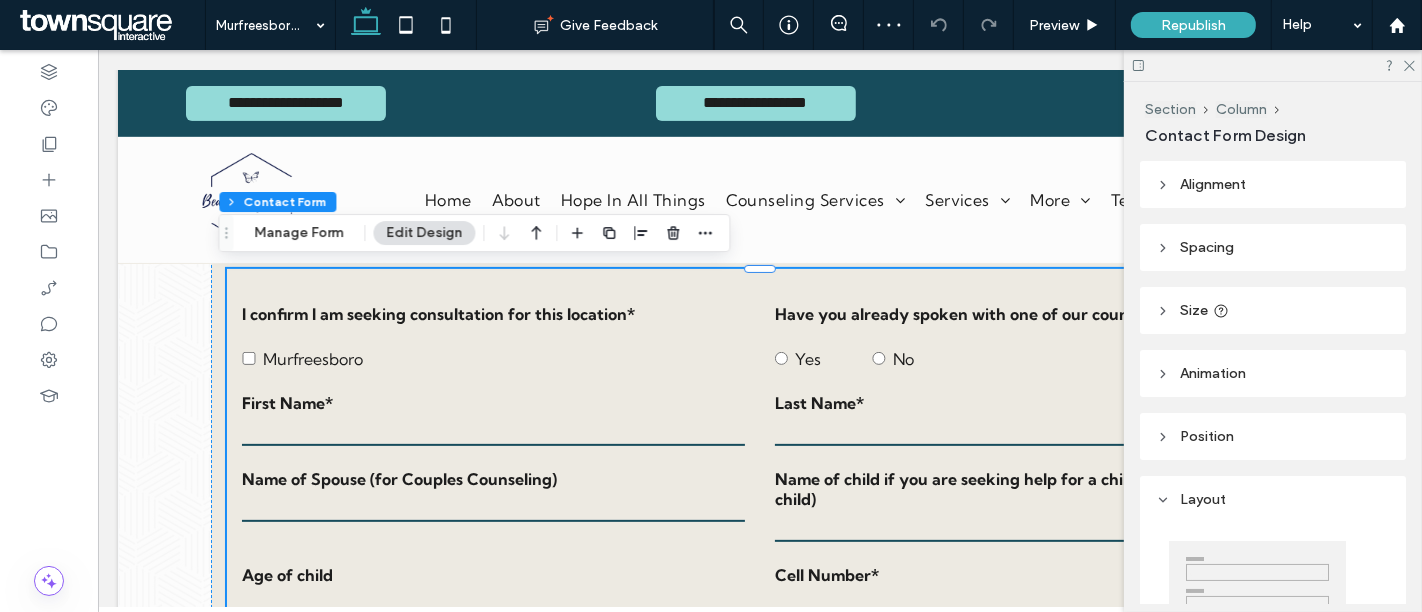 type on "***" 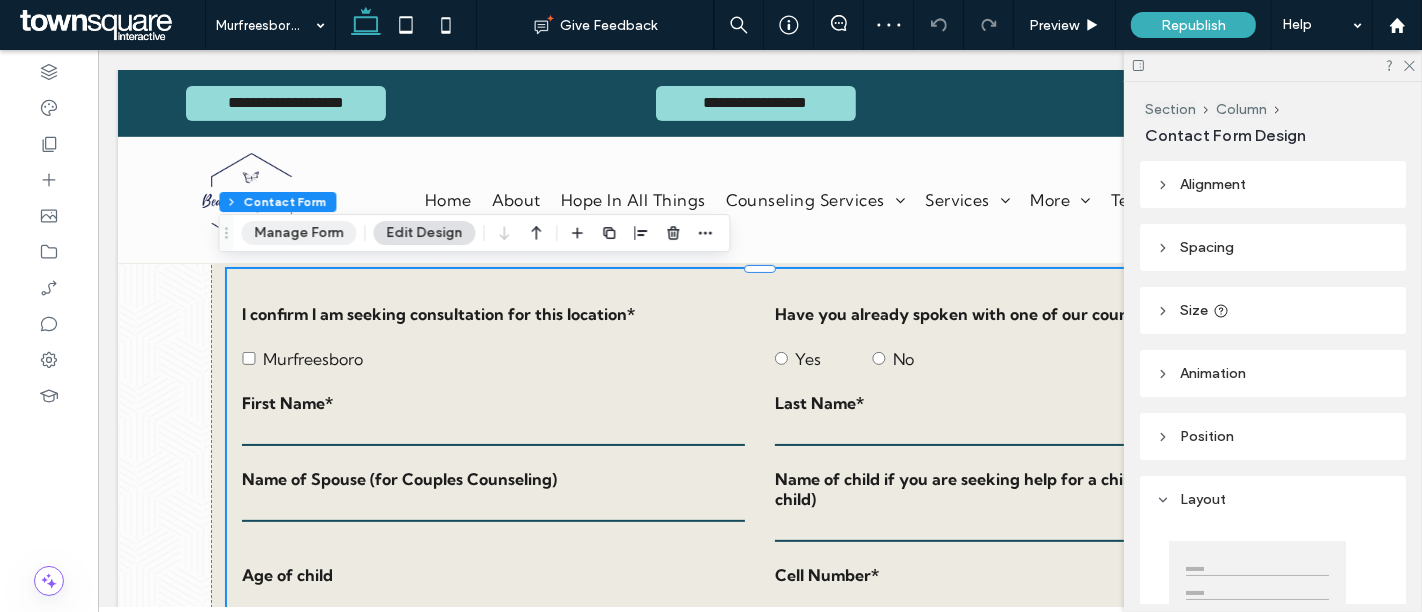 click on "Manage Form" at bounding box center [298, 233] 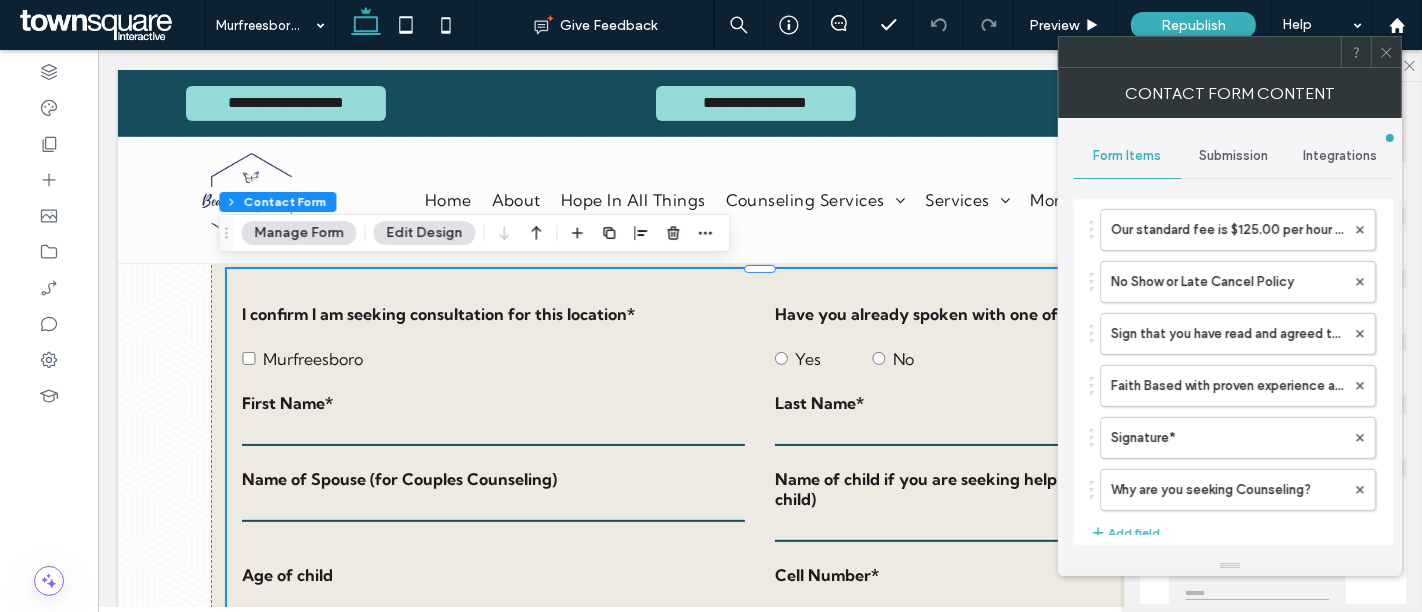 scroll, scrollTop: 1084, scrollLeft: 0, axis: vertical 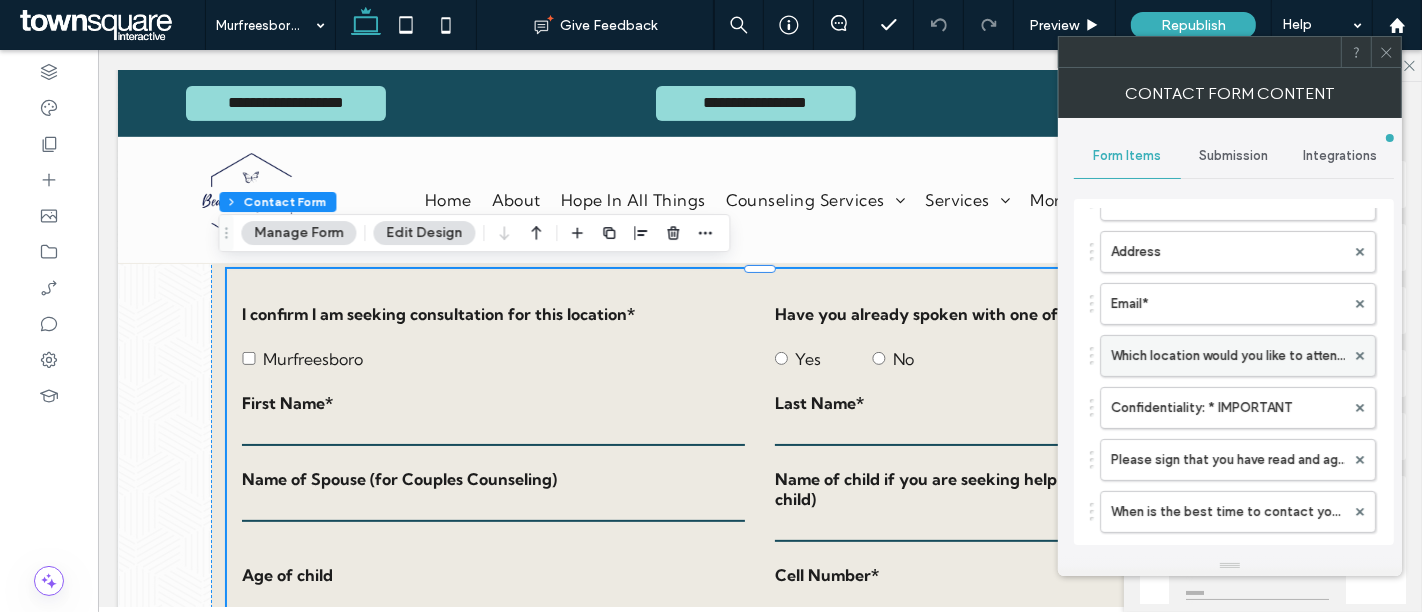 click on "Which location would you like to attend?*" at bounding box center (1228, 356) 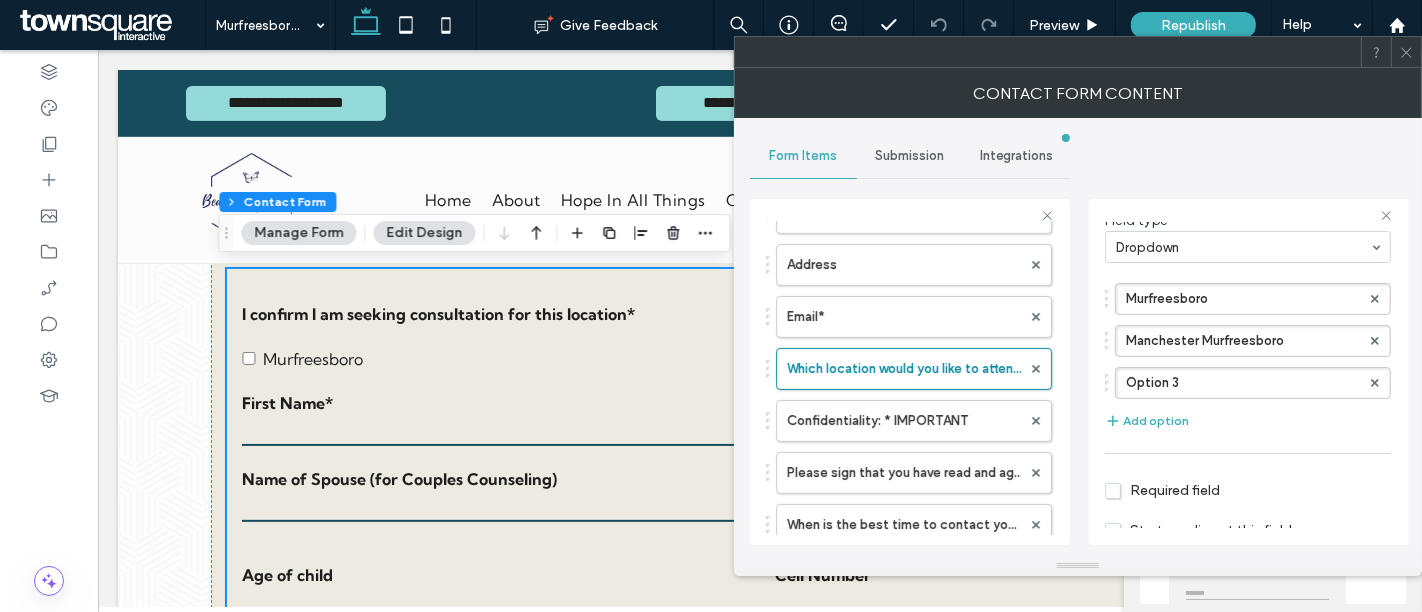 scroll, scrollTop: 134, scrollLeft: 0, axis: vertical 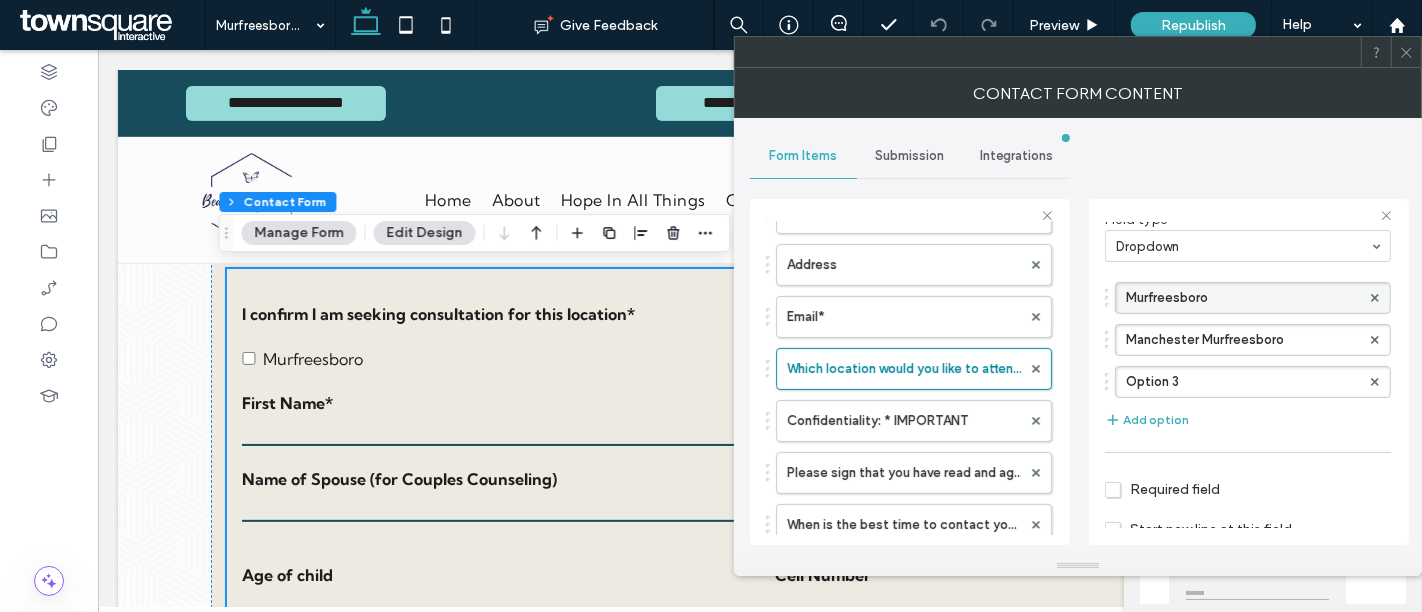 click on "Murfreesboro" at bounding box center [1243, 298] 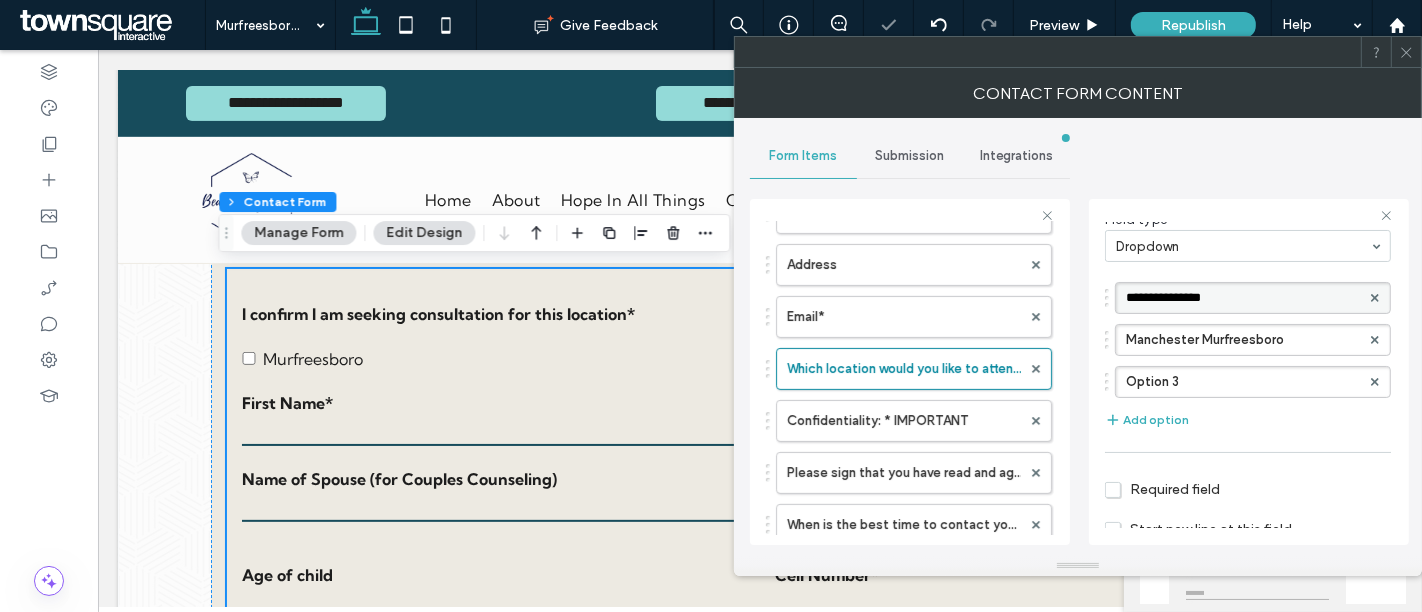 type on "**********" 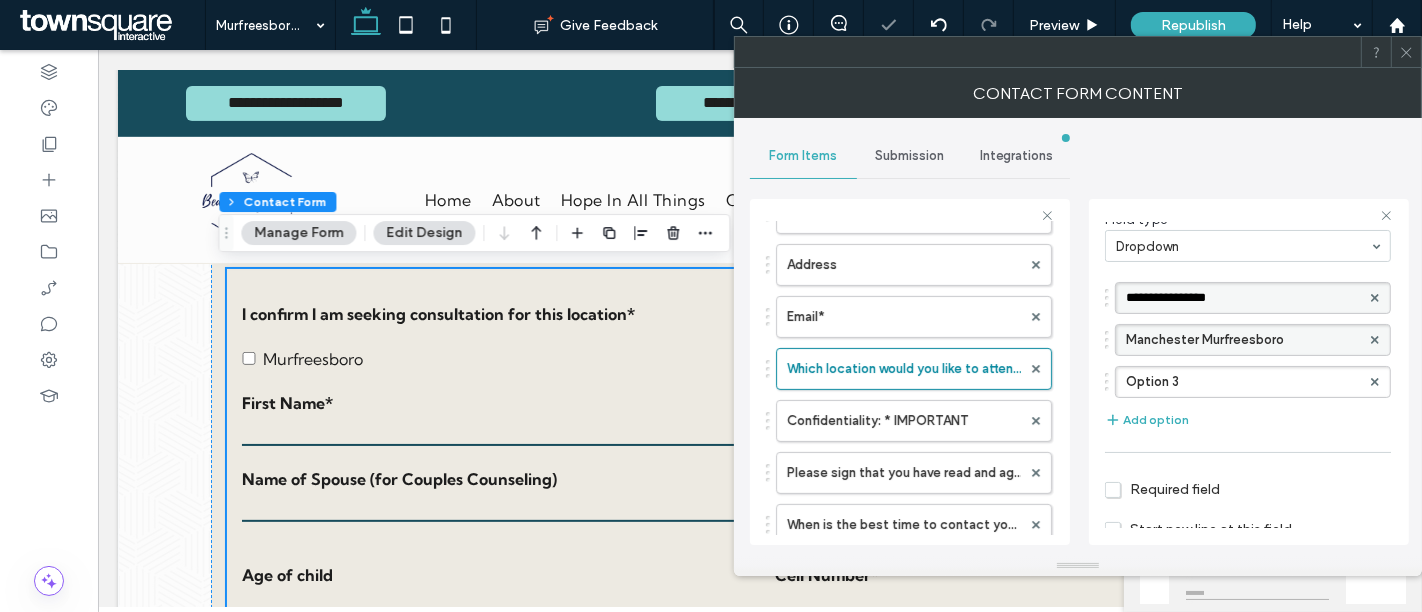 click on "Manchester  Murfreesboro" at bounding box center (1243, 340) 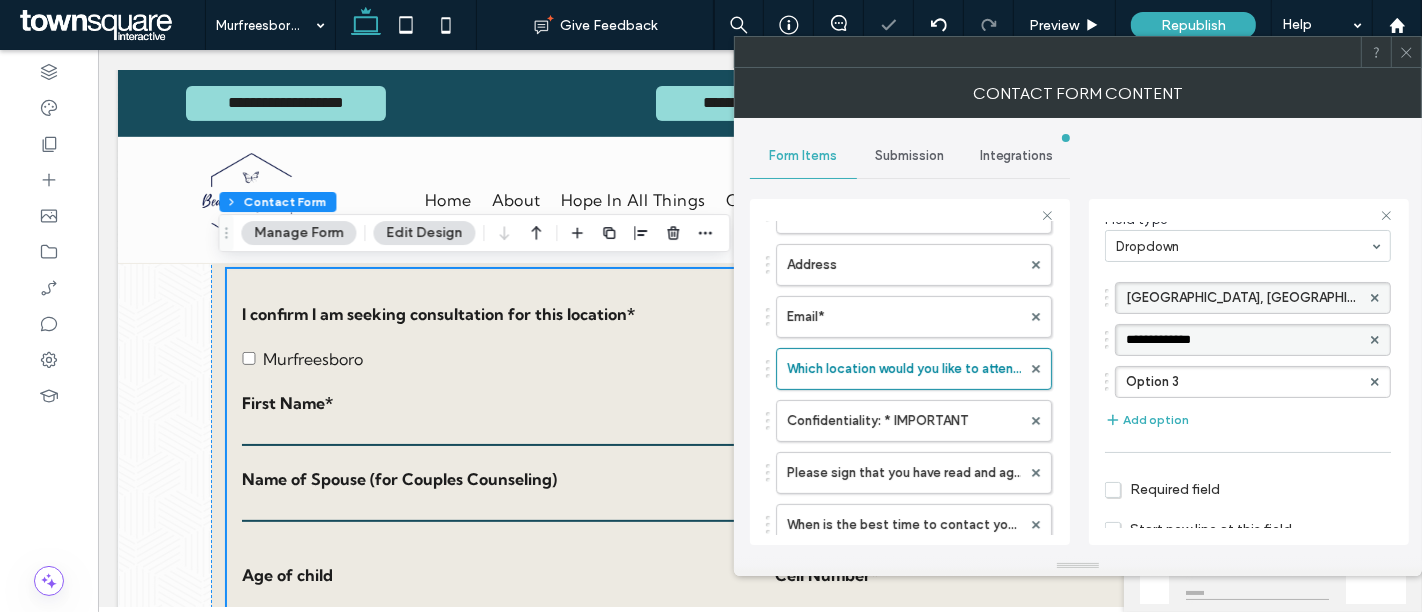 type on "**********" 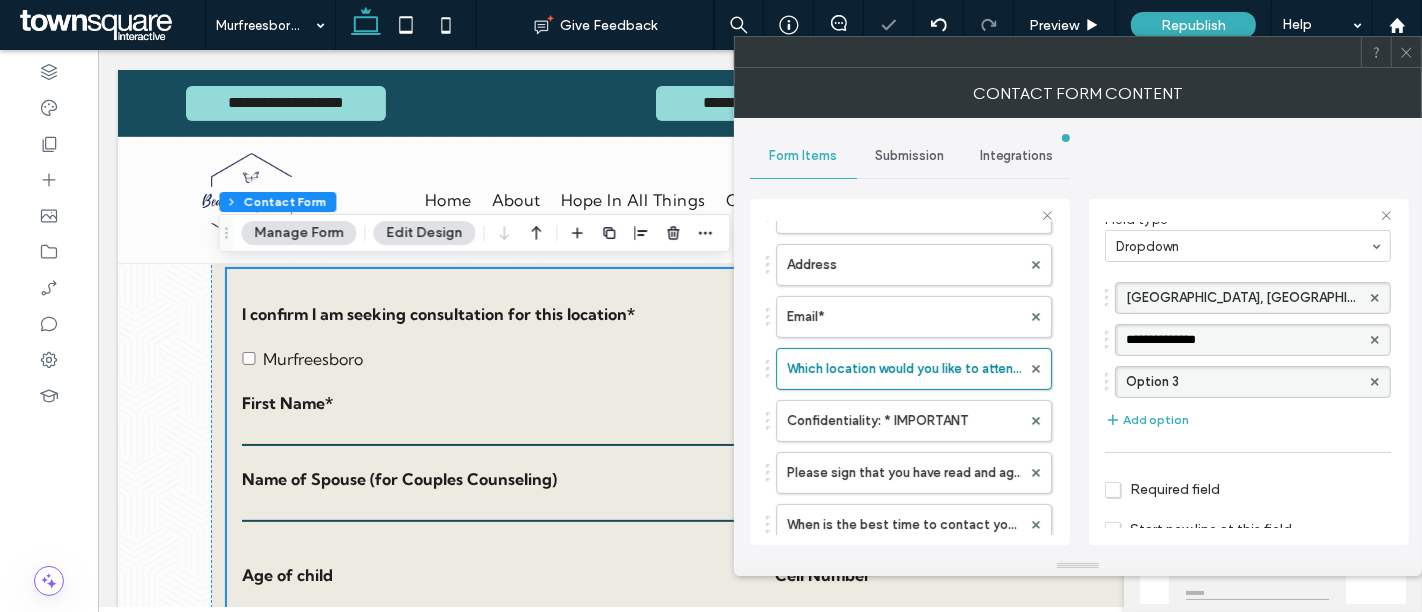 click on "Option 3" at bounding box center [1243, 382] 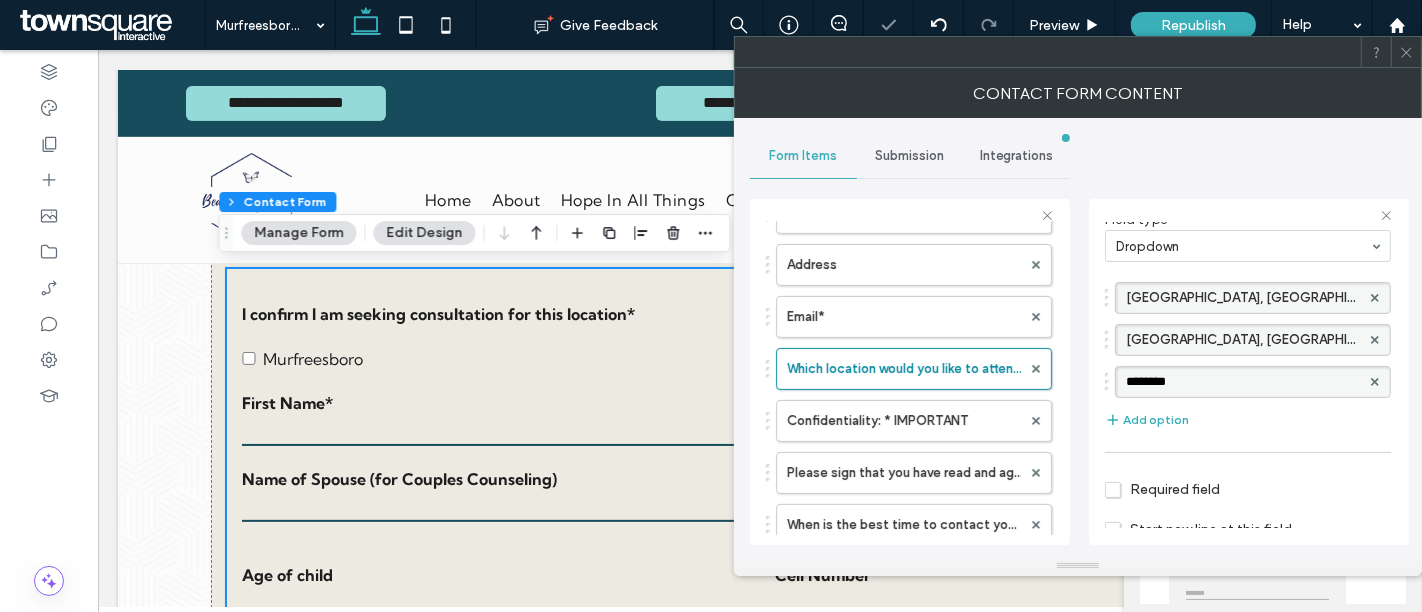 click on "********" at bounding box center [1243, 382] 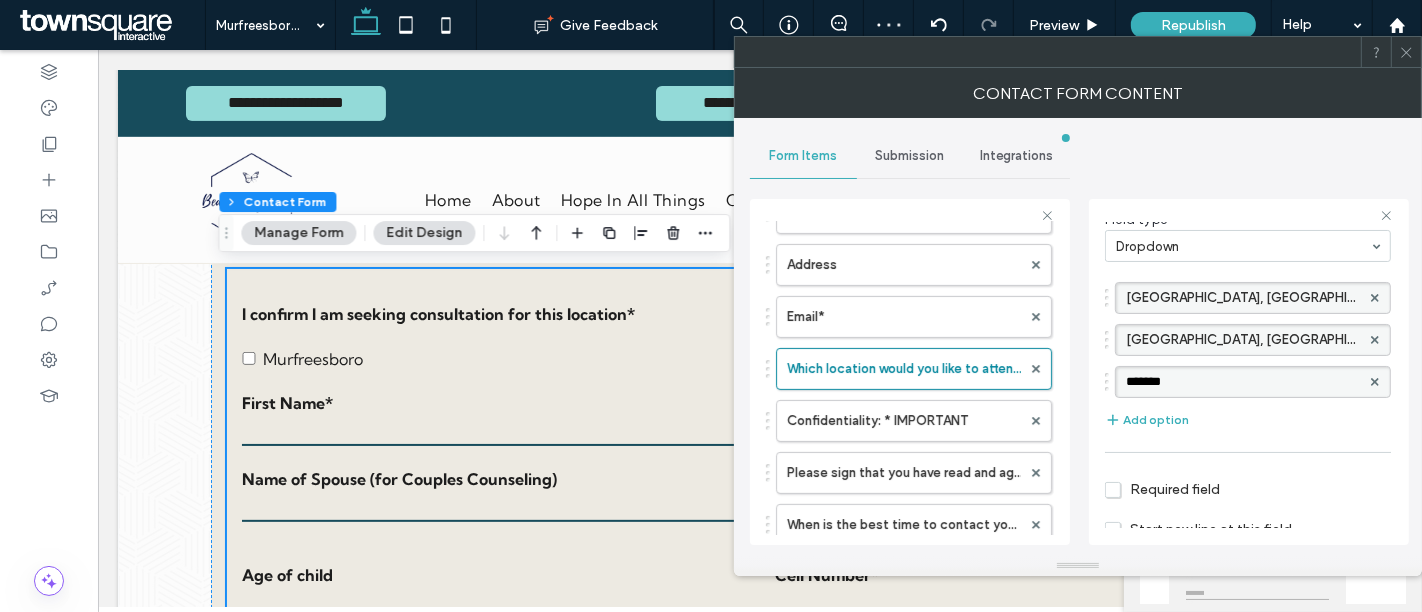 type on "********" 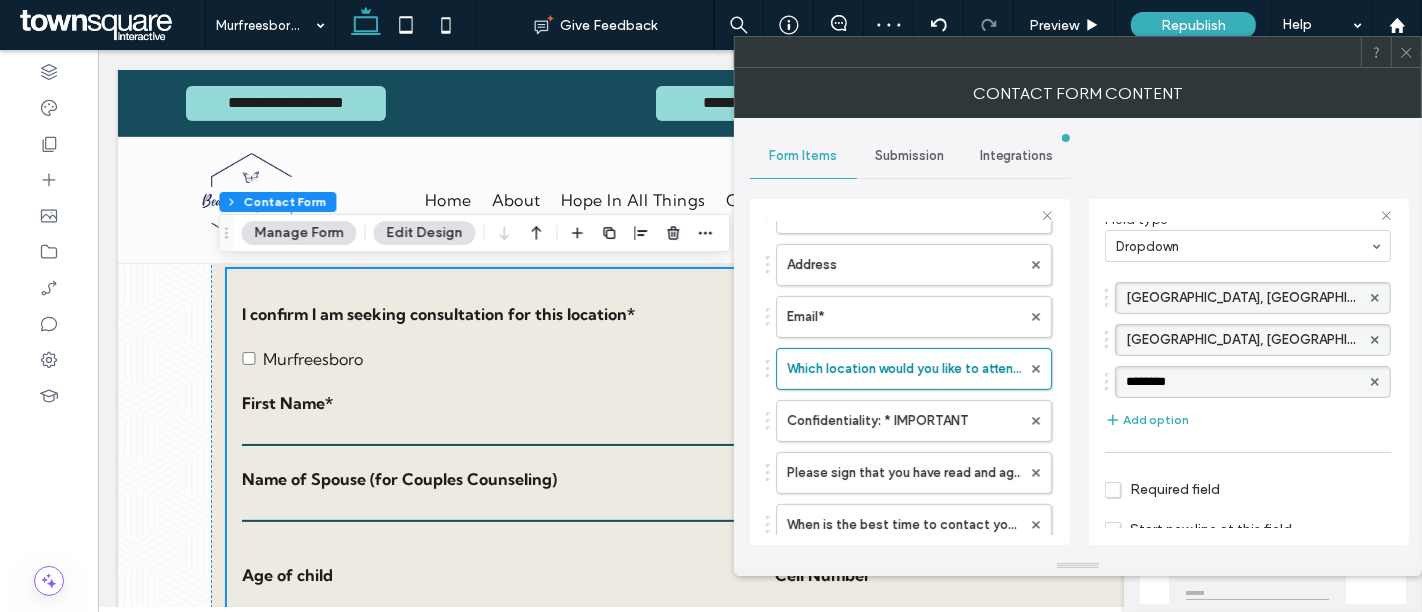 click on "Form Items Submission Integrations I confirm I am seeking consultation for this location* Have you already spoken with one of our counselors?* First Name* Last Name* Name of Spouse (for Couples Counseling) Name of child if you are seeking help for a child. (One form per child) Age of child Cell Number* May we text you at this number?* Emergency Contact Name:* Emergency Contact Number:* Address Email* Which location would you like to attend?* Confidentiality: * IMPORTANT Please sign that you have read and agree to the above clause regarding confidentiality. When is the best time to contact you?* What days are you available for counseling sessions?* What times are you available for counseling?* PLEASE READ COMPLETLY BEFORE MOVING FORWARD! Our standard fee is $125.00 per hour for excellent & experienced care. As experts in the field, we do not offer a sliding scale option. Sign that you have read and agree to these terms.* No Show or Late Cancel Policy Sign that you have read and agreed to these terms.* Dropdown" at bounding box center (1078, 337) 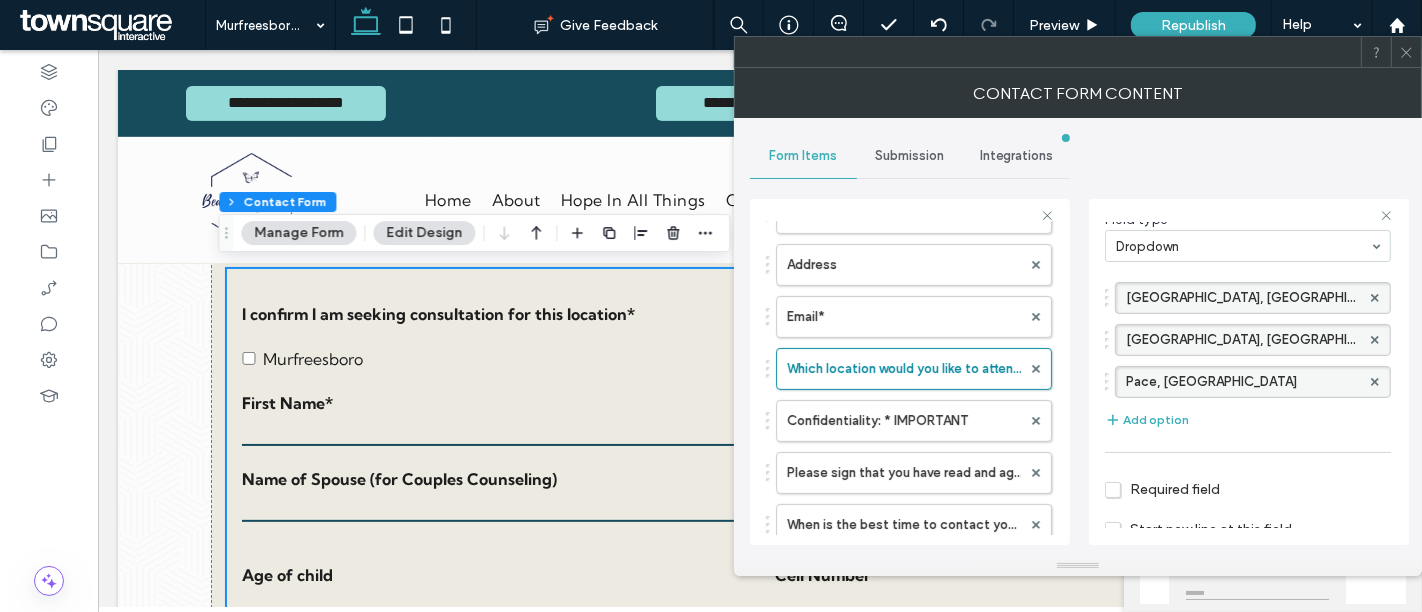 scroll, scrollTop: 285, scrollLeft: 0, axis: vertical 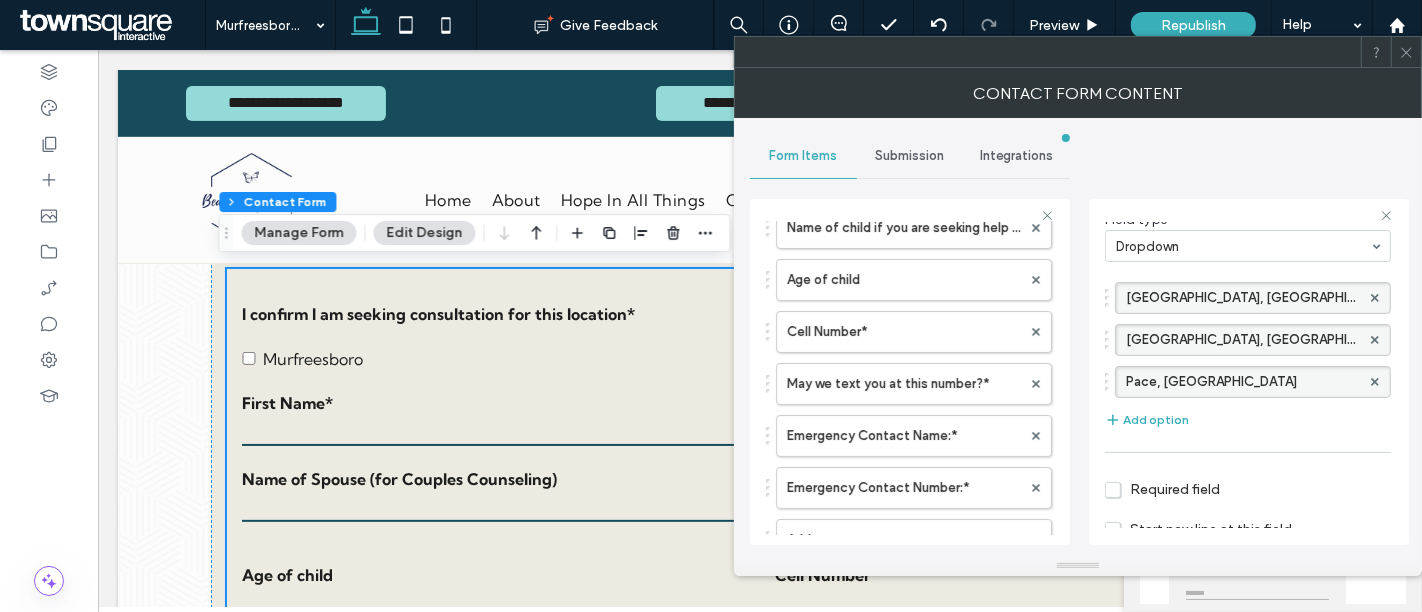 click 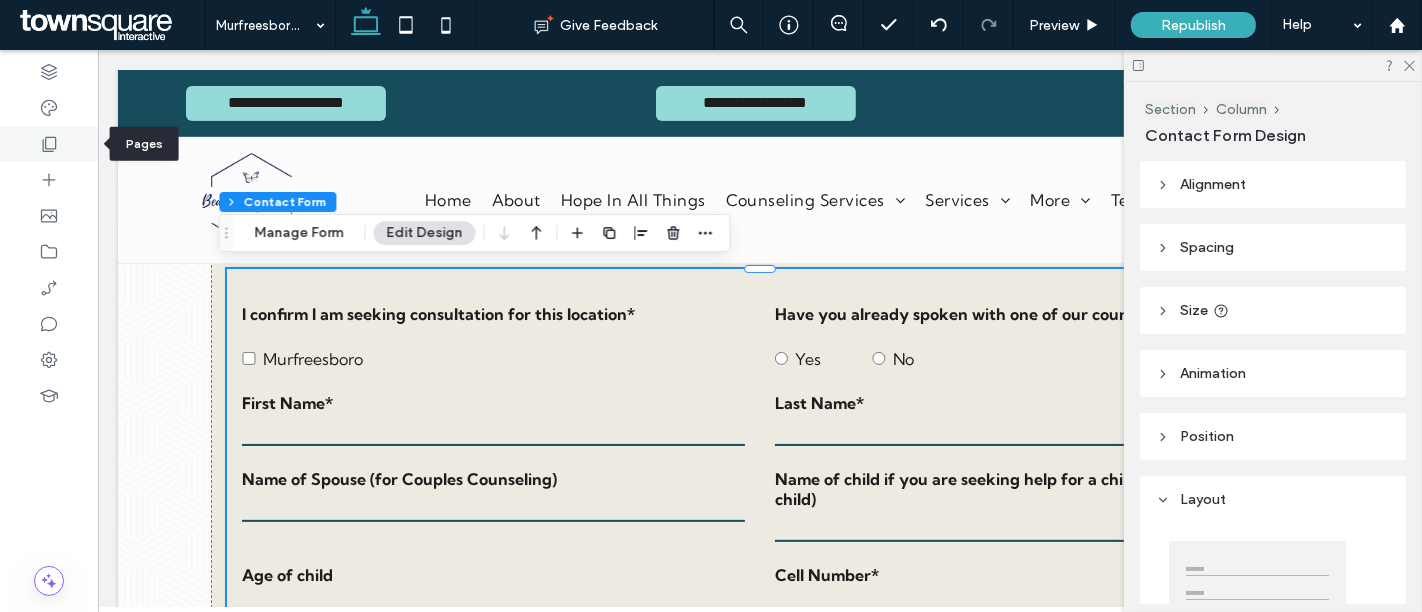click at bounding box center [49, 144] 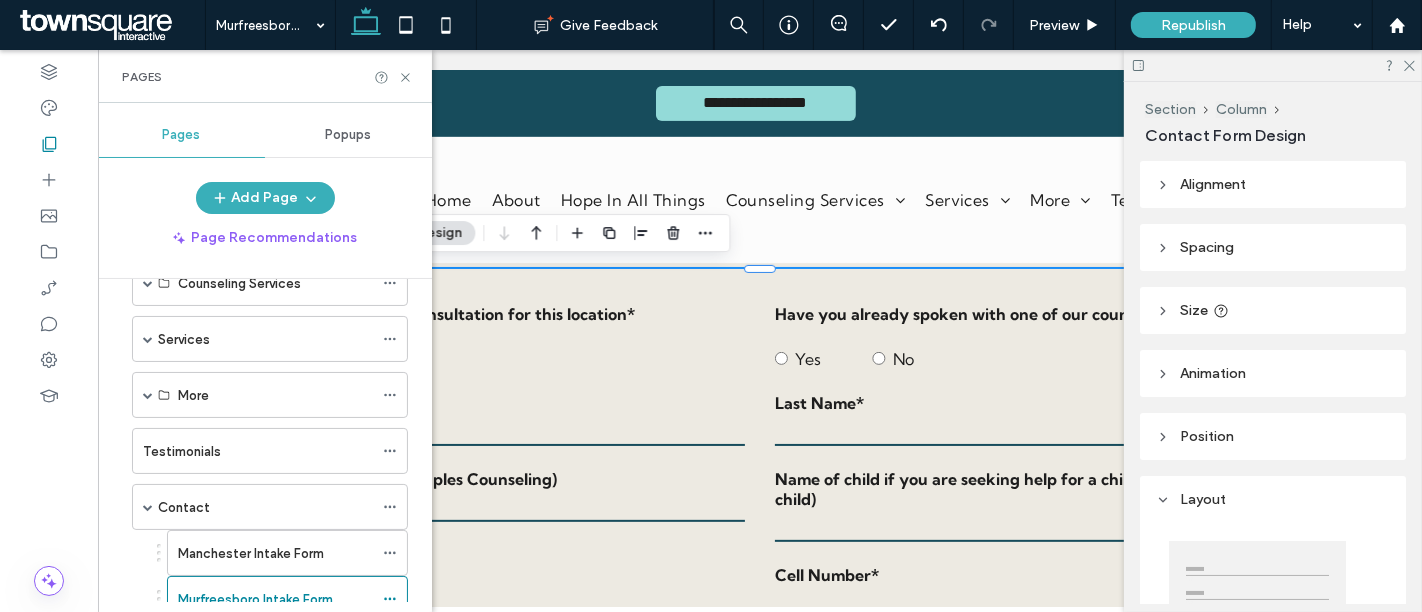 scroll, scrollTop: 384, scrollLeft: 0, axis: vertical 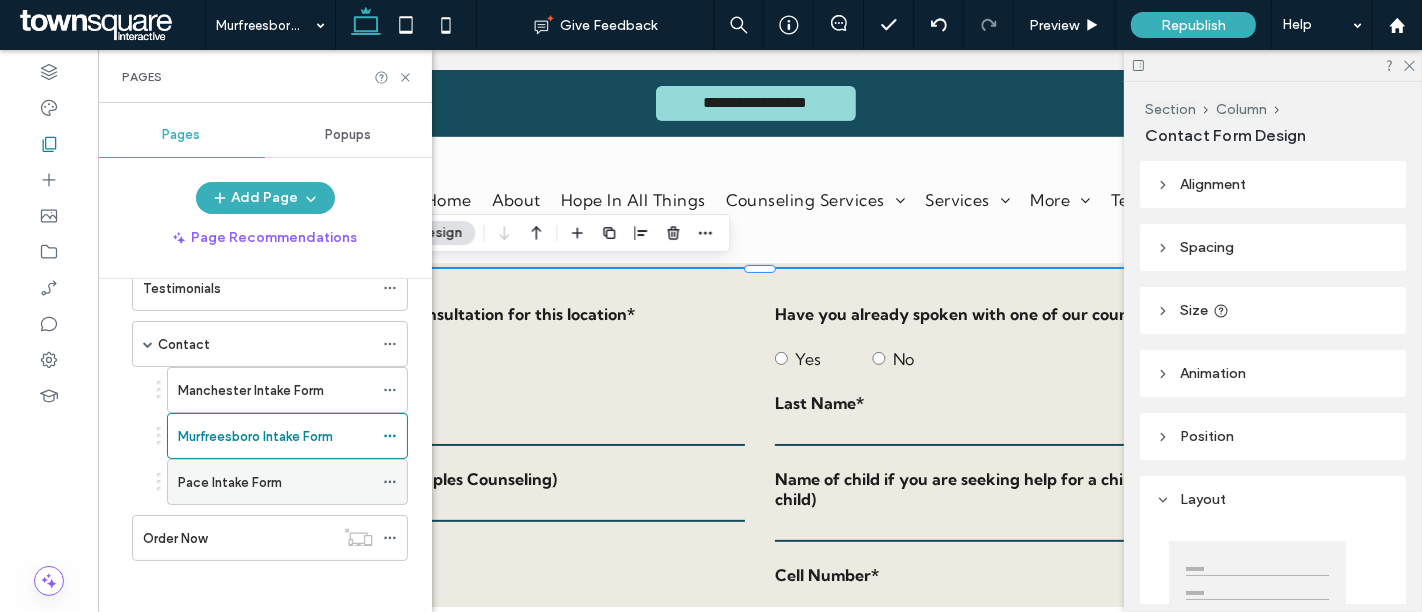 click on "Pace Intake Form" at bounding box center [230, 482] 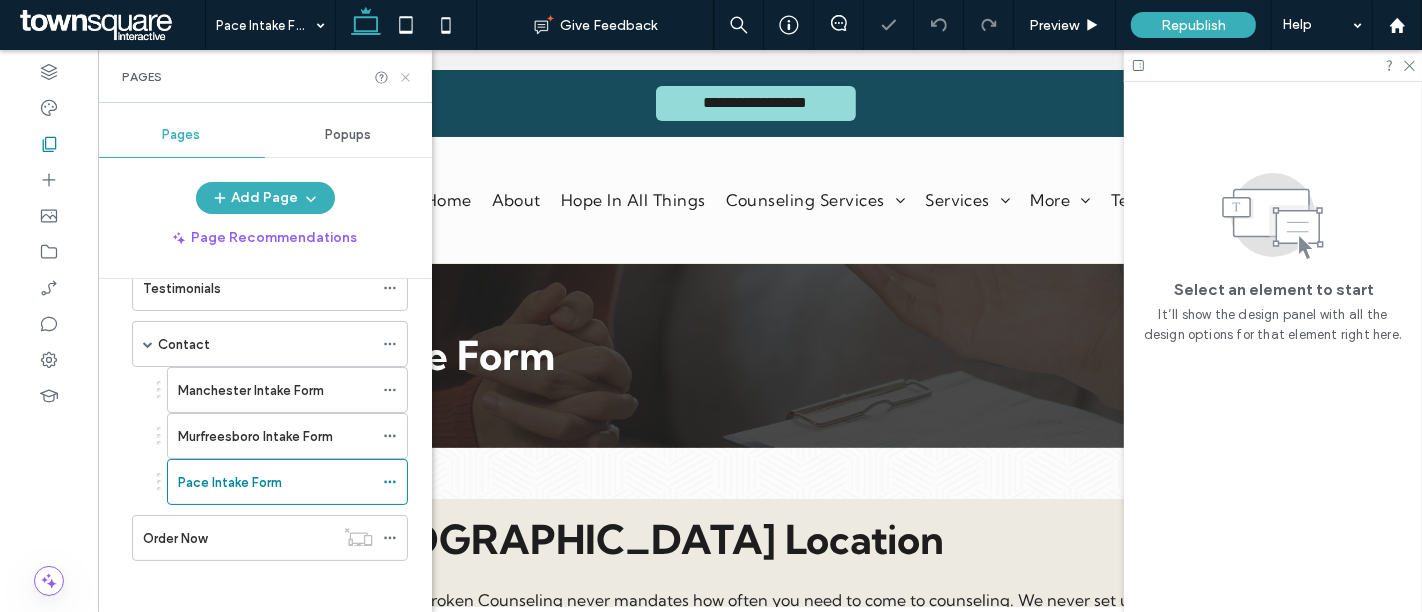 scroll, scrollTop: 0, scrollLeft: 0, axis: both 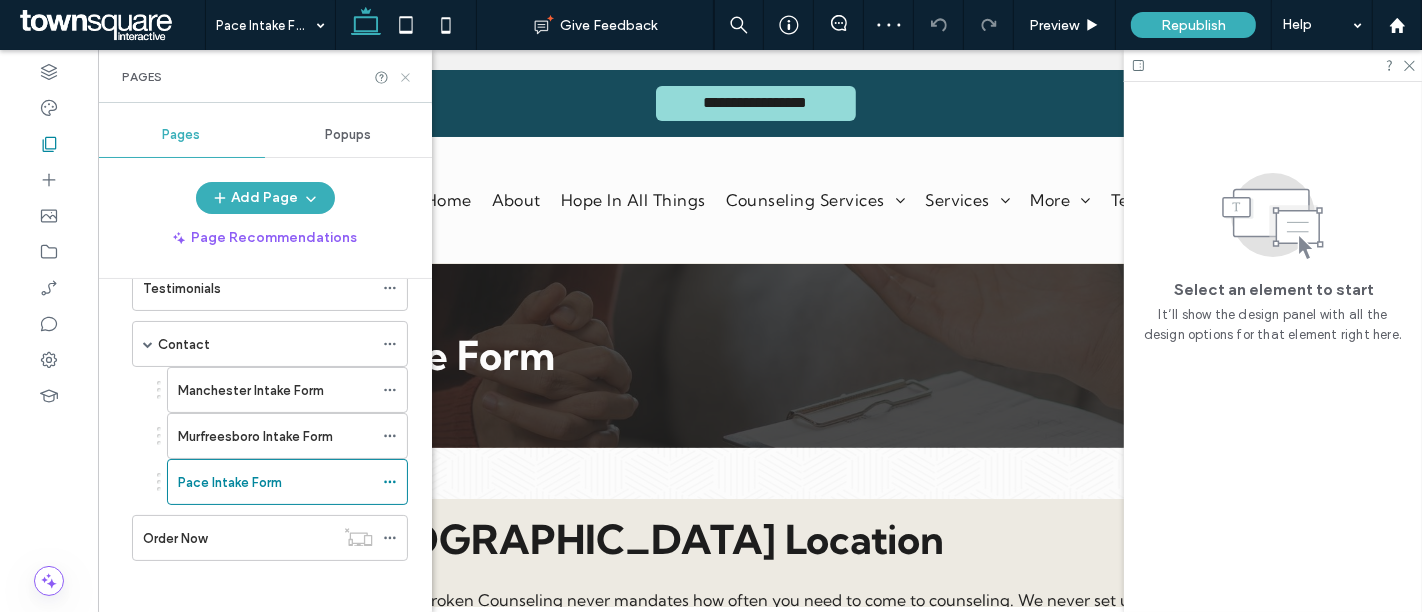 click 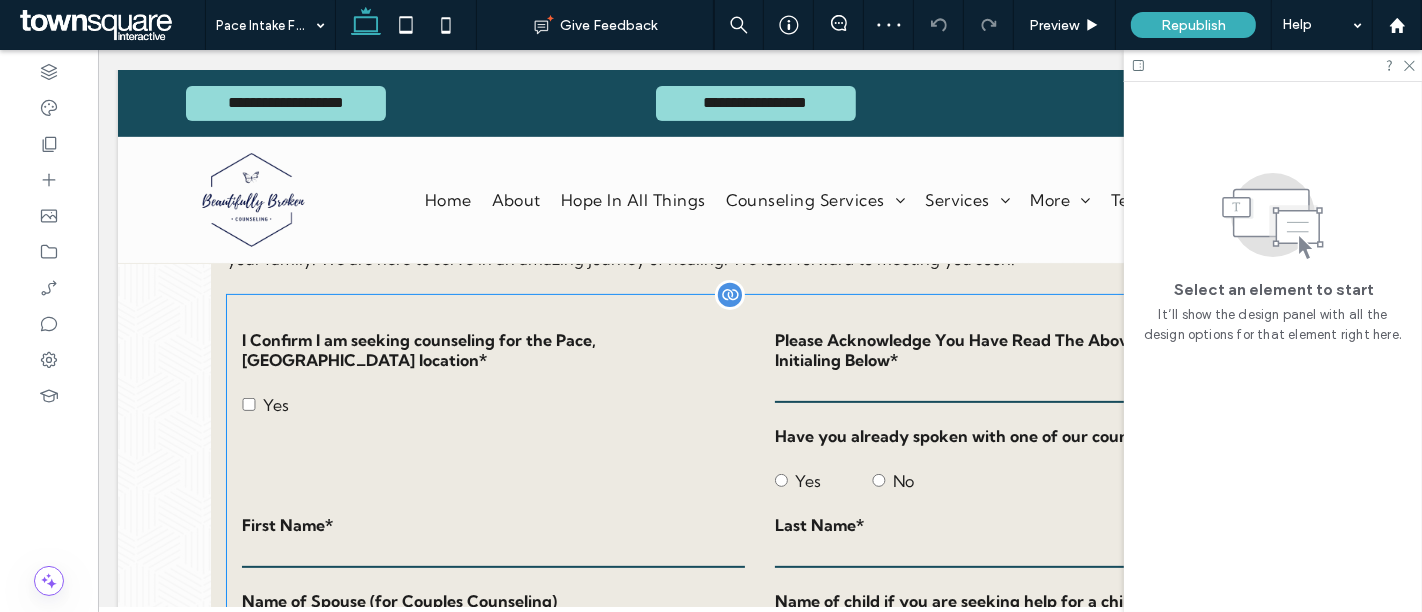 scroll, scrollTop: 462, scrollLeft: 0, axis: vertical 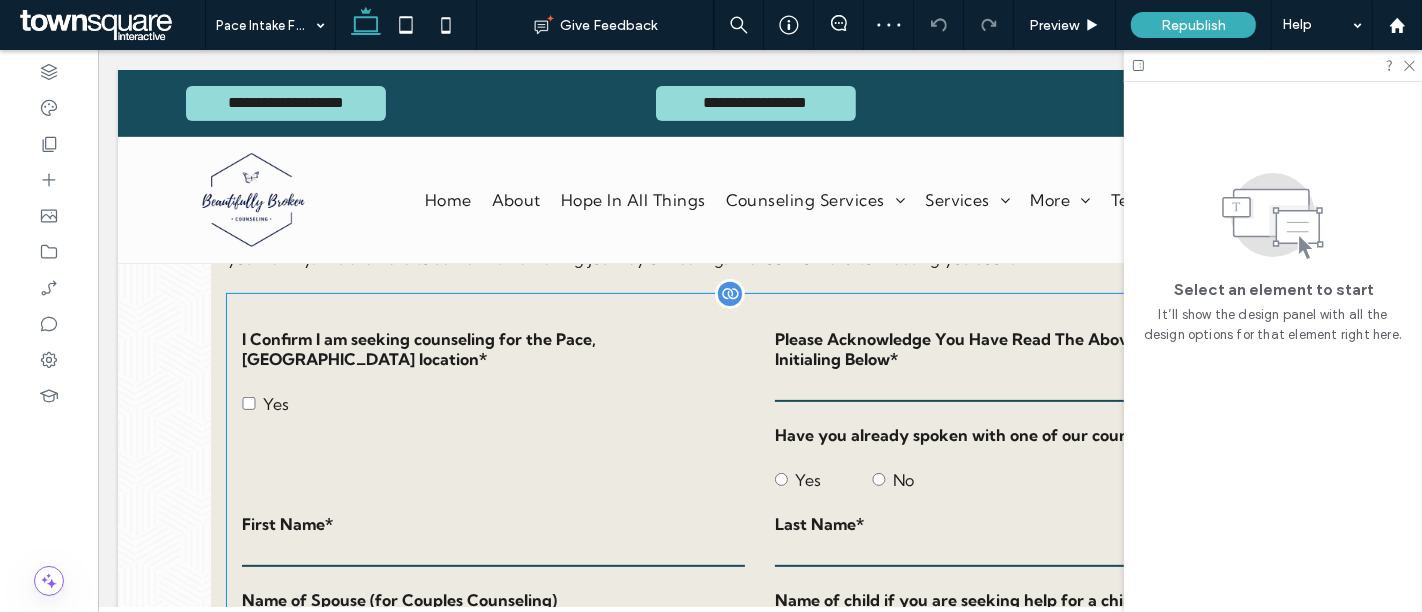click on "Yes" at bounding box center (492, 393) 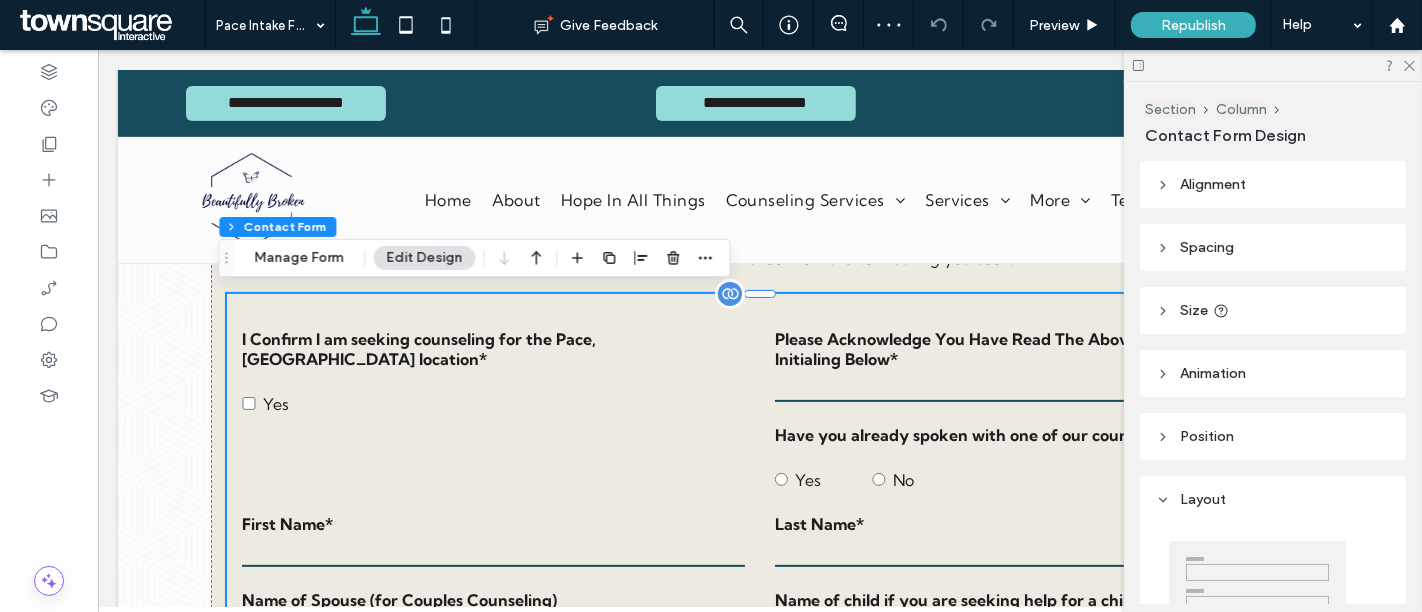 type on "*" 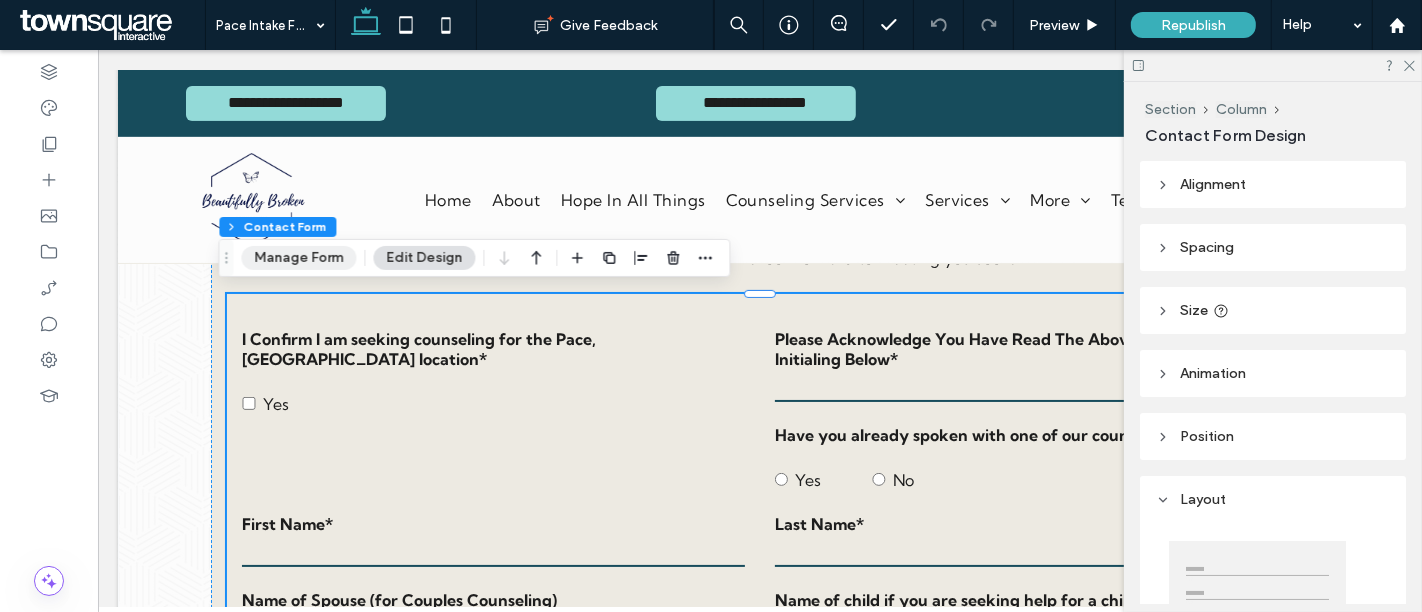 drag, startPoint x: 311, startPoint y: 254, endPoint x: 378, endPoint y: 158, distance: 117.06836 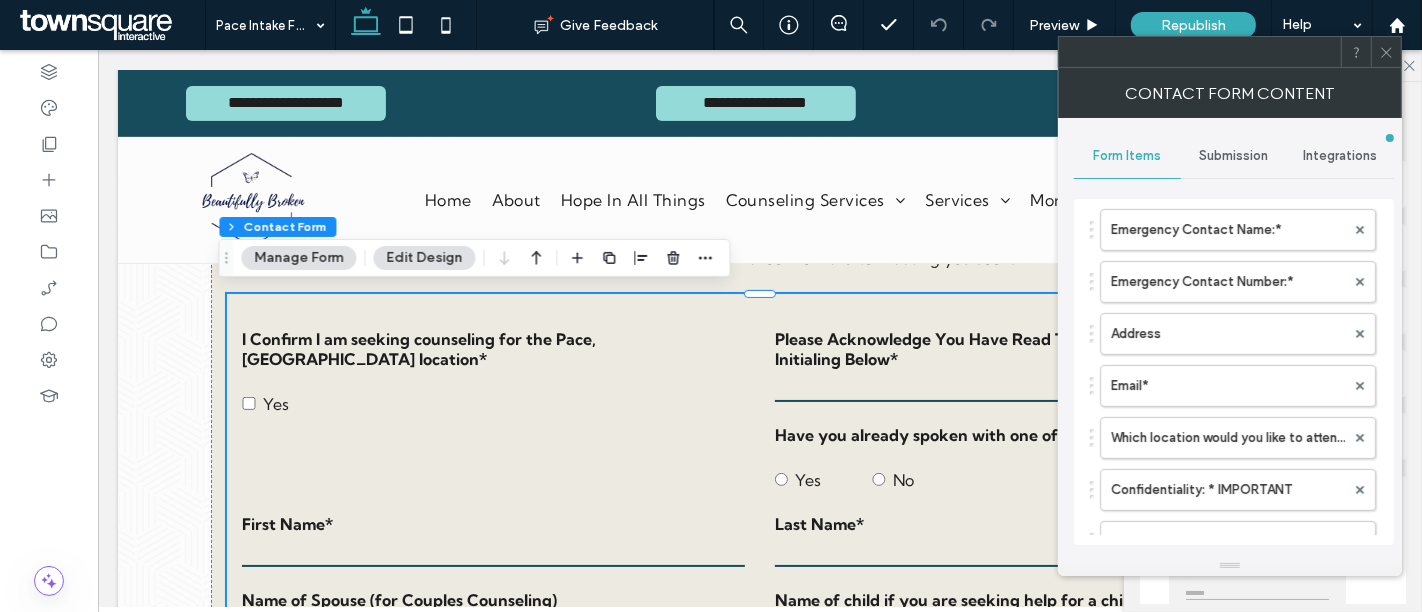 scroll, scrollTop: 553, scrollLeft: 0, axis: vertical 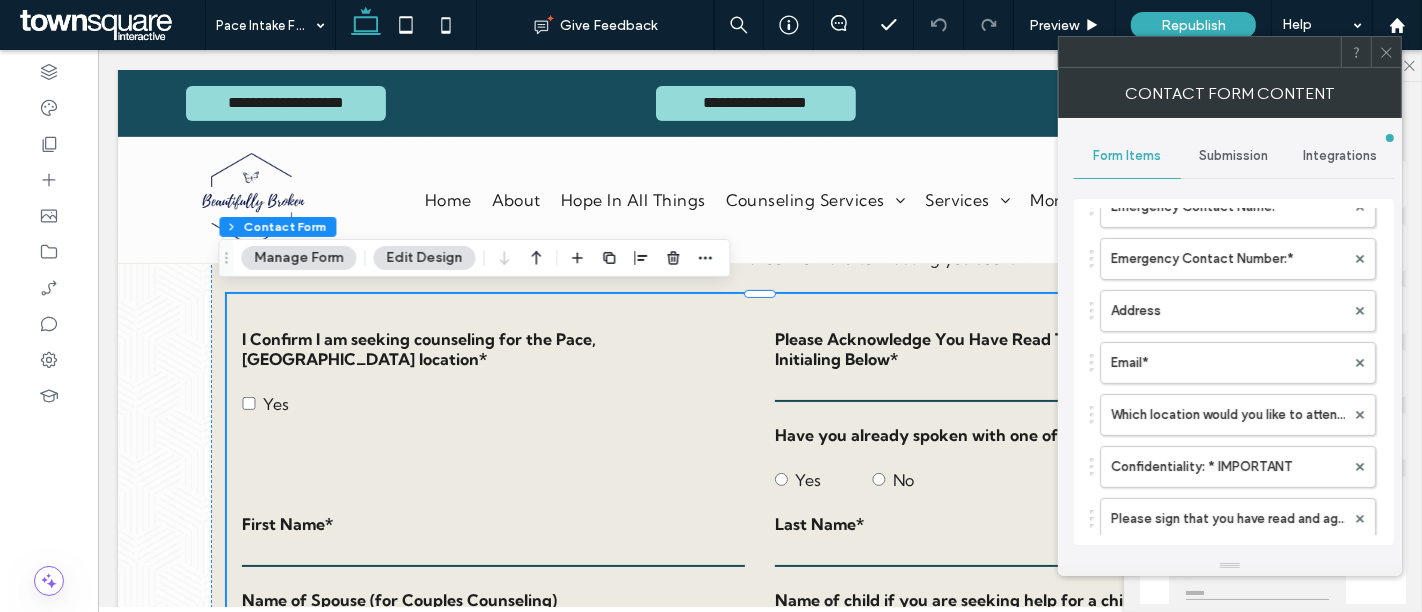 click on "Which location would you like to attend?*" at bounding box center (1228, 415) 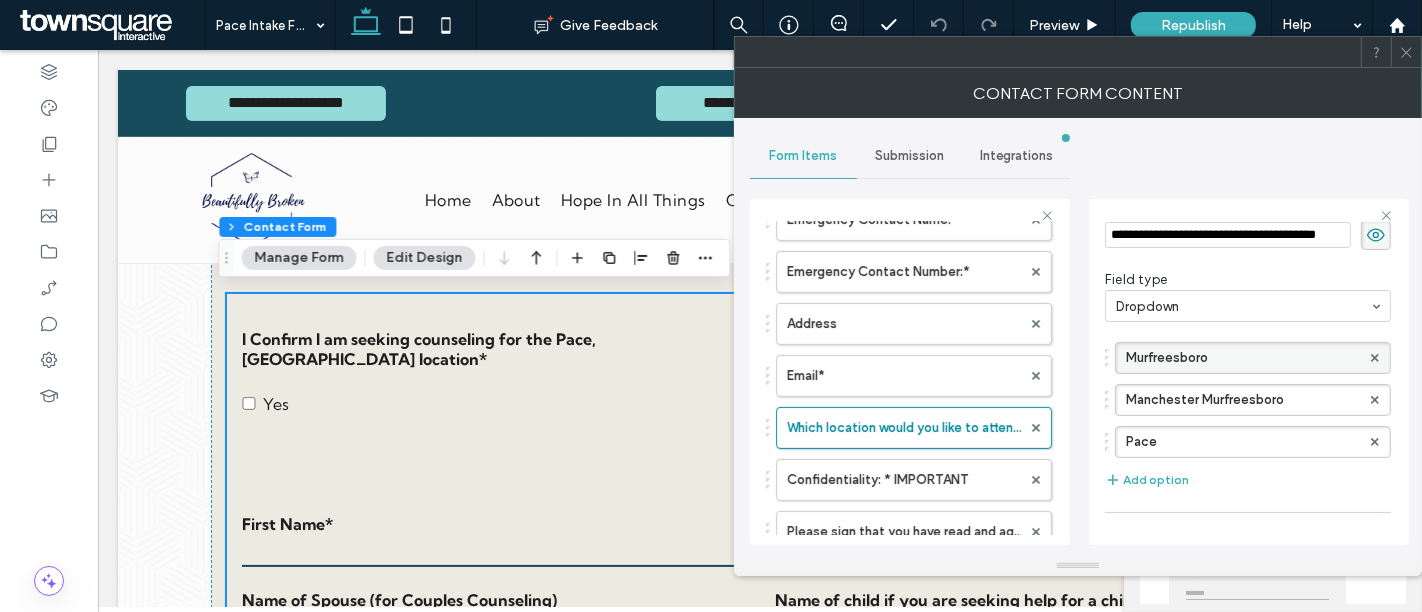 scroll, scrollTop: 75, scrollLeft: 0, axis: vertical 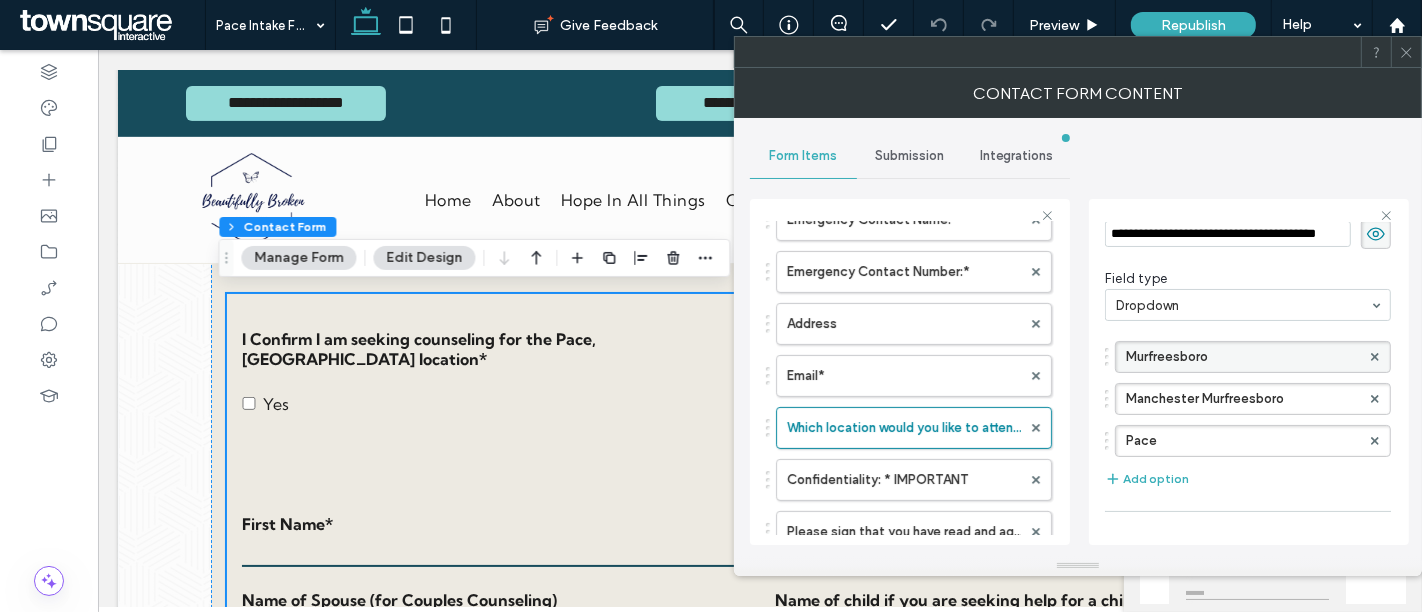 click on "Murfreesboro" at bounding box center (1243, 357) 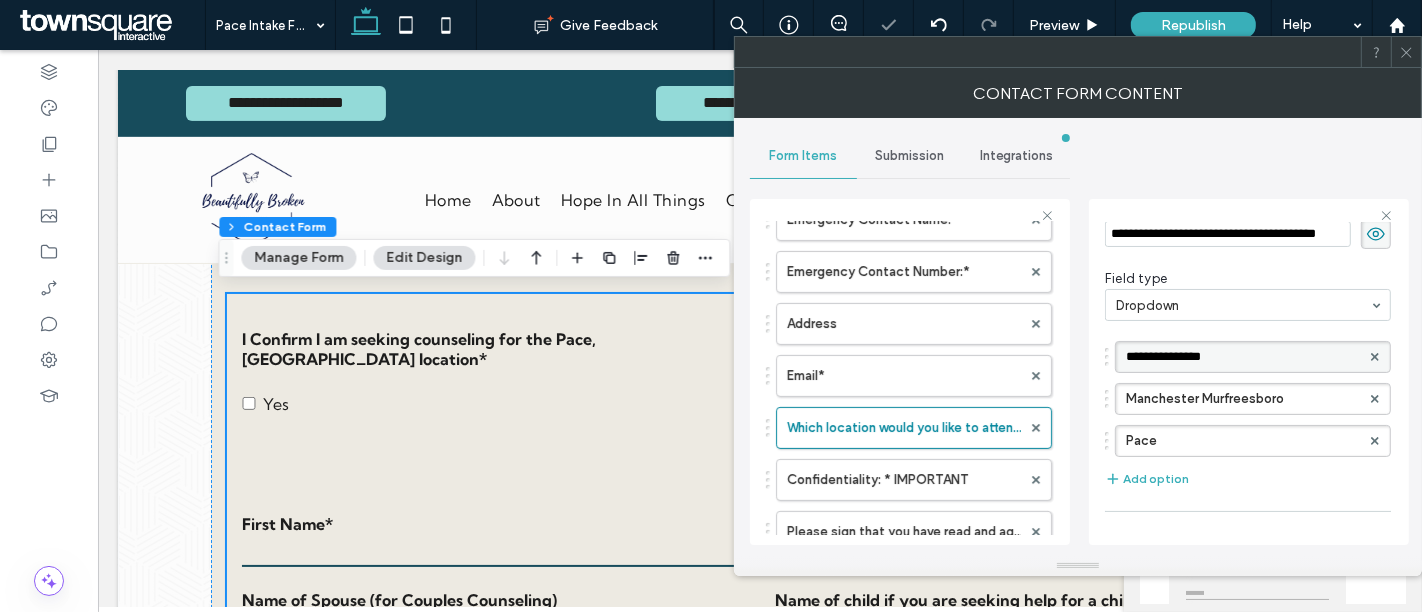 type on "**********" 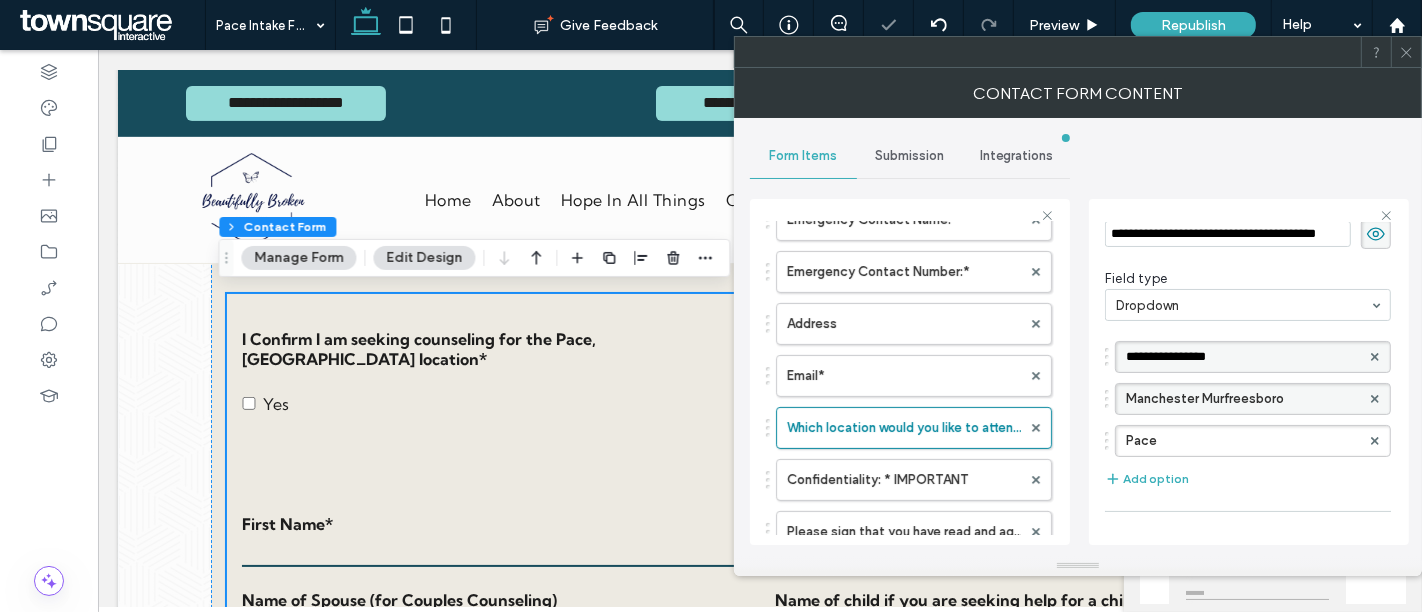 click on "Manchester  Murfreesboro" at bounding box center [1243, 399] 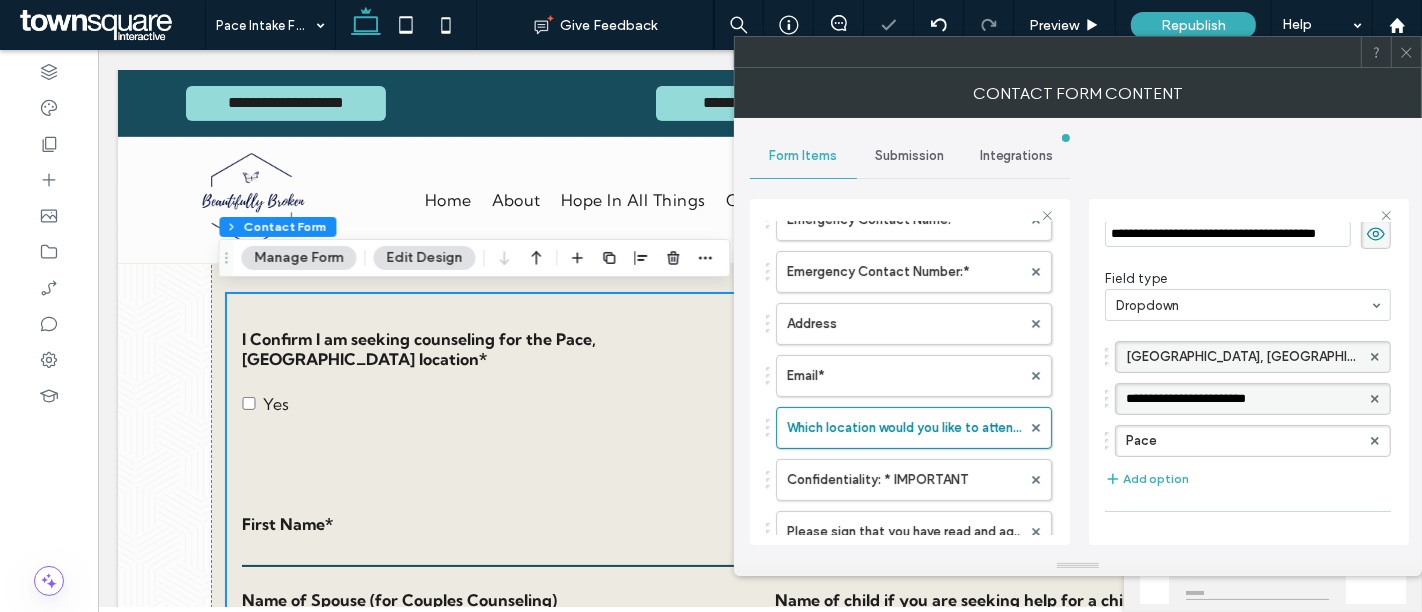 click on "**********" at bounding box center [1243, 399] 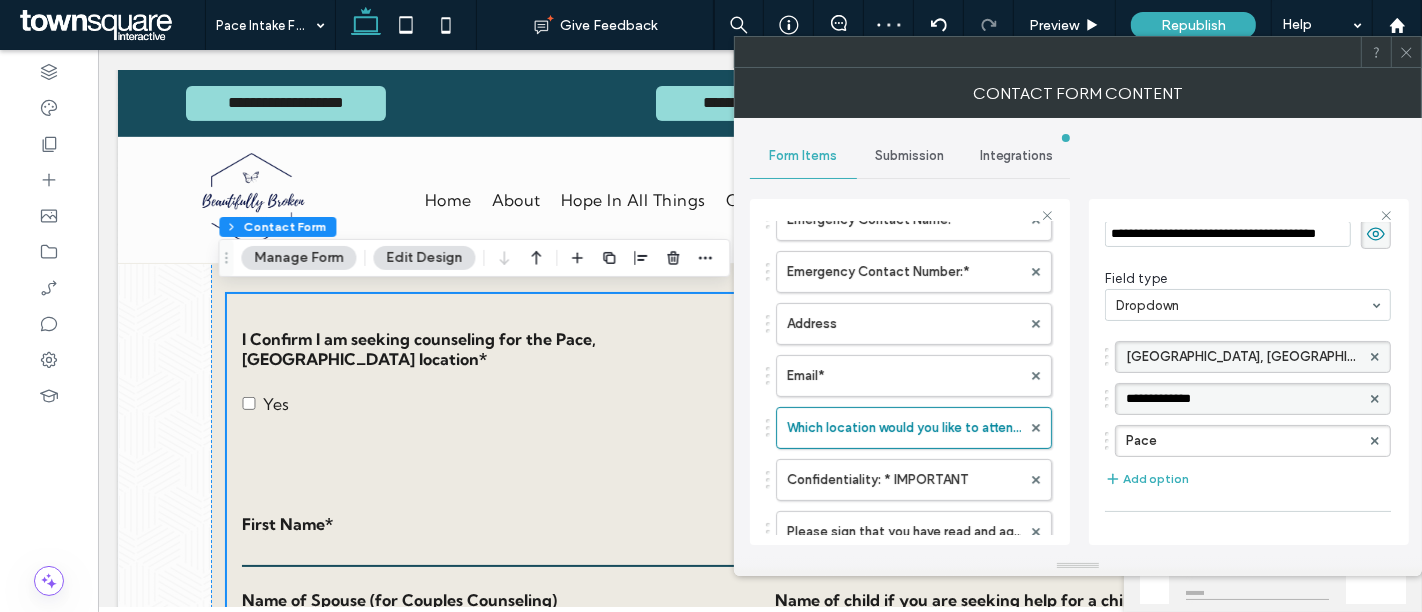 type on "**********" 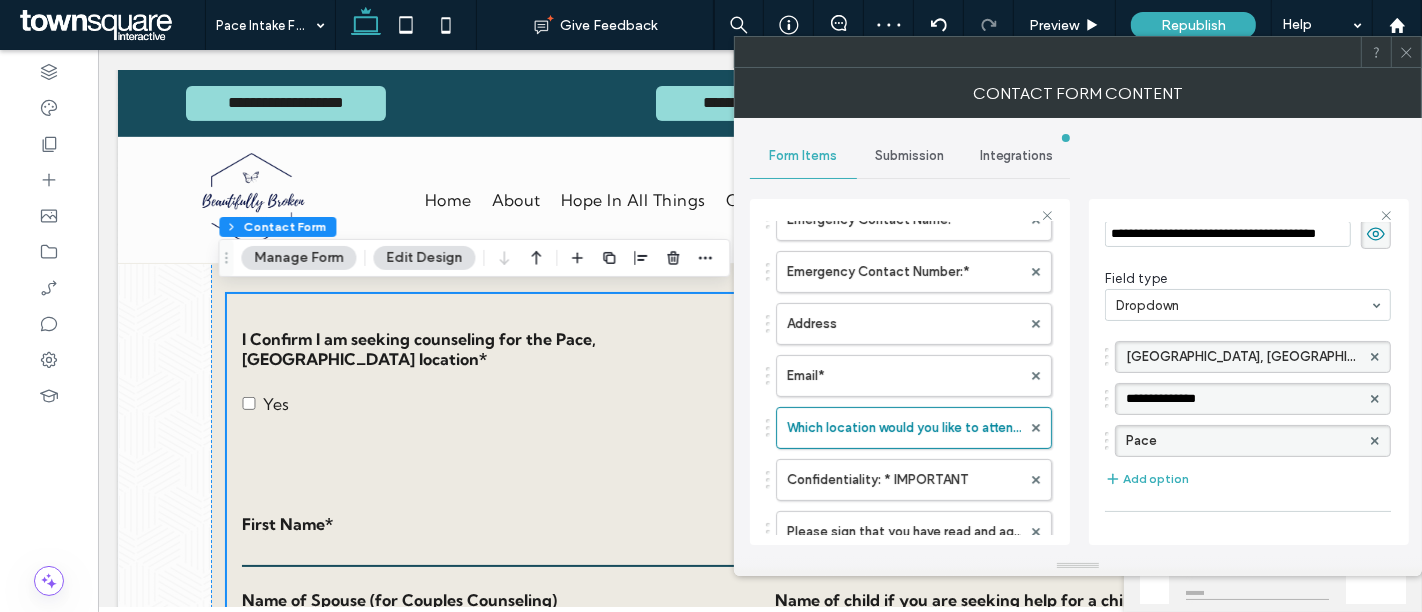 click on "Pace" at bounding box center (1243, 441) 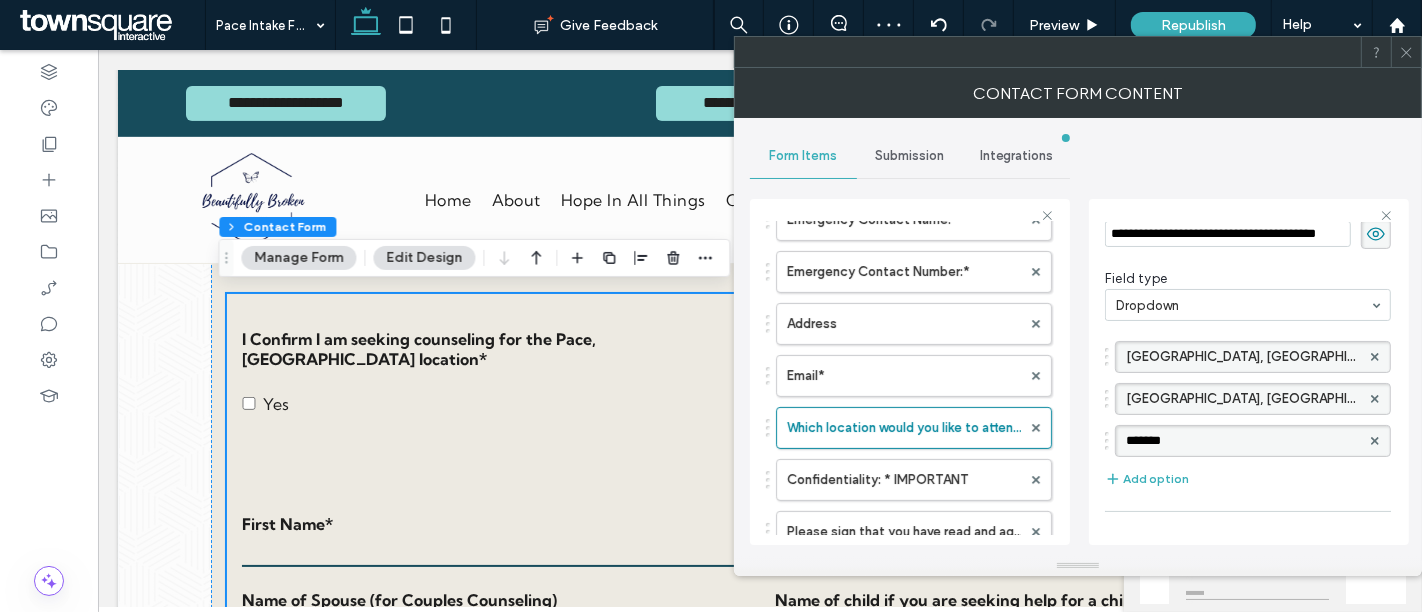 type on "********" 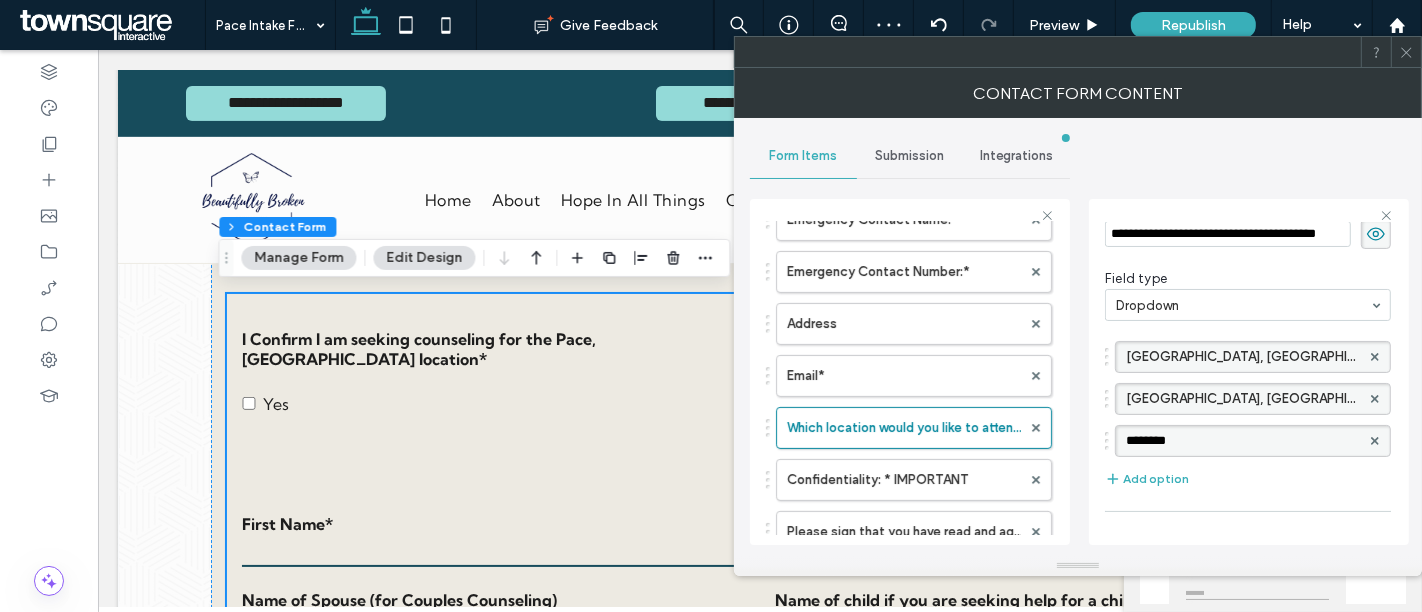 click on "[GEOGRAPHIC_DATA], [GEOGRAPHIC_DATA] [GEOGRAPHIC_DATA], [GEOGRAPHIC_DATA] ******** Add option" at bounding box center (1248, 416) 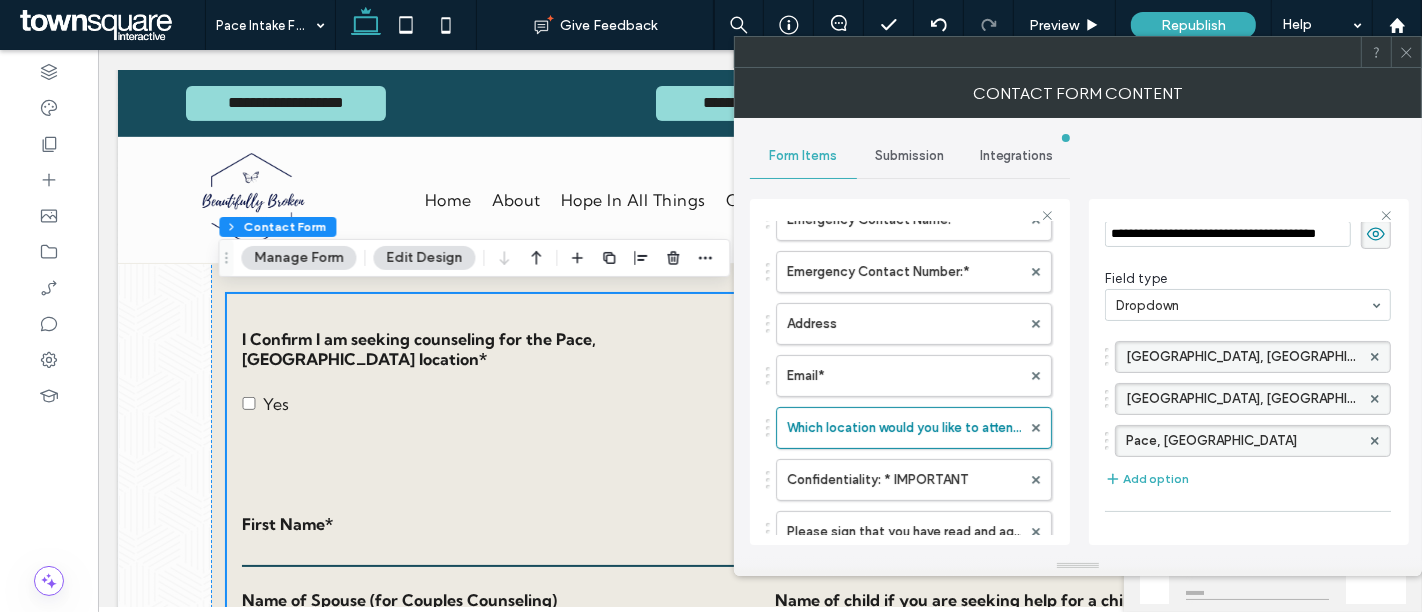 click 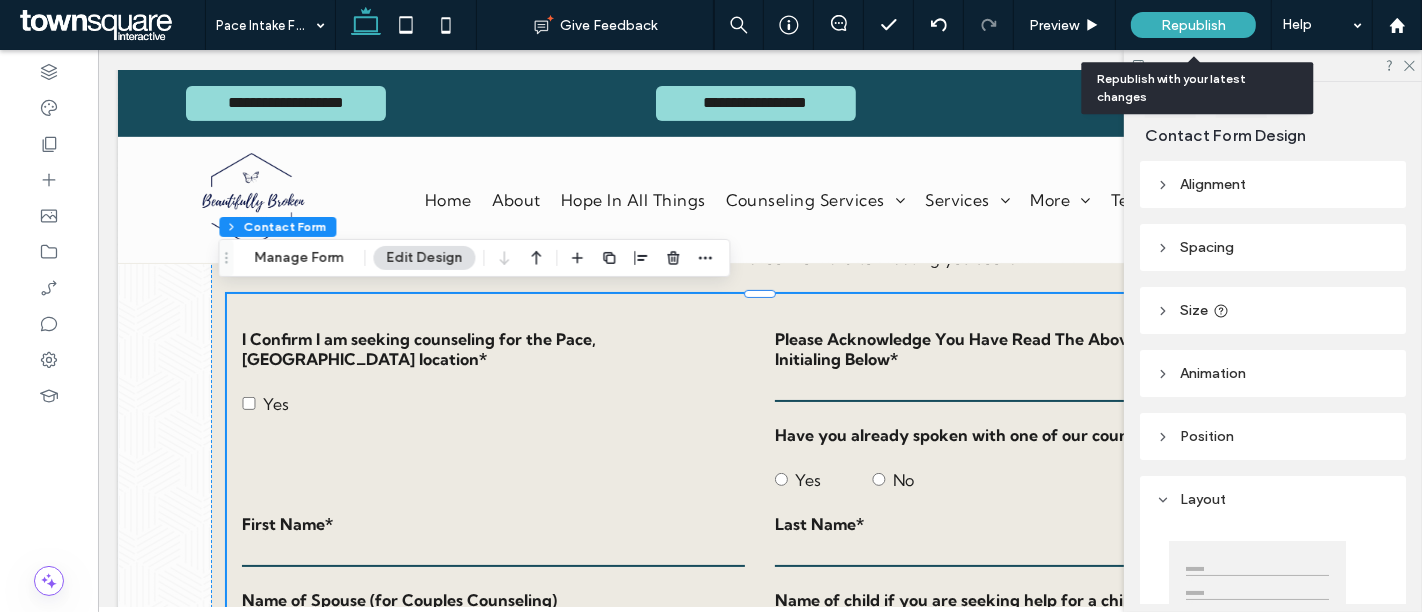 click on "Republish" at bounding box center (1193, 25) 